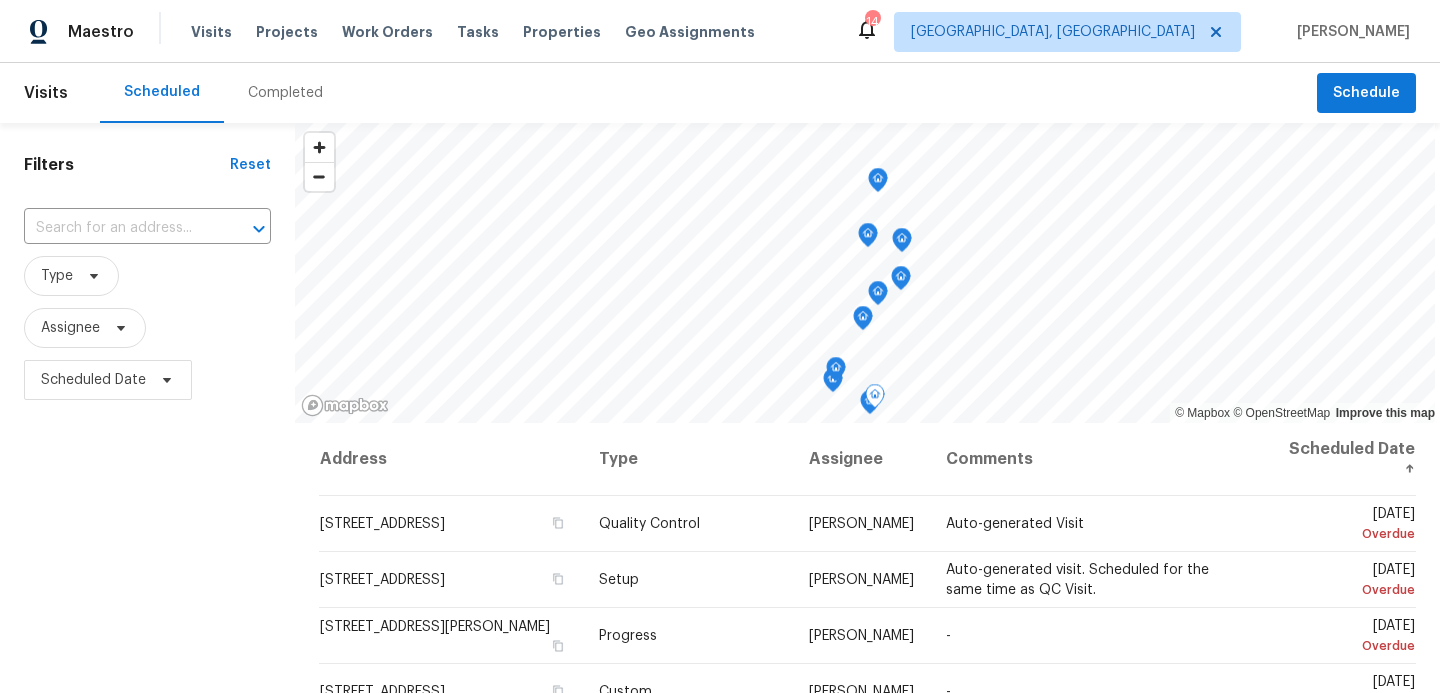 scroll, scrollTop: 0, scrollLeft: 0, axis: both 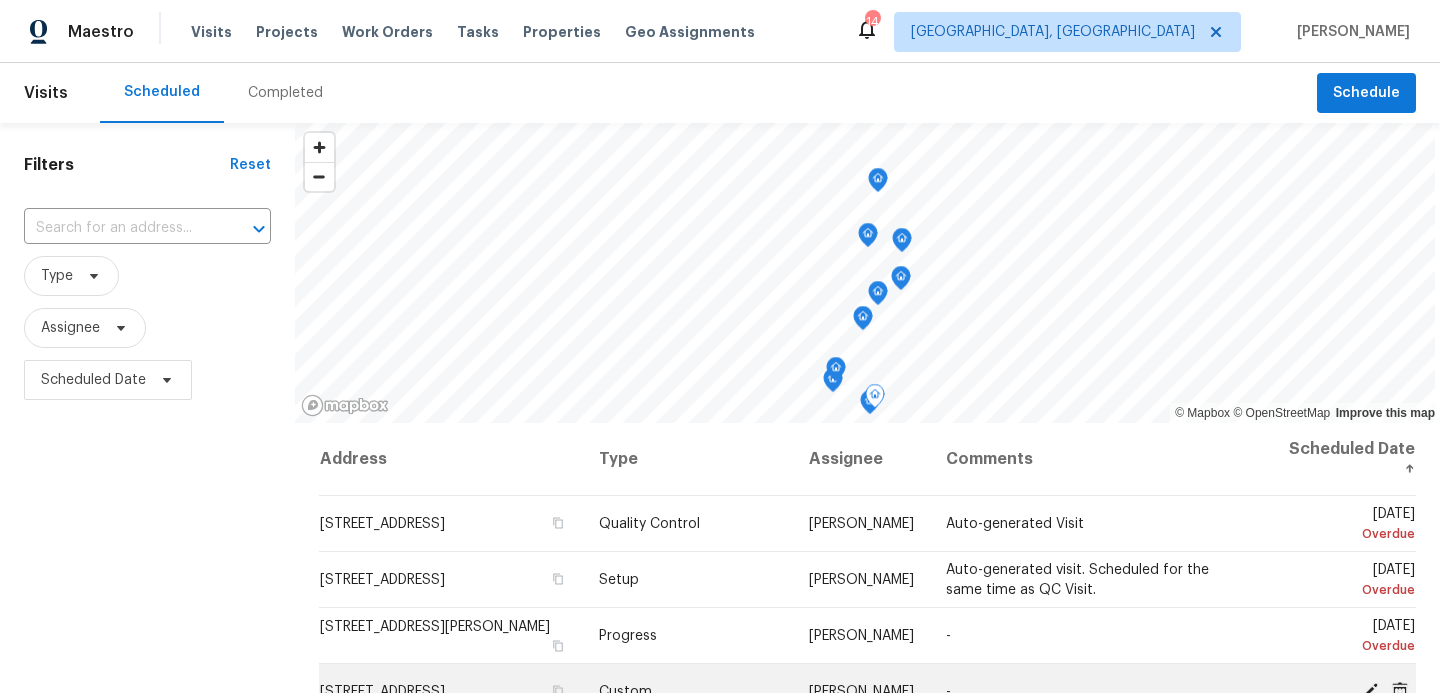 click on "Custom" at bounding box center [688, 692] 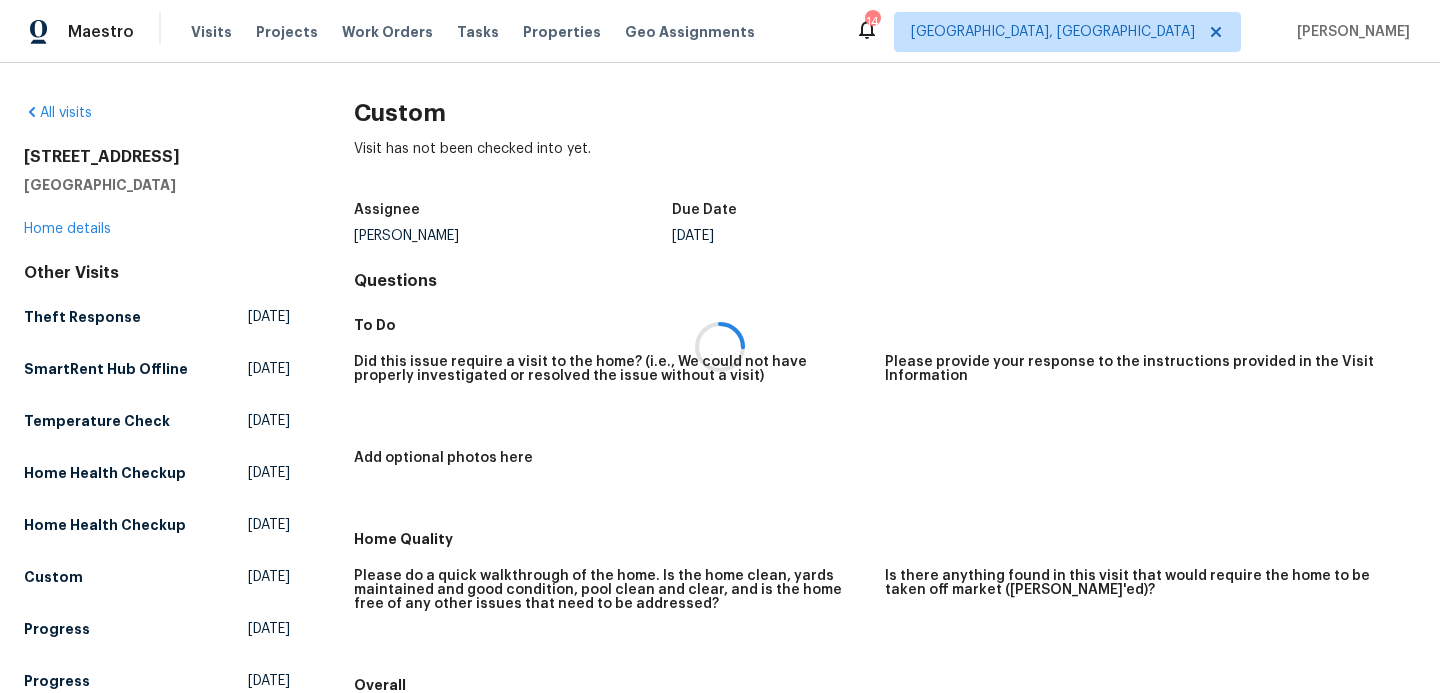 click at bounding box center (720, 346) 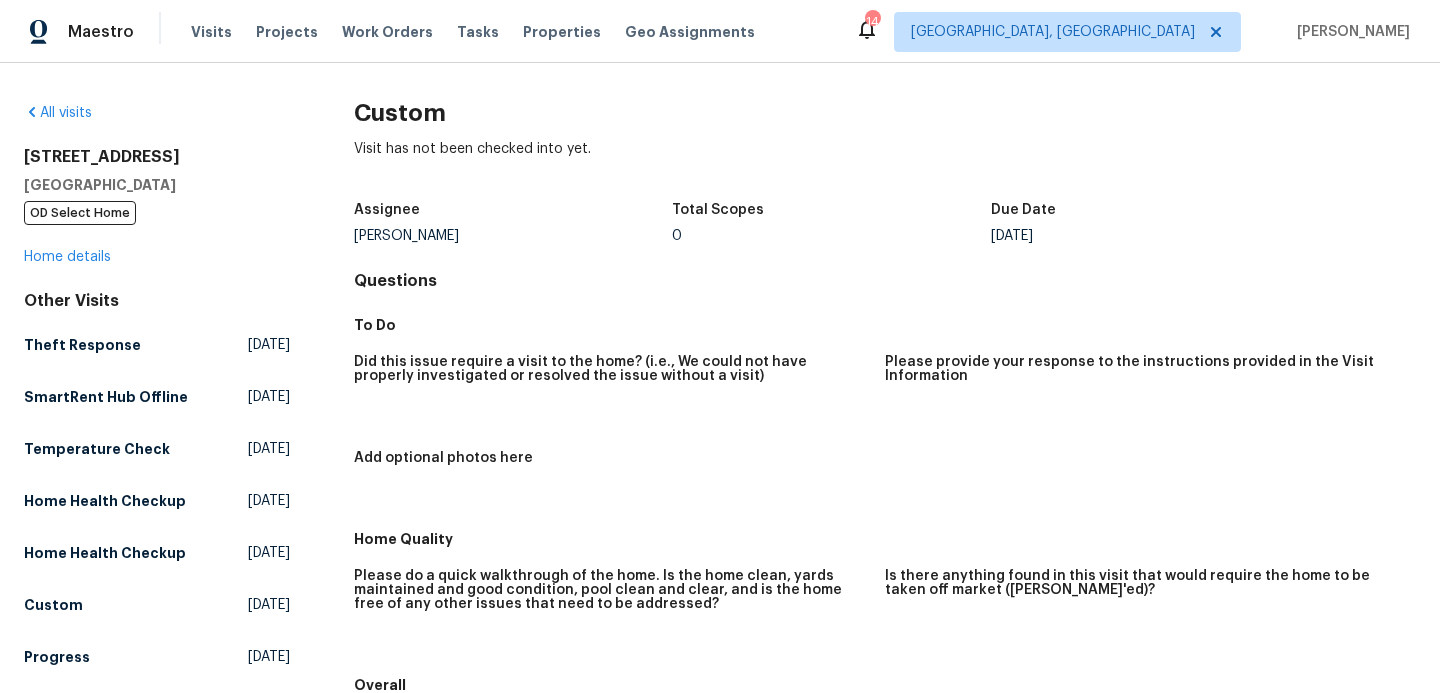 click on "Please do a quick walkthrough of the home. Is the home clean, yards maintained and good condition, pool clean and clear, and is the home free of any other issues that need to be addressed?" at bounding box center [611, 596] 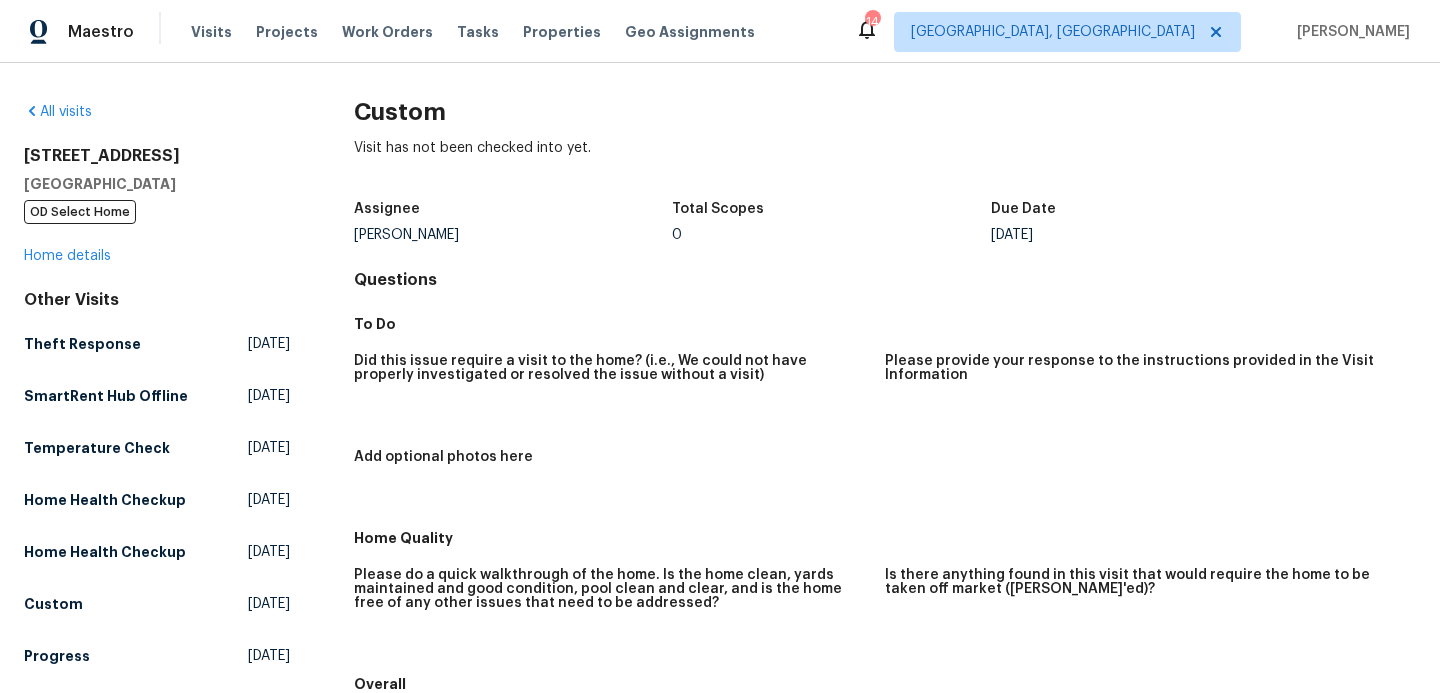 scroll, scrollTop: 2, scrollLeft: 0, axis: vertical 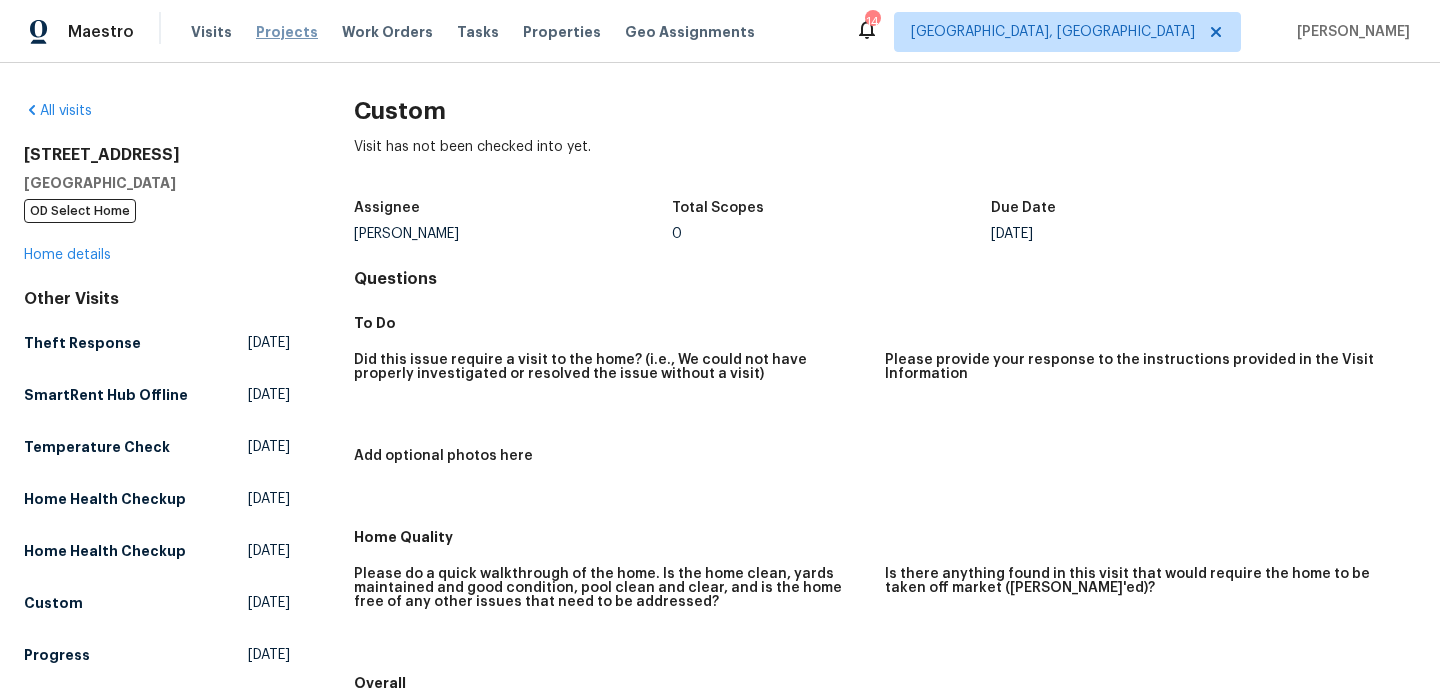 click on "Projects" at bounding box center (287, 32) 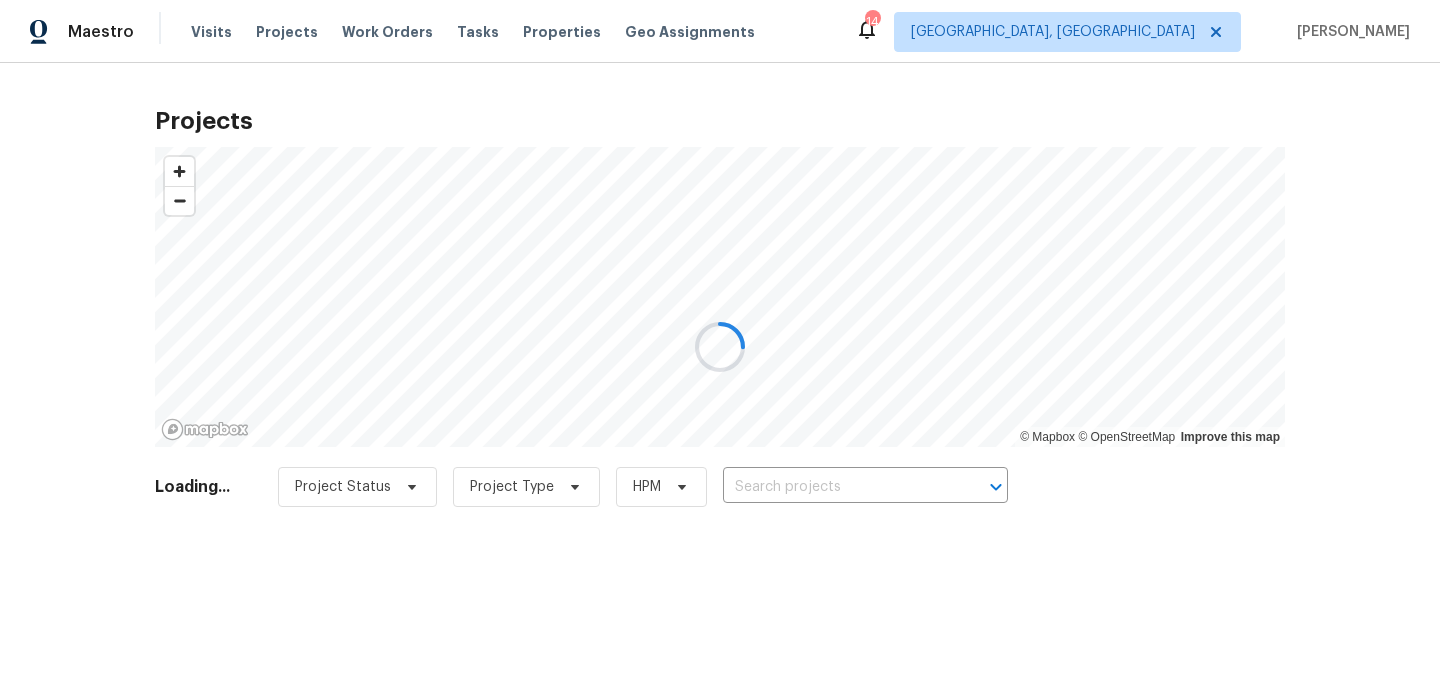 click at bounding box center (720, 346) 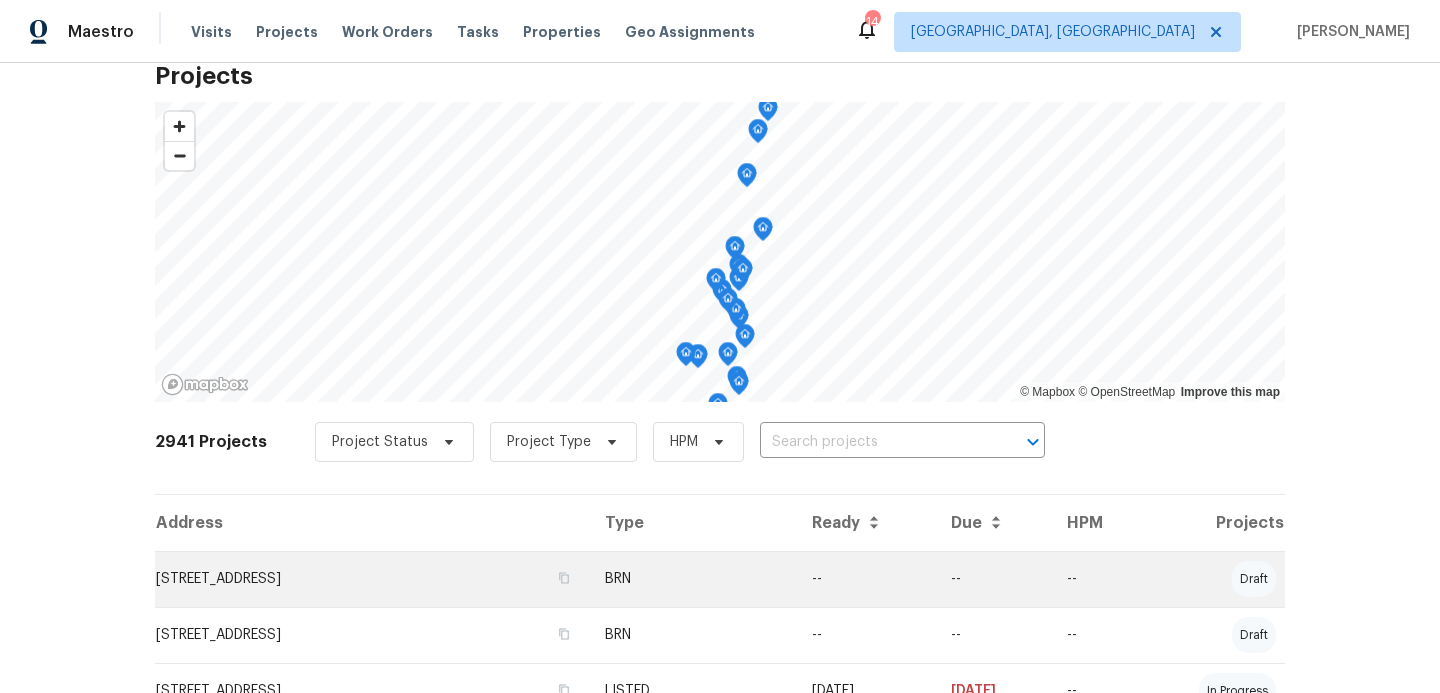 scroll, scrollTop: 13, scrollLeft: 0, axis: vertical 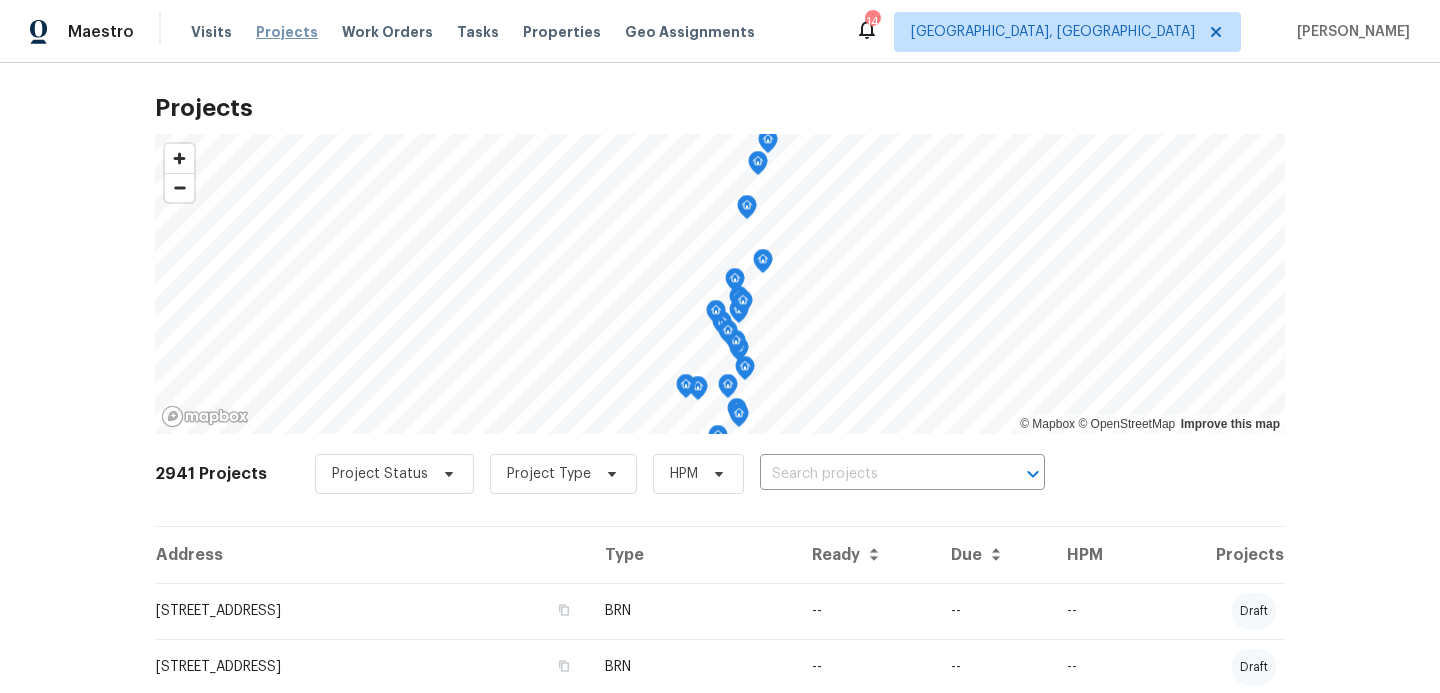 click on "Projects" at bounding box center [287, 32] 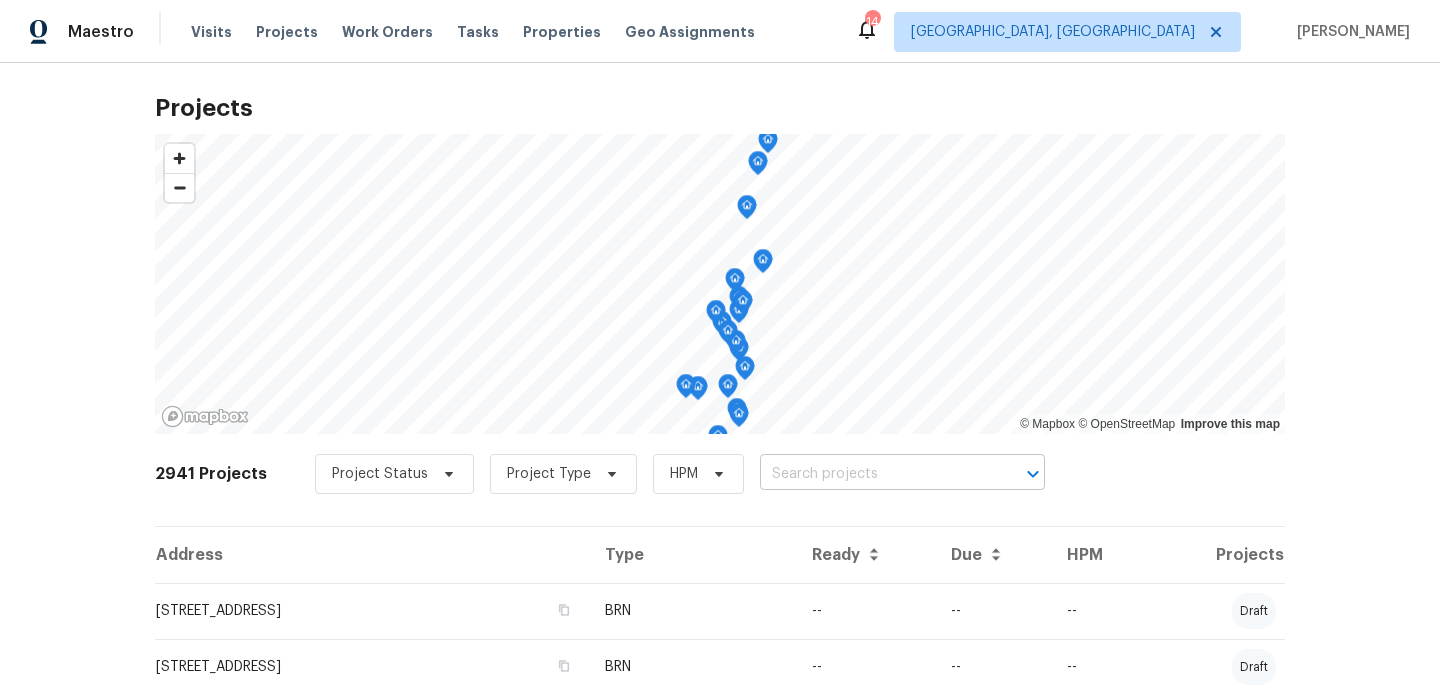 click at bounding box center (874, 474) 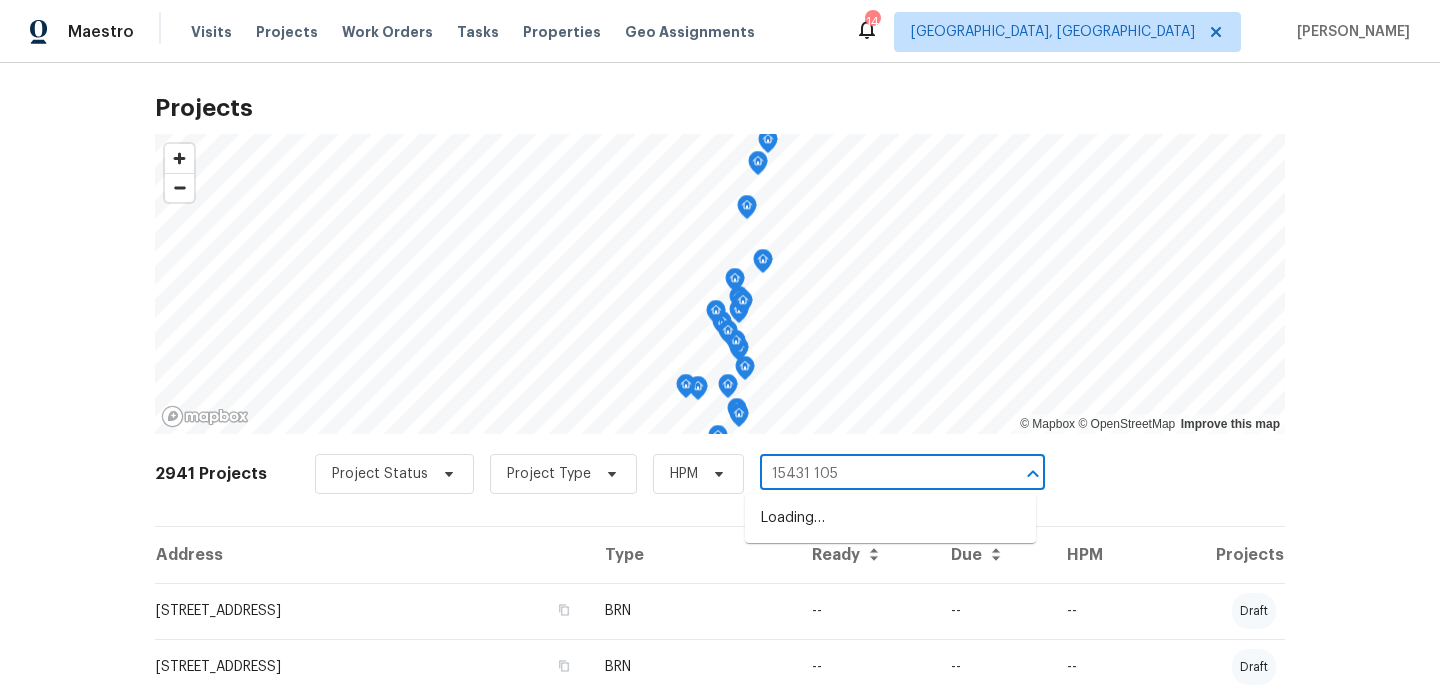 type on "15431 105" 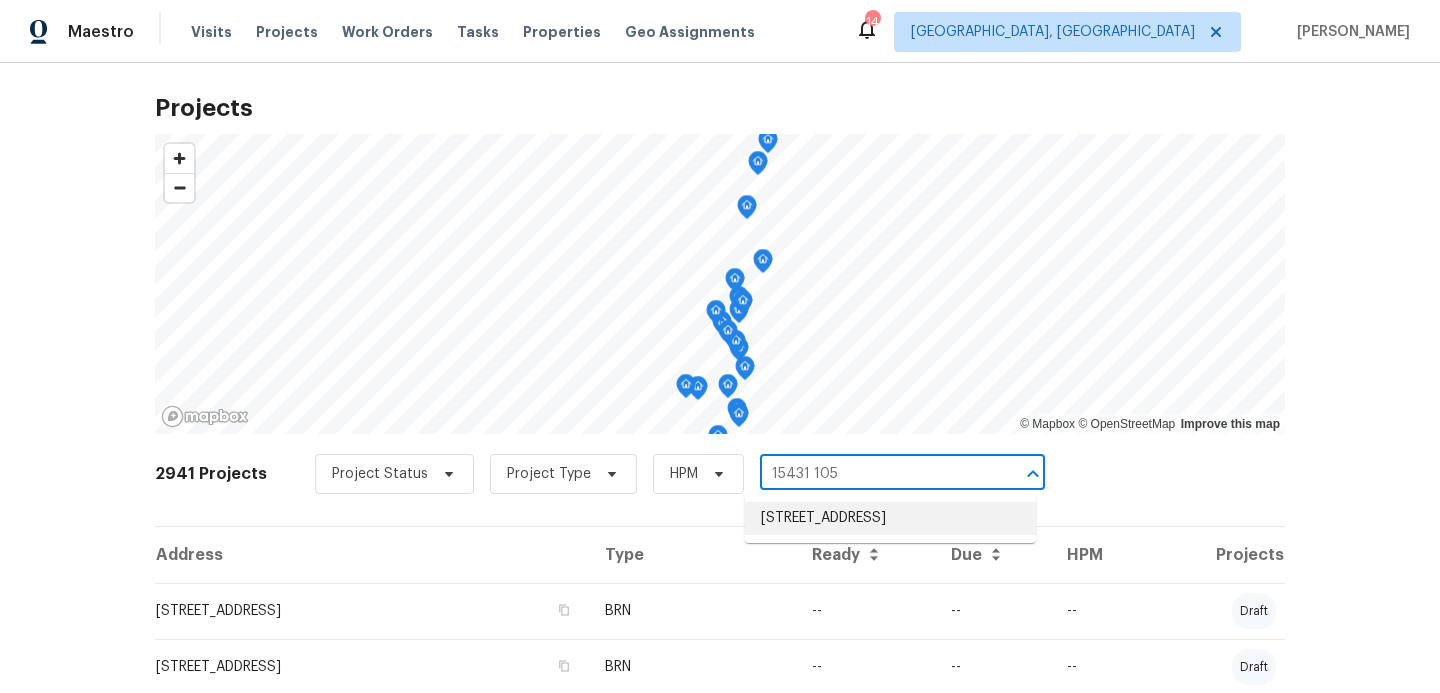 click on "[STREET_ADDRESS]" at bounding box center (890, 518) 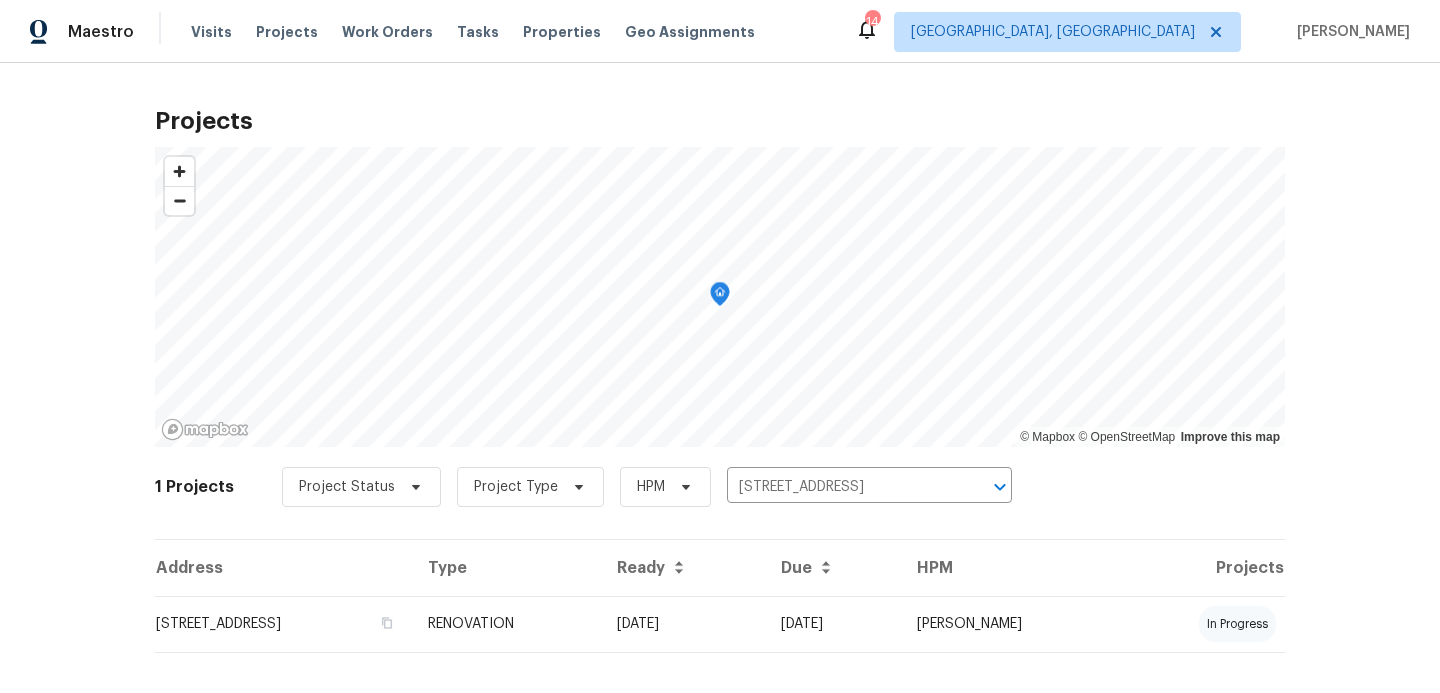 scroll, scrollTop: 23, scrollLeft: 0, axis: vertical 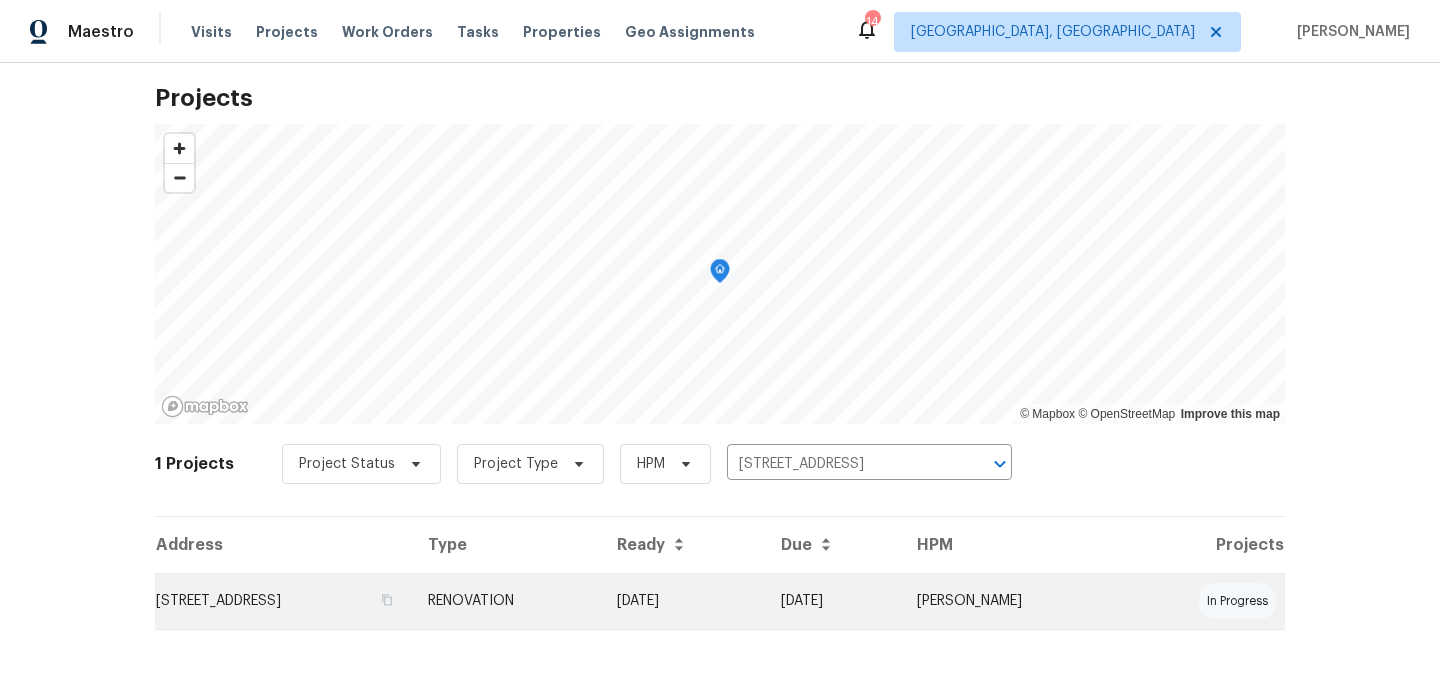 click on "RENOVATION" at bounding box center (506, 601) 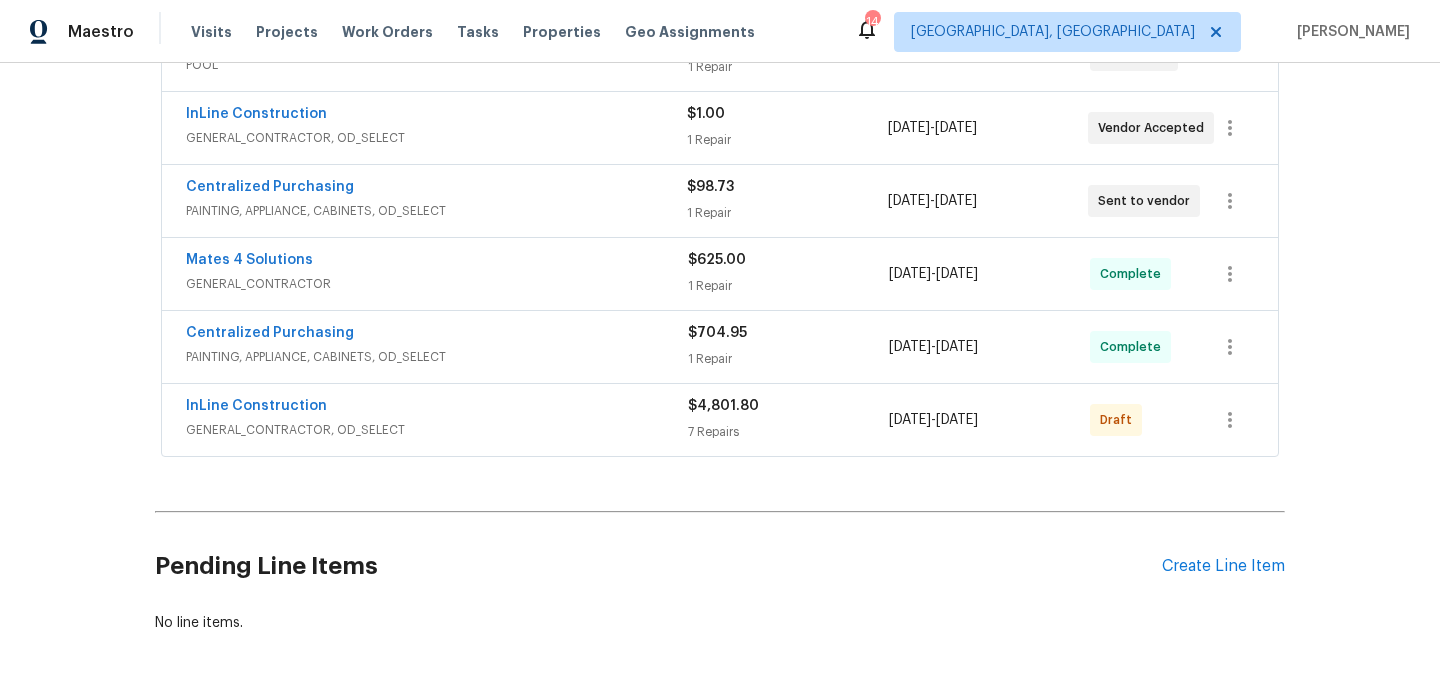 scroll, scrollTop: 585, scrollLeft: 0, axis: vertical 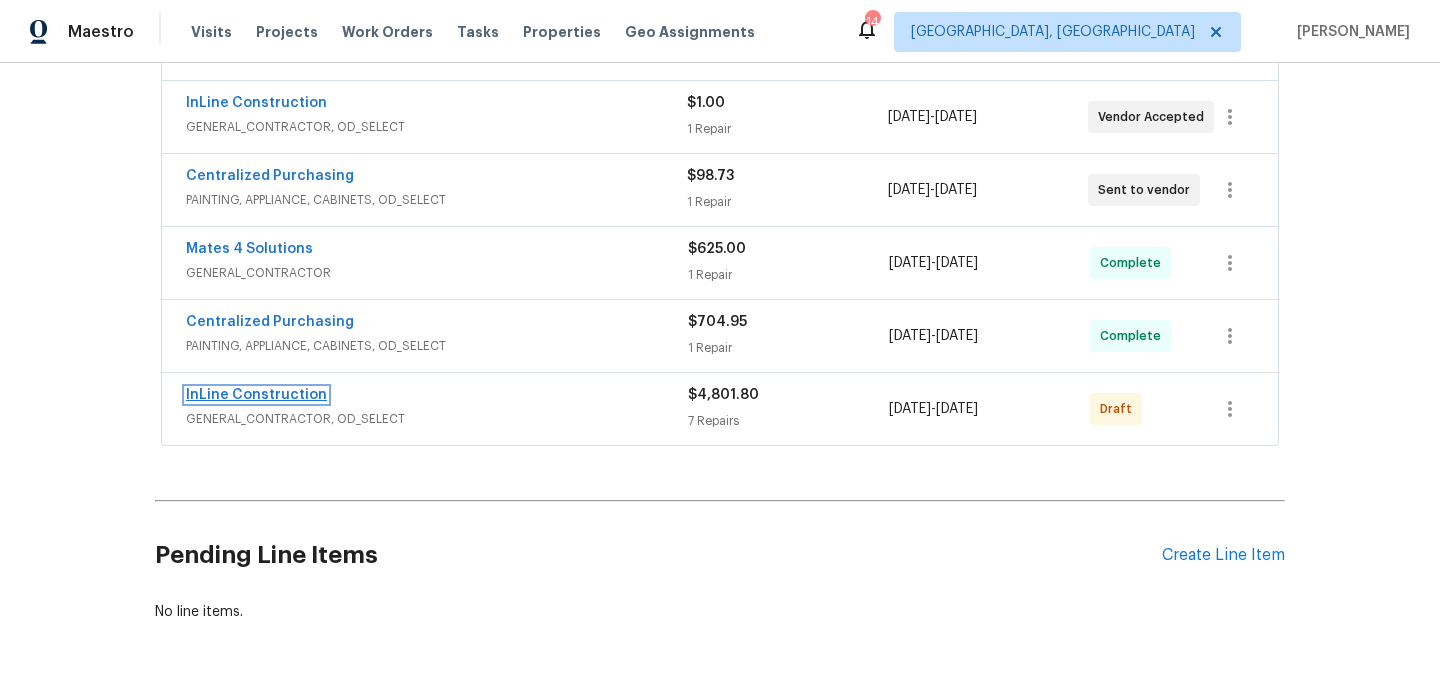 click on "InLine Construction" at bounding box center [256, 395] 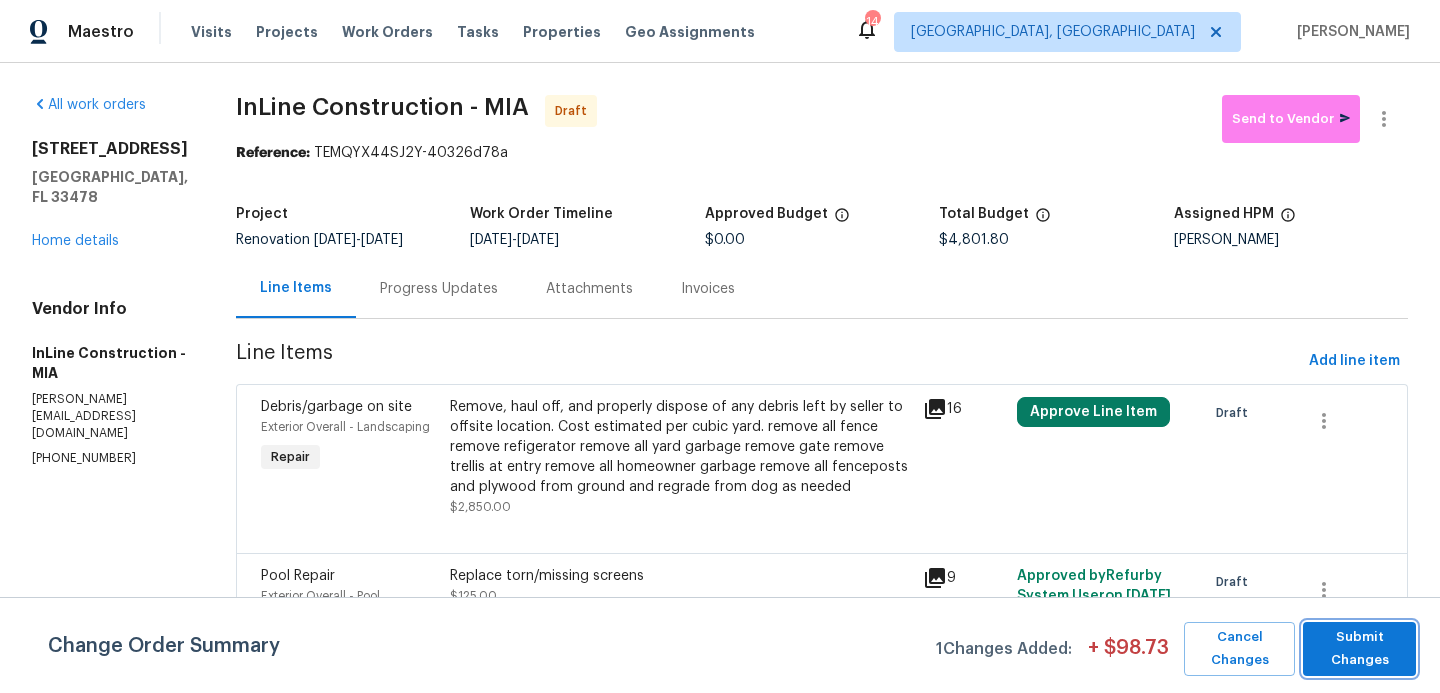 click on "Submit Changes" at bounding box center (1359, 649) 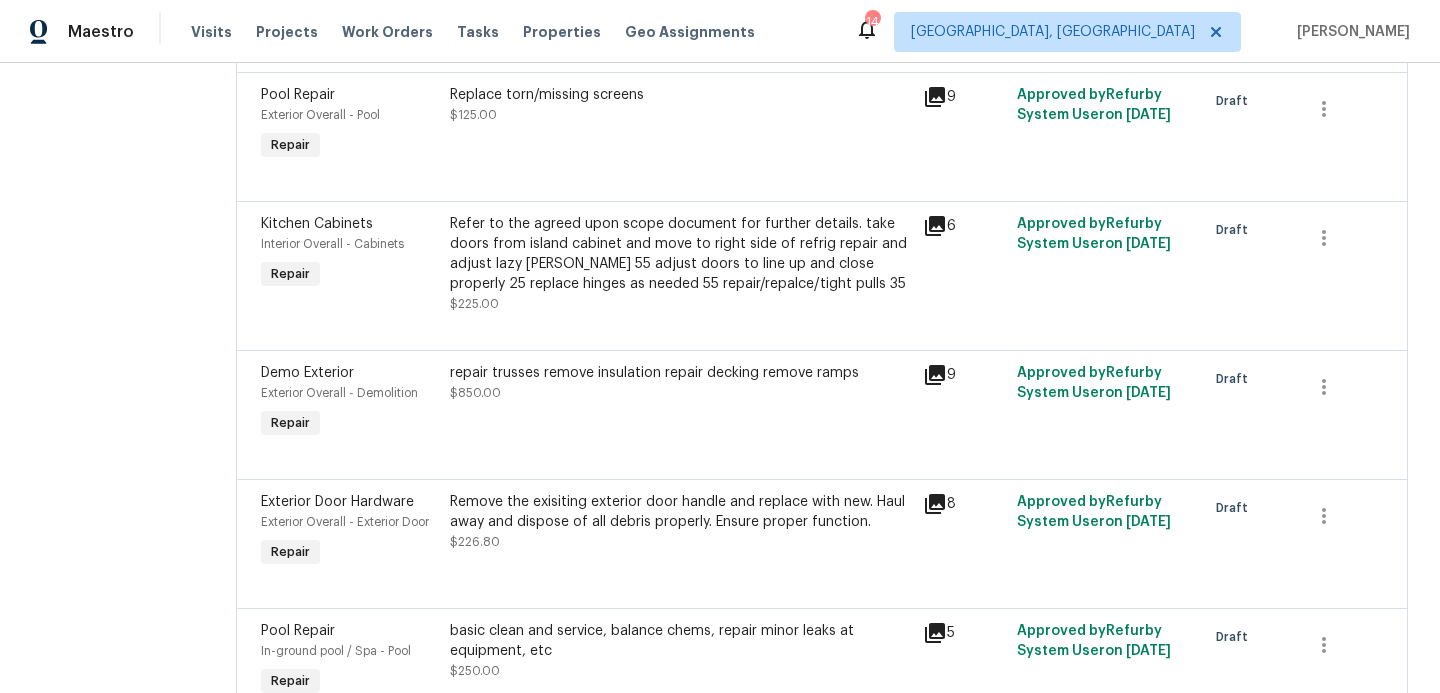 scroll, scrollTop: 0, scrollLeft: 0, axis: both 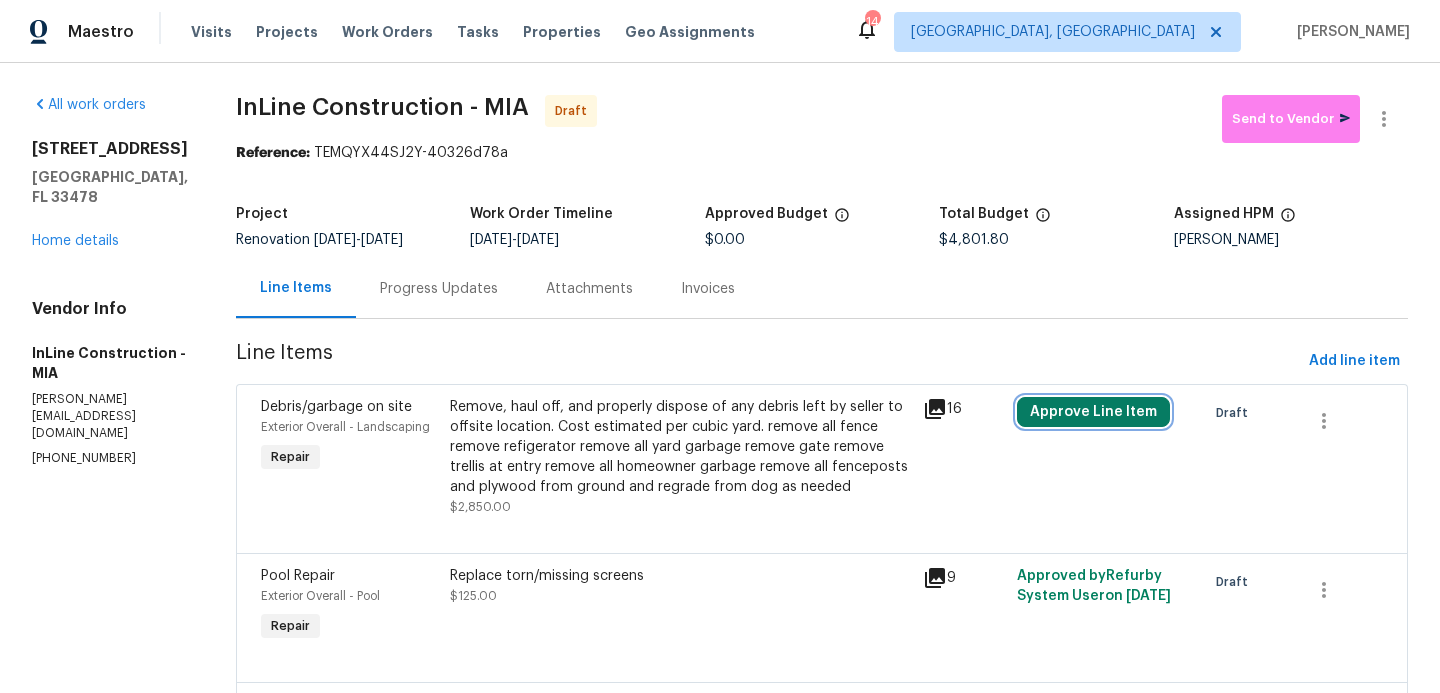 click on "Approve Line Item" at bounding box center (1093, 412) 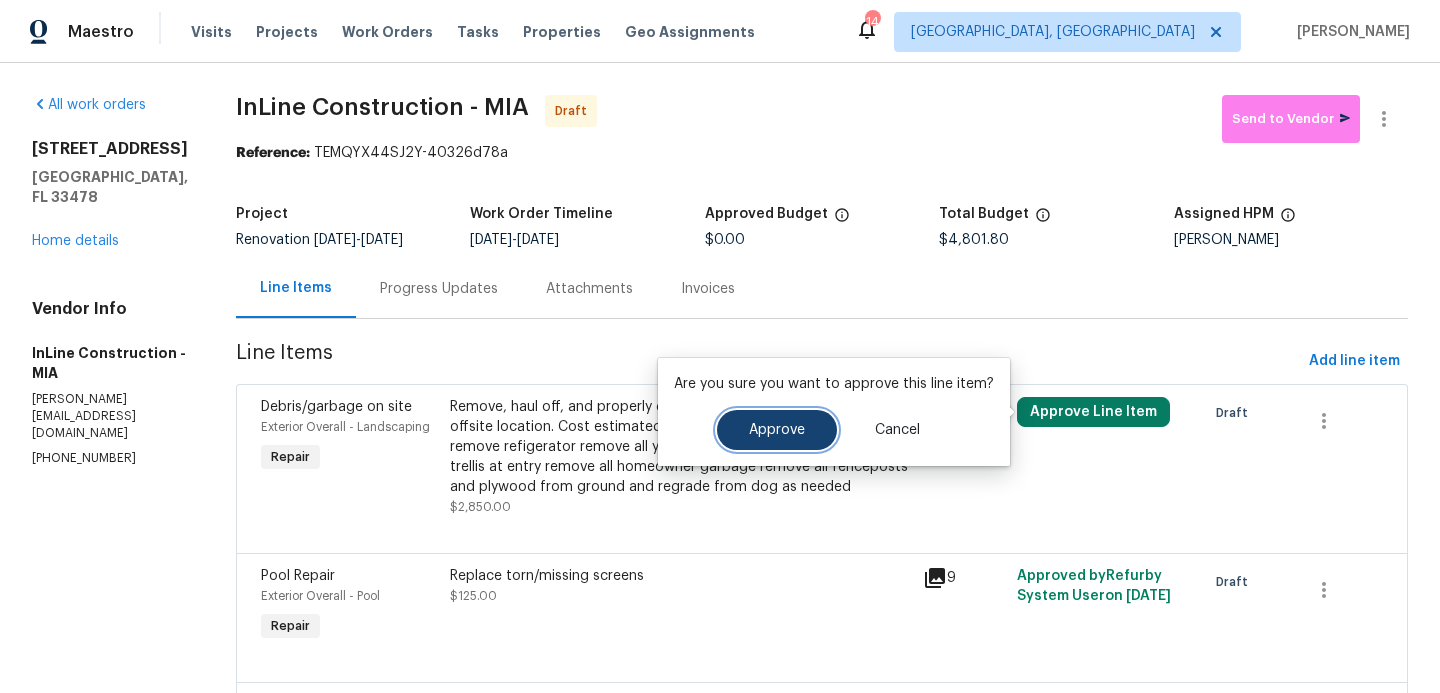 click on "Approve" at bounding box center (777, 430) 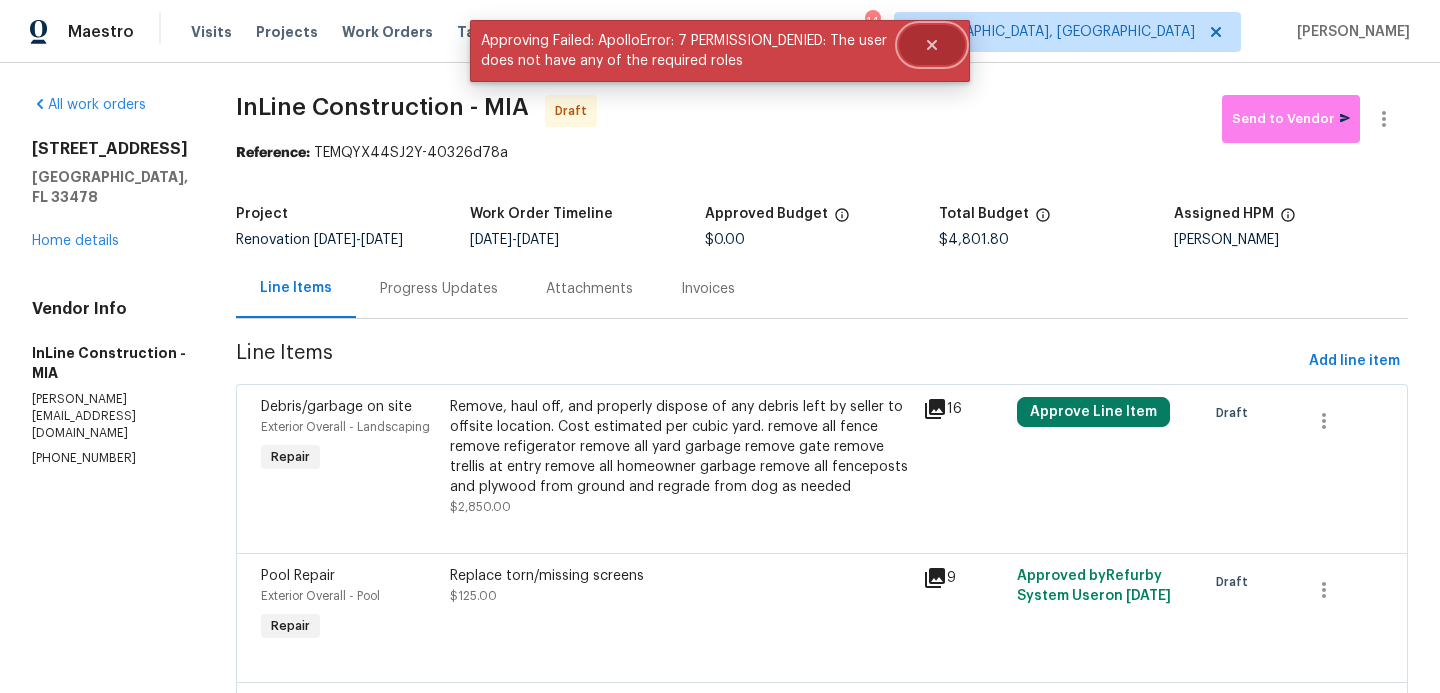 click 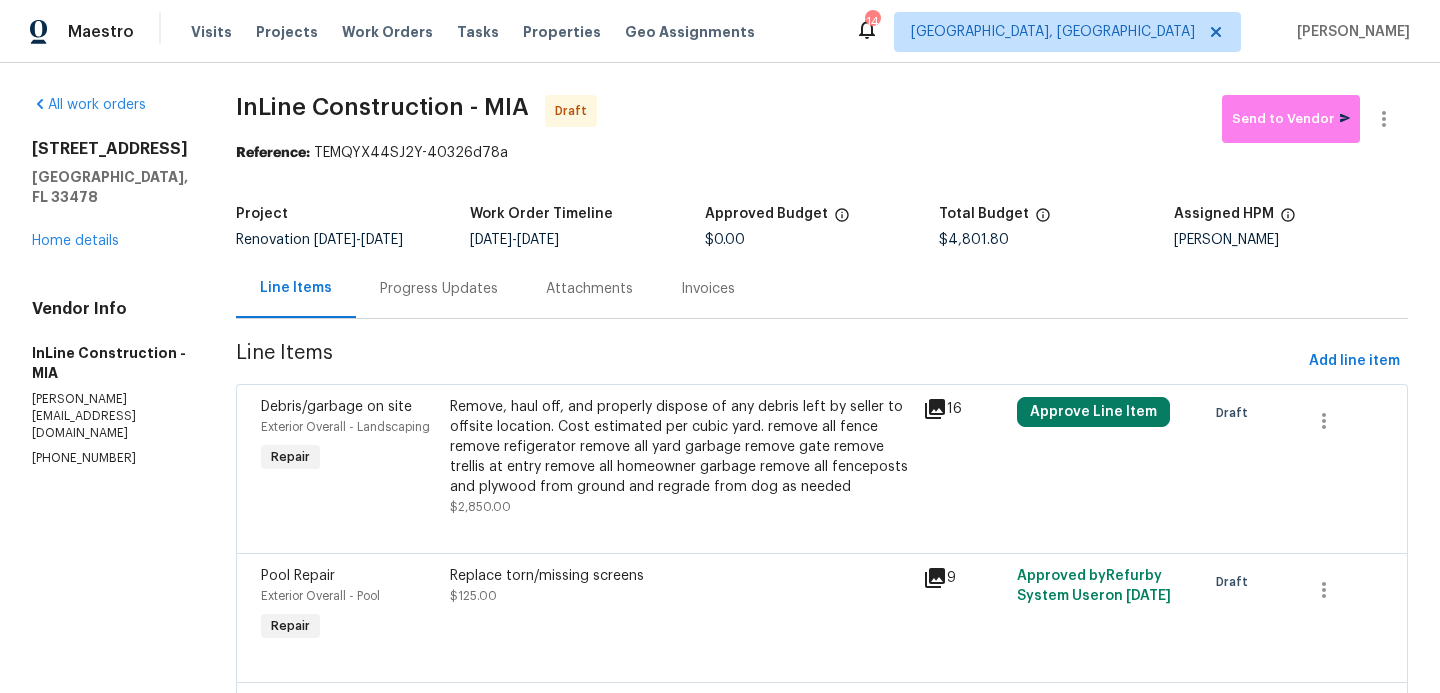 scroll, scrollTop: 714, scrollLeft: 0, axis: vertical 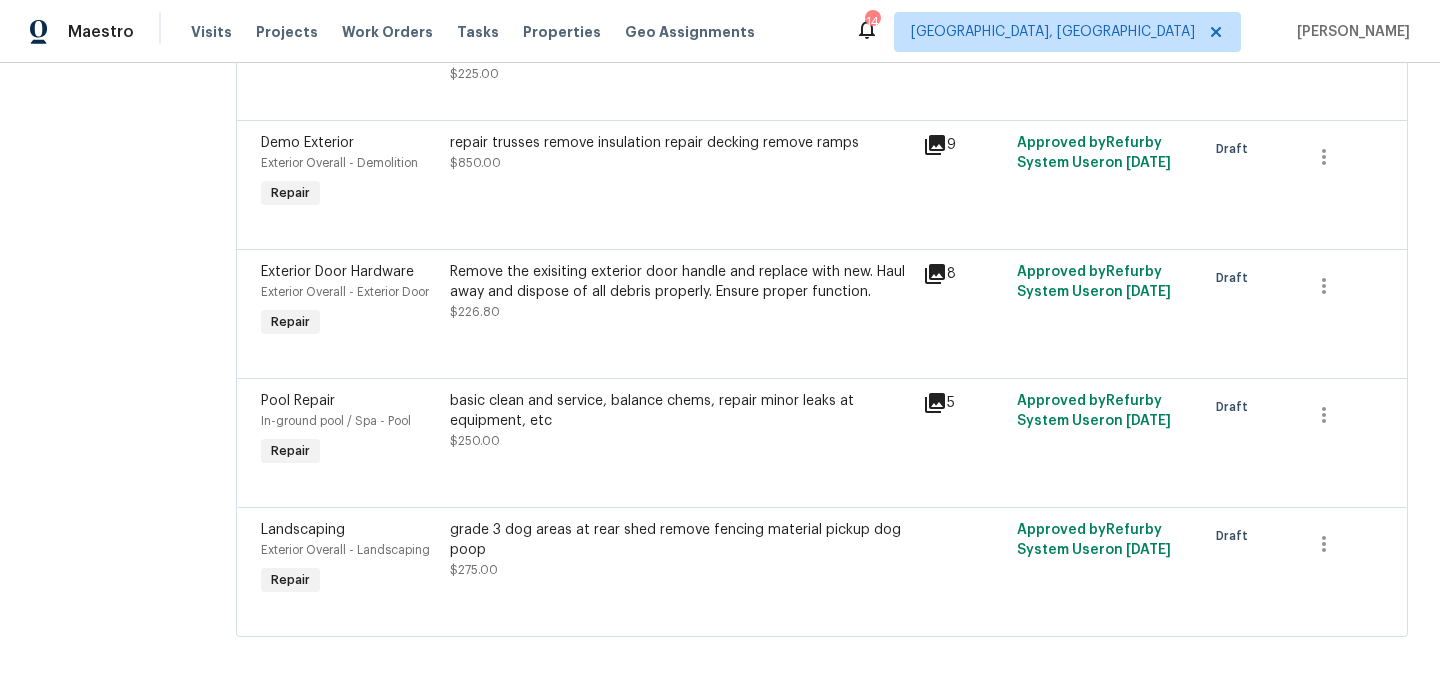 click on "grade 3 dog areas at rear shed
remove fencing material
pickup dog poop" at bounding box center (680, 540) 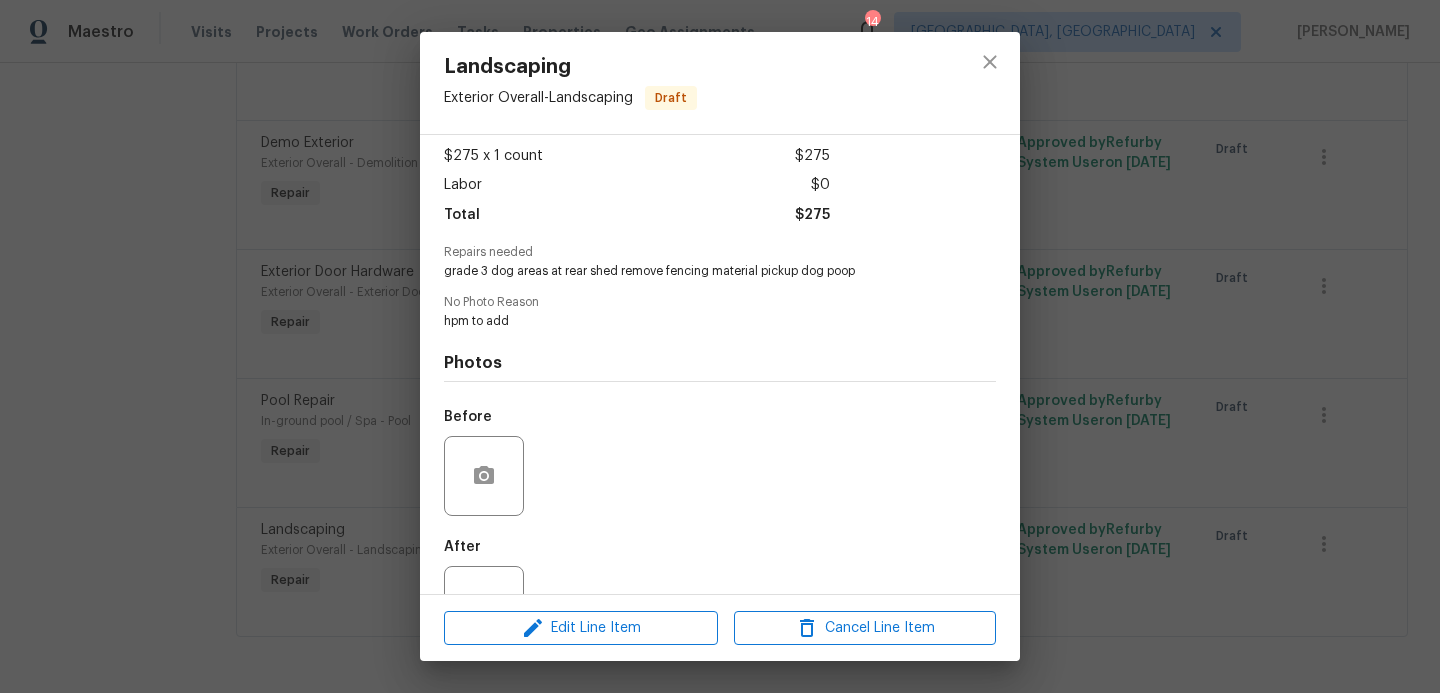 scroll, scrollTop: 108, scrollLeft: 0, axis: vertical 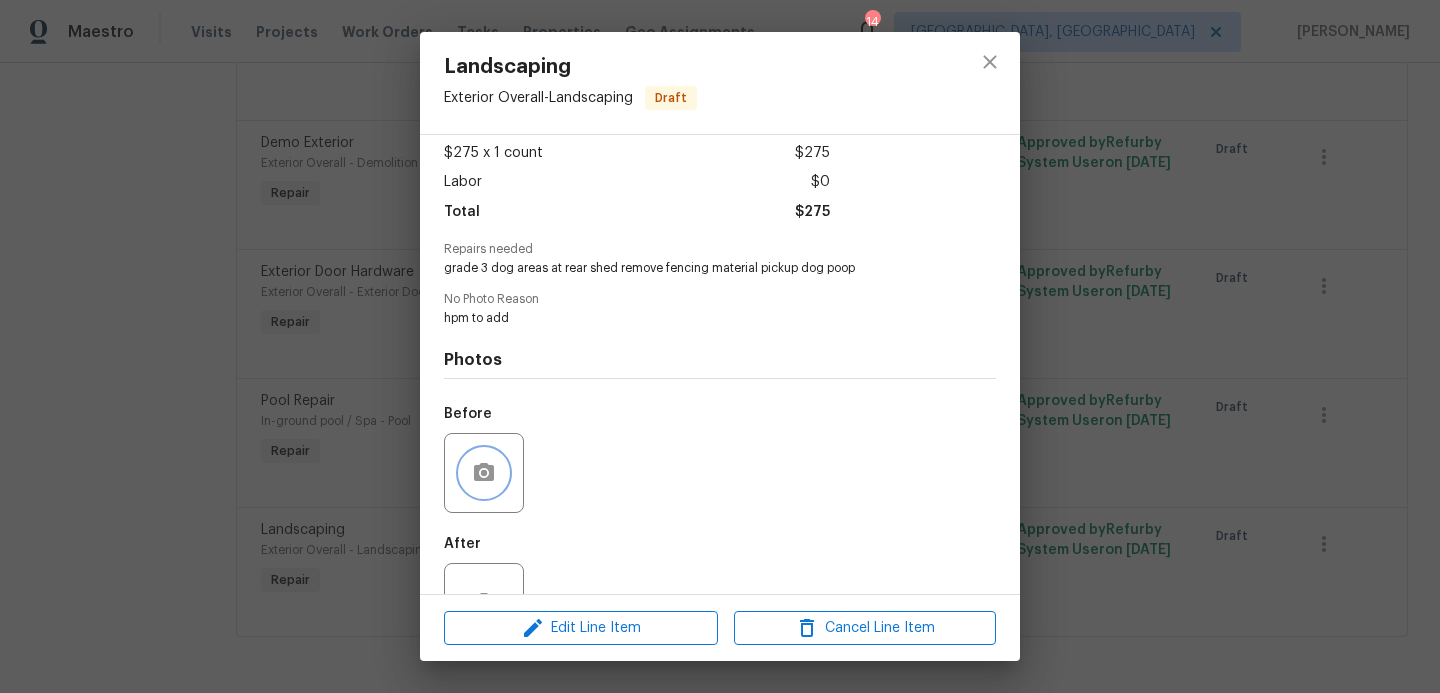 click 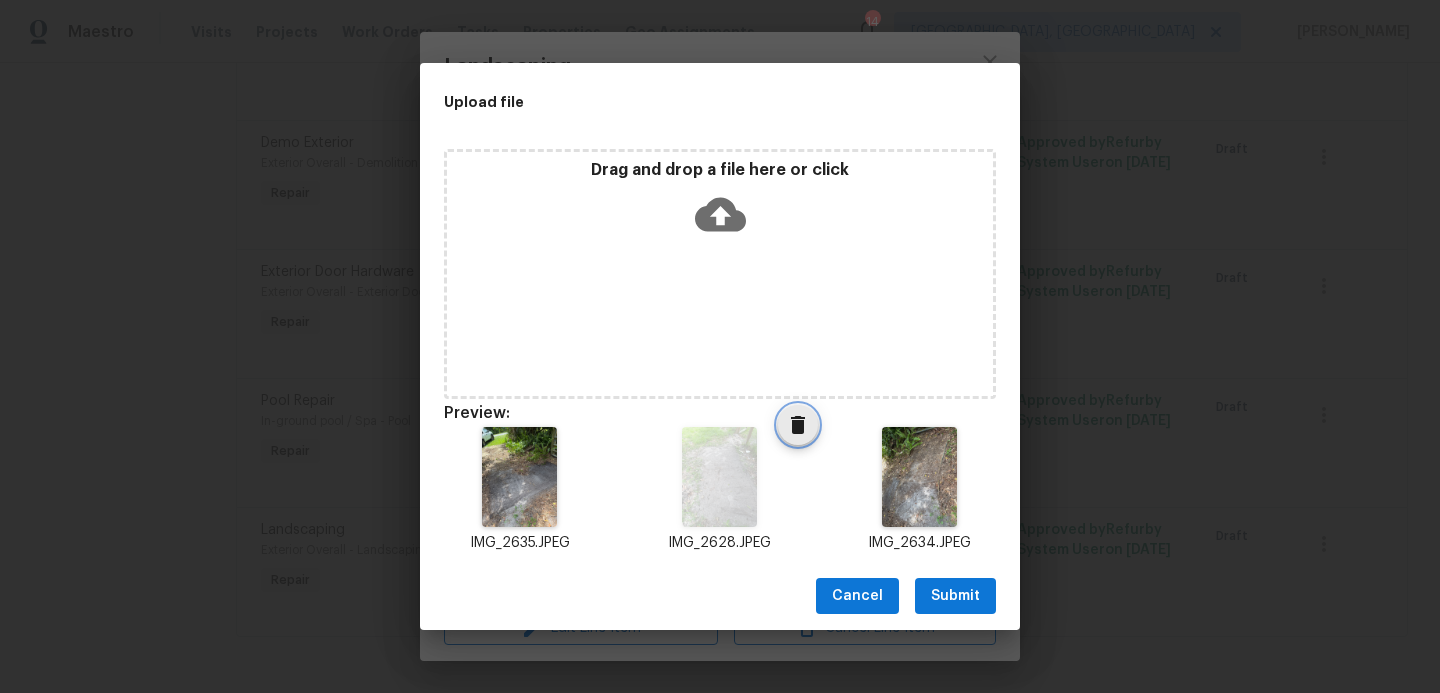 click 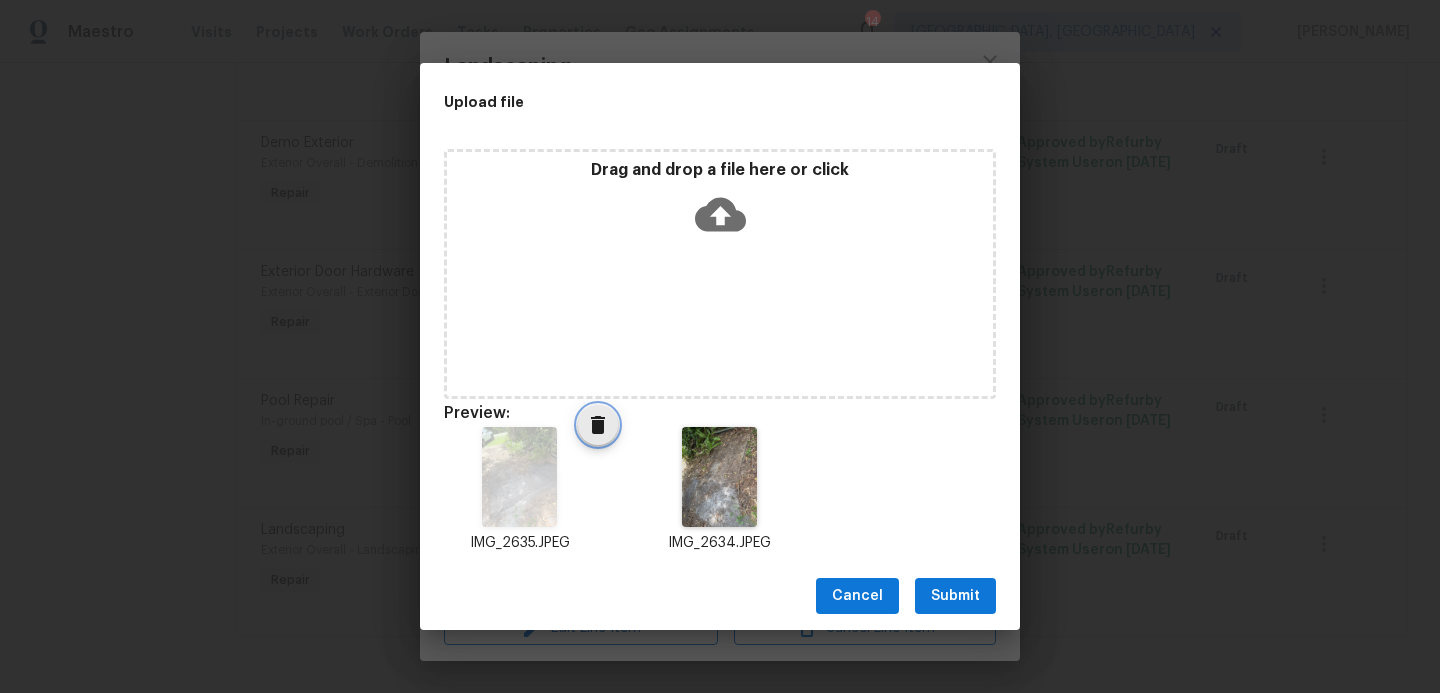 click 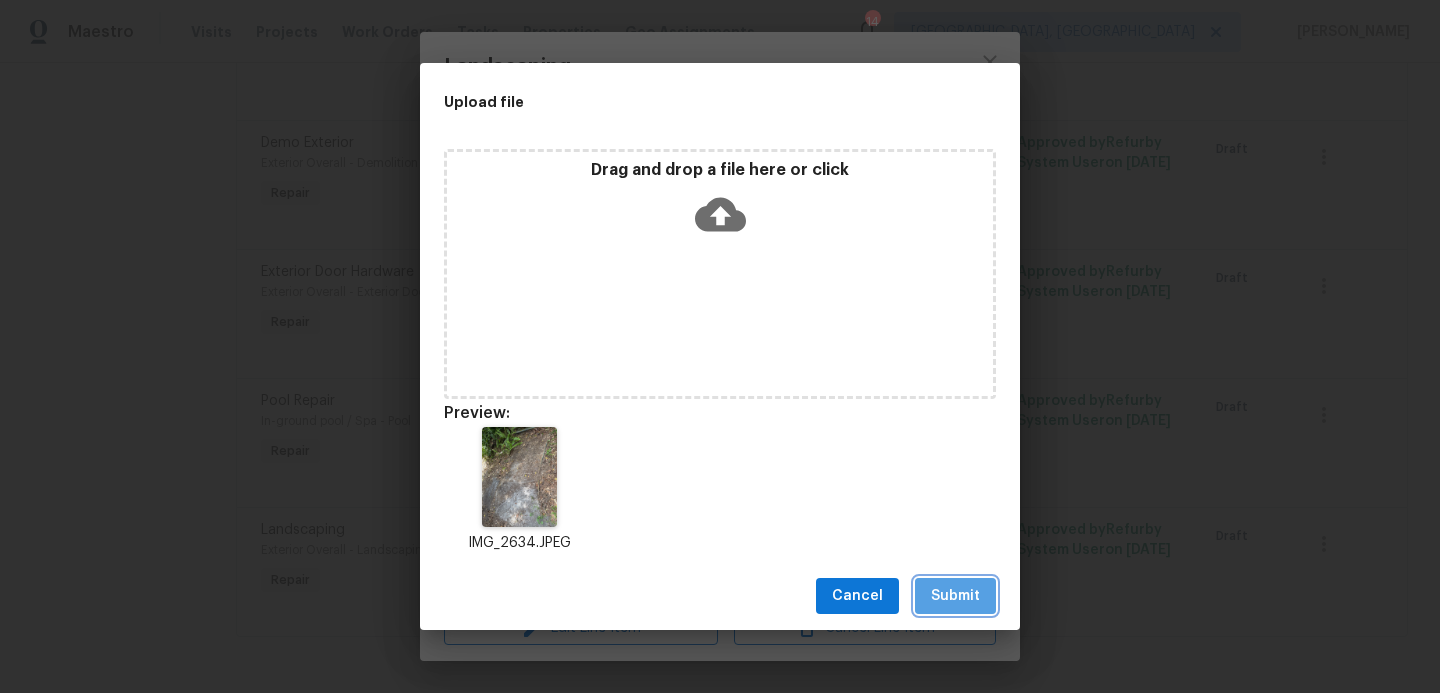 click on "Submit" at bounding box center [955, 596] 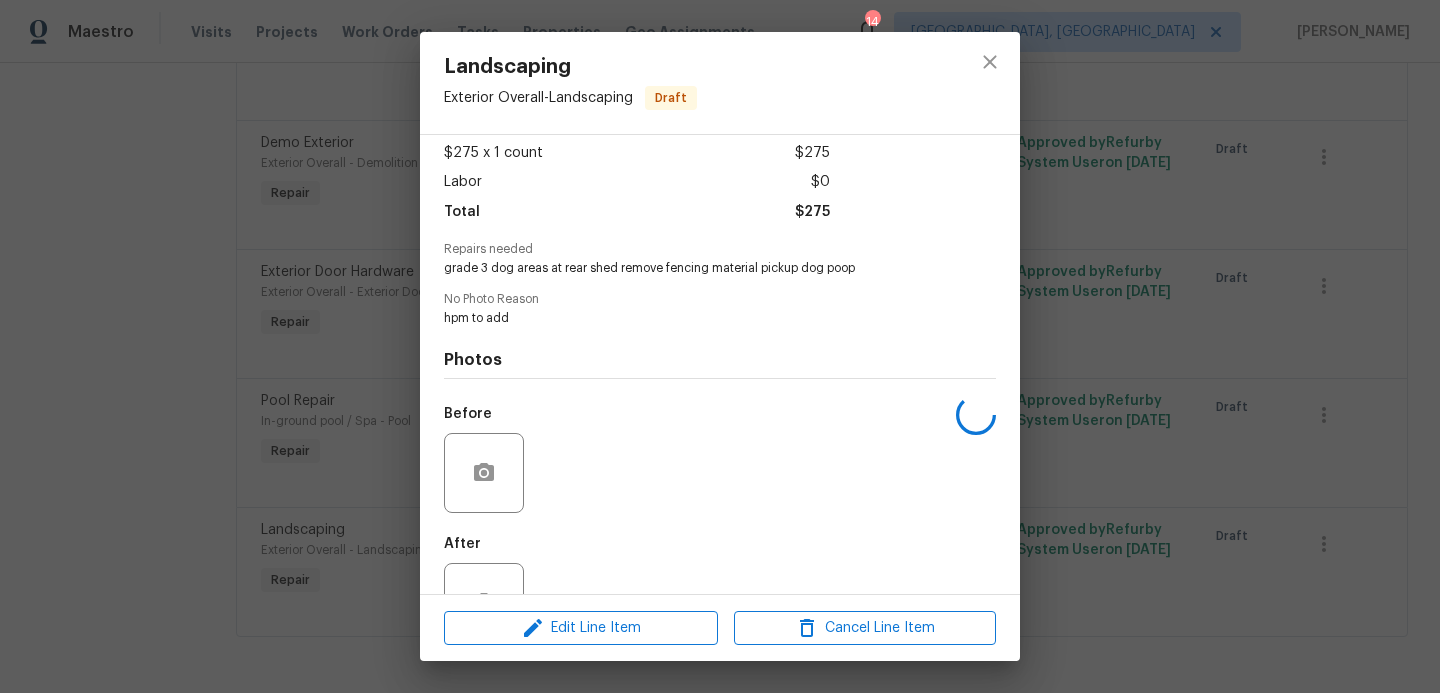click at bounding box center (484, 603) 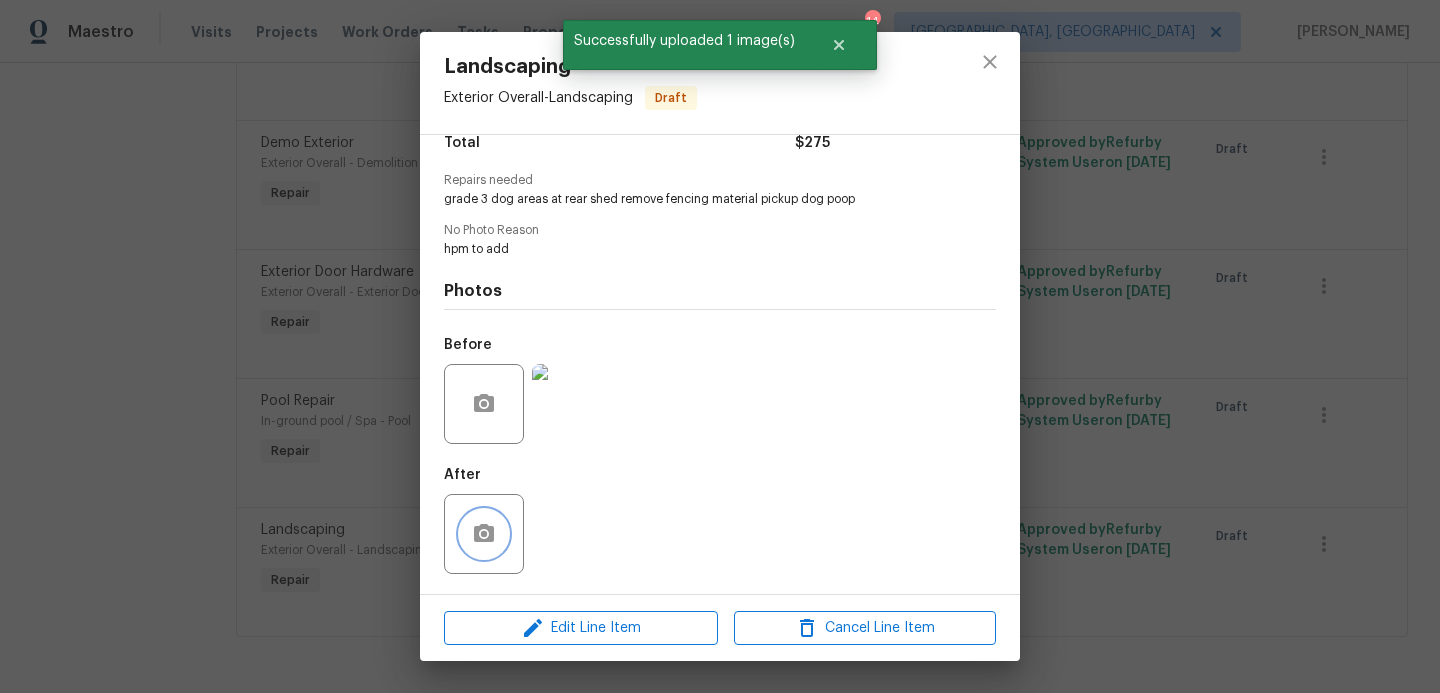 click 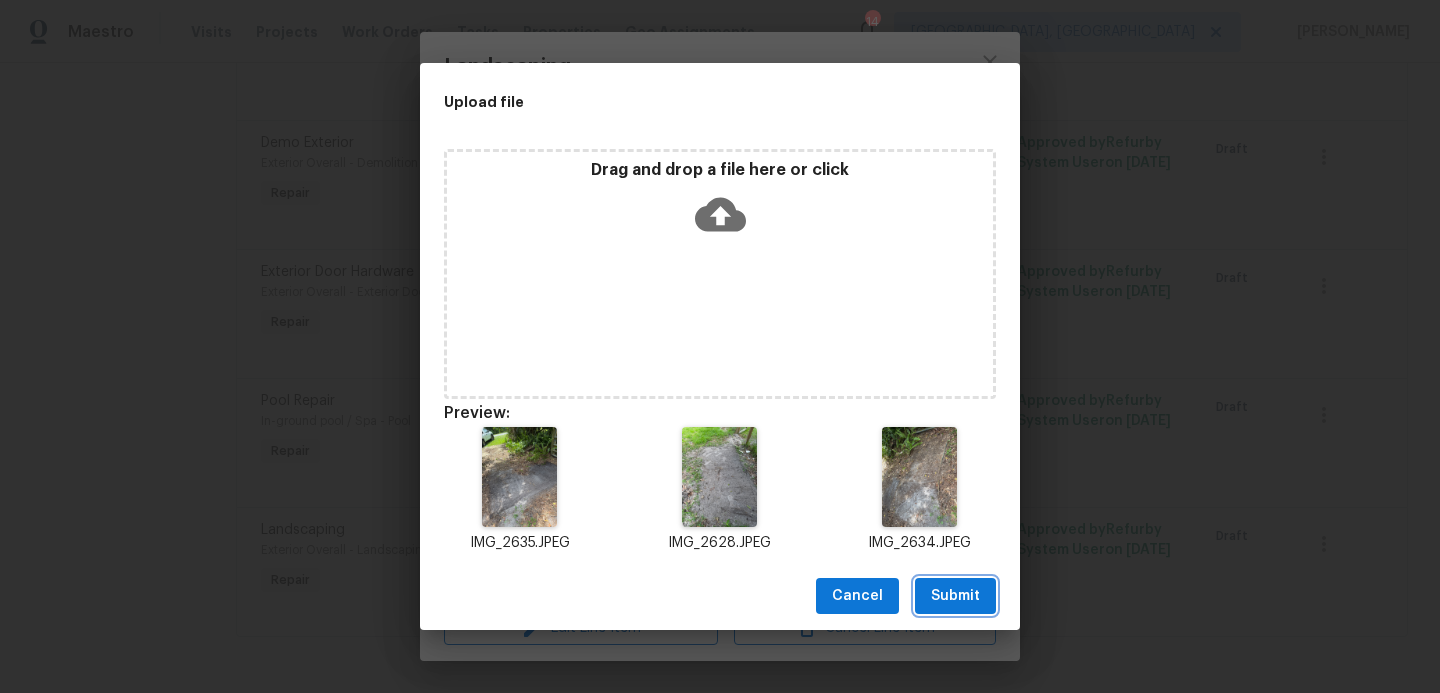 click on "Submit" at bounding box center [955, 596] 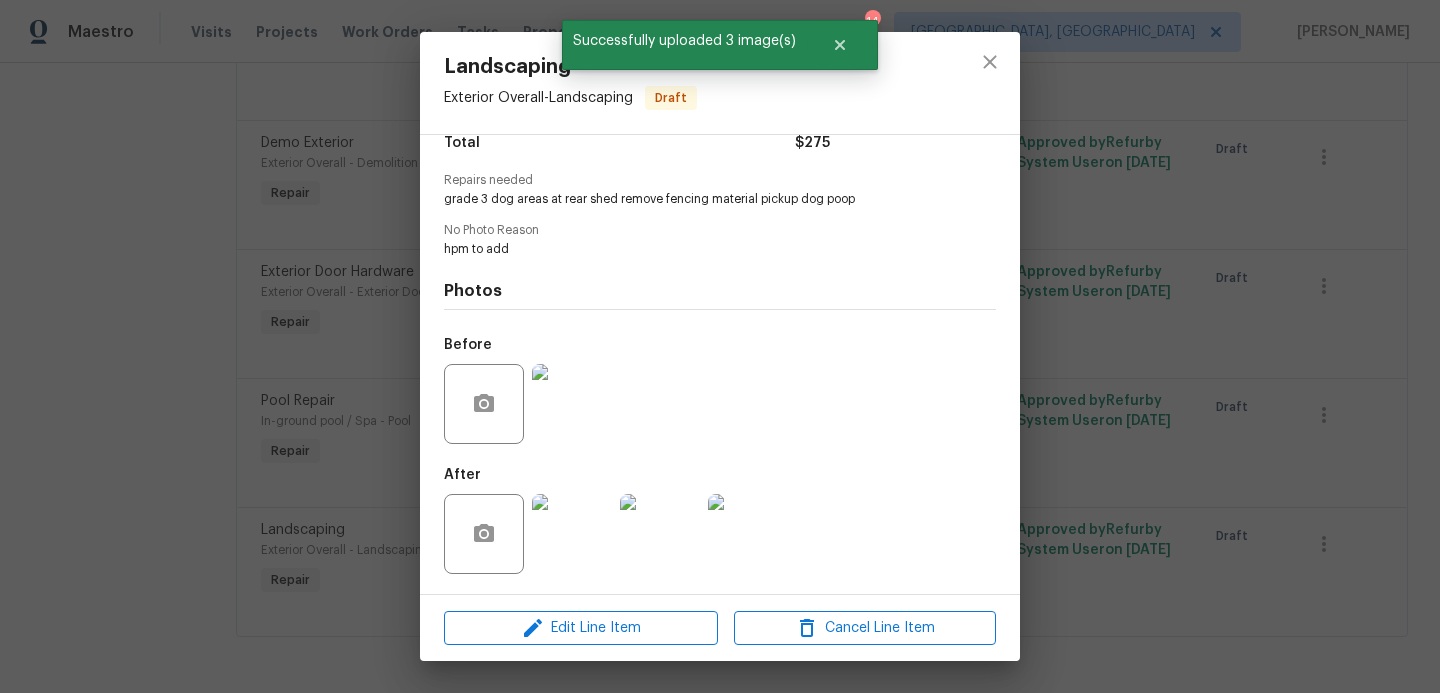 click on "Landscaping Exterior Overall  -  Landscaping Draft Vendor InLine Construction Account Category Repairs Cost $275 x 1 count $275 Labor $0 Total $275 Repairs needed grade 3 dog areas at rear shed
remove fencing material
pickup dog poop No Photo Reason hpm to add Photos Before After  Edit Line Item  Cancel Line Item" at bounding box center (720, 346) 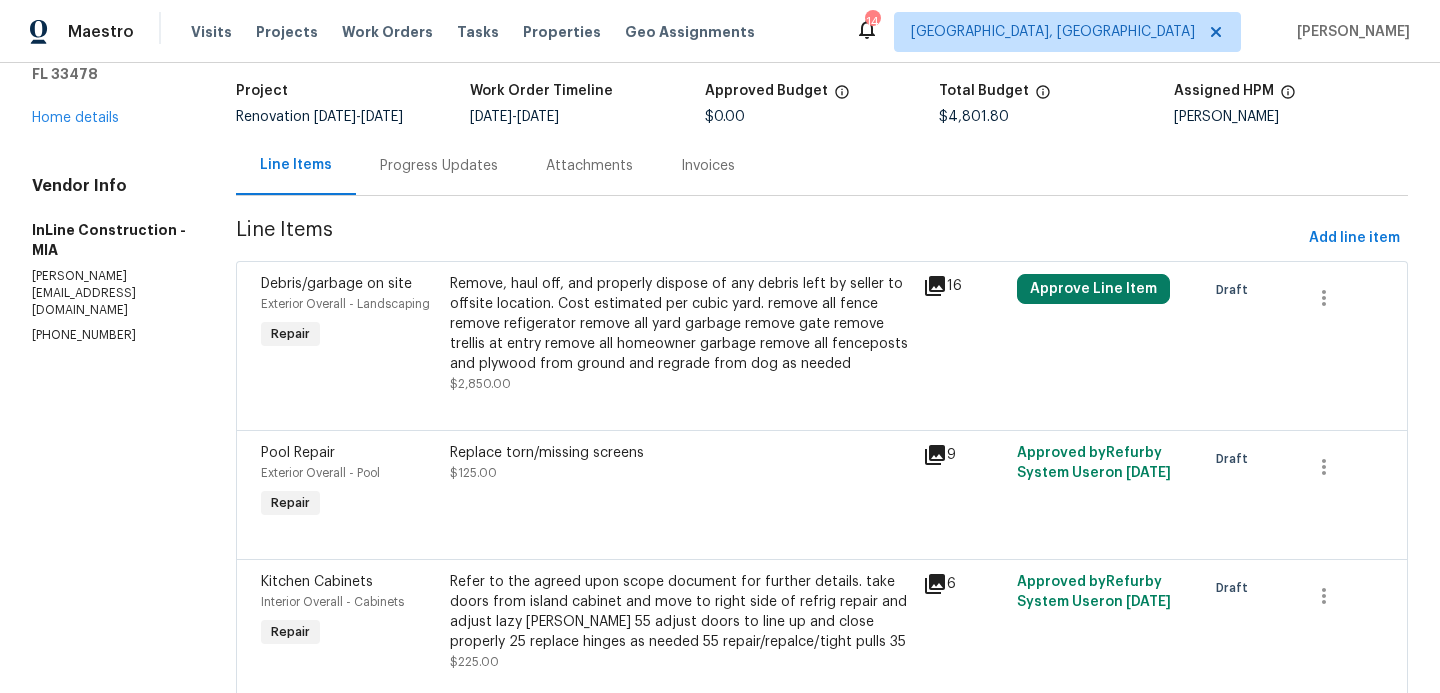 scroll, scrollTop: 0, scrollLeft: 0, axis: both 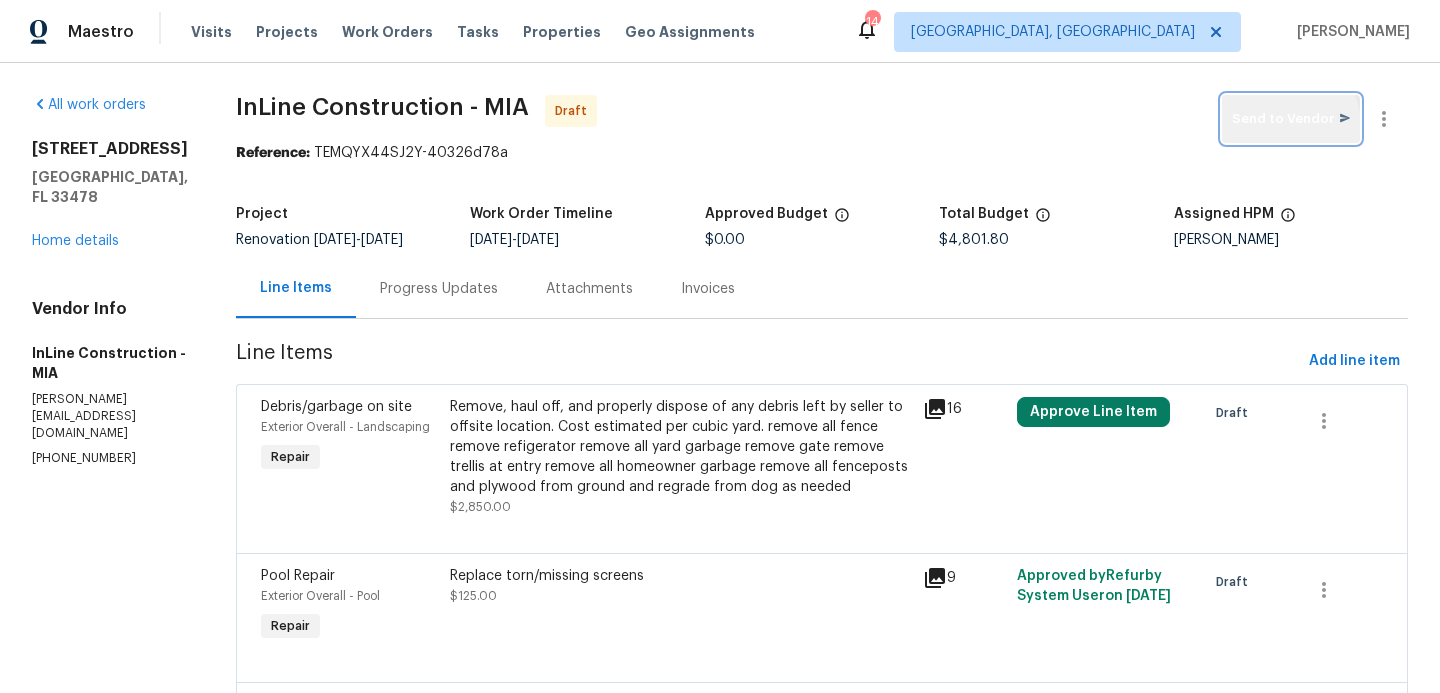 click on "Send to Vendor" at bounding box center (1291, 119) 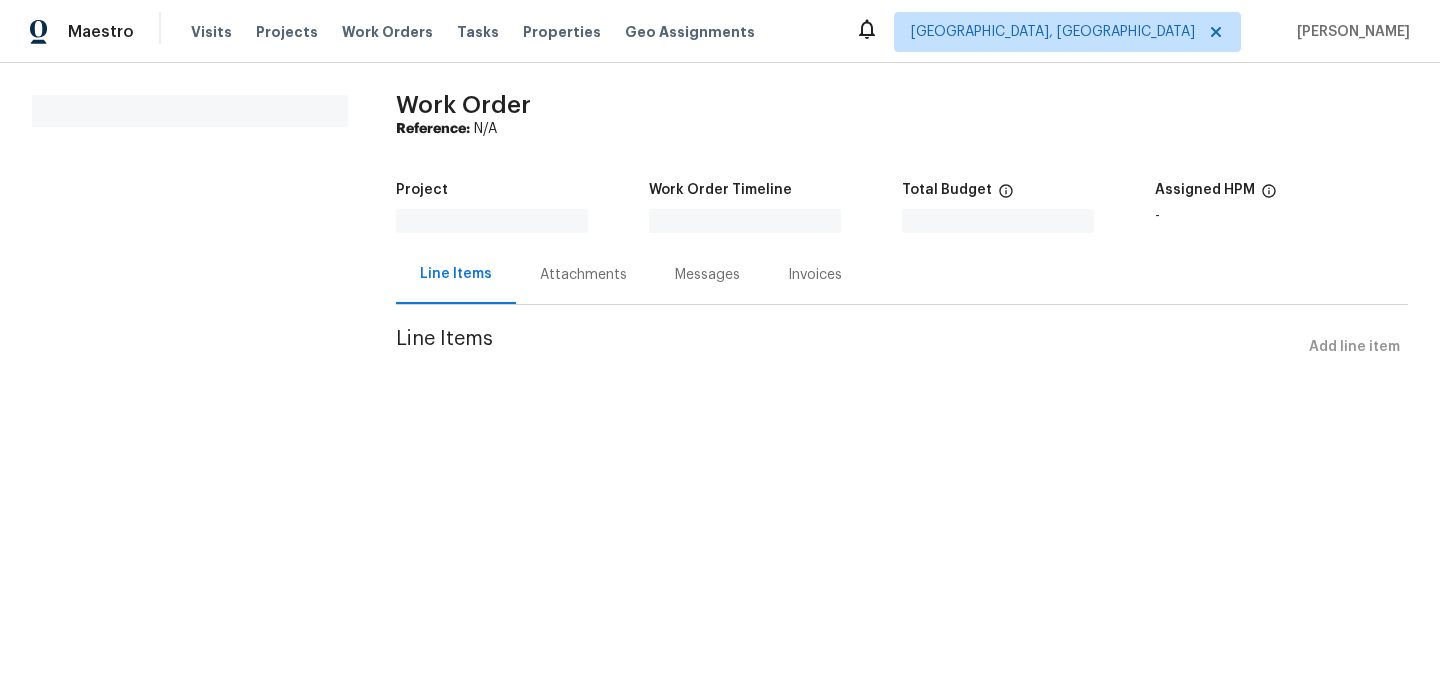 scroll, scrollTop: 0, scrollLeft: 0, axis: both 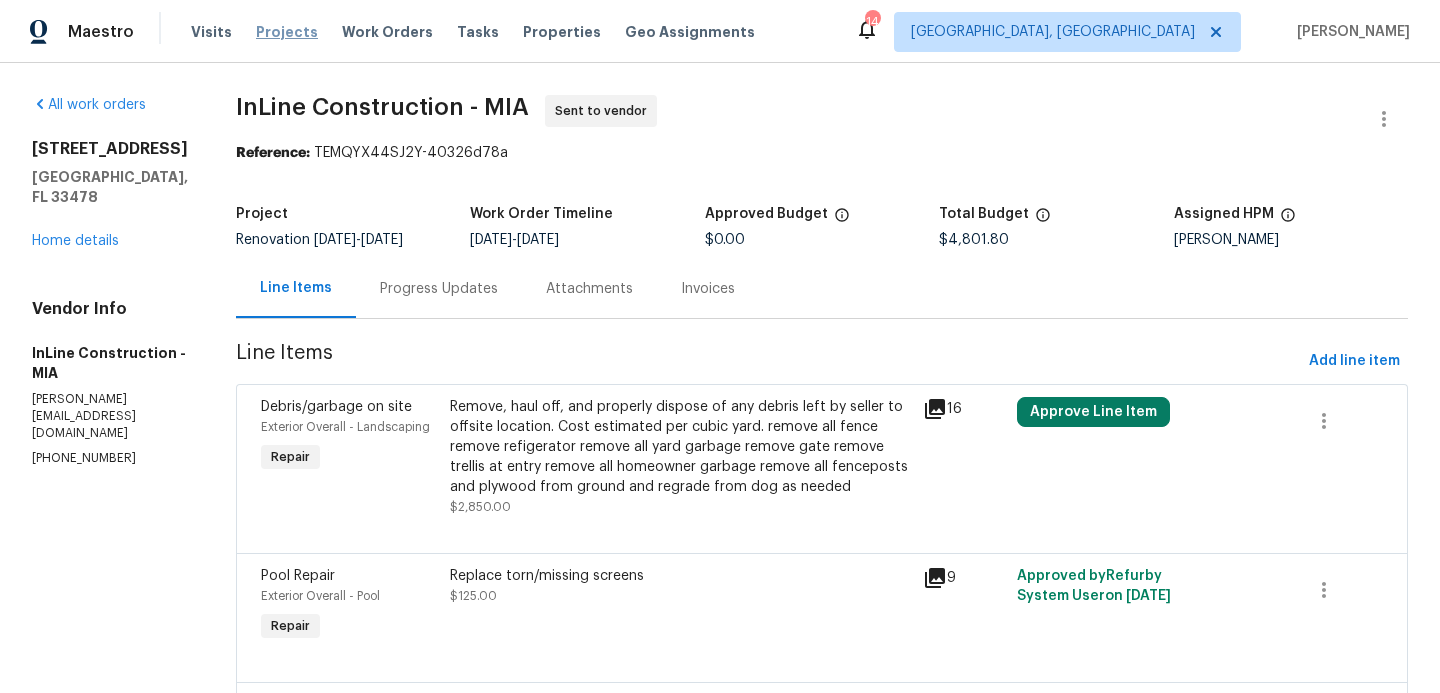 click on "Projects" at bounding box center (287, 32) 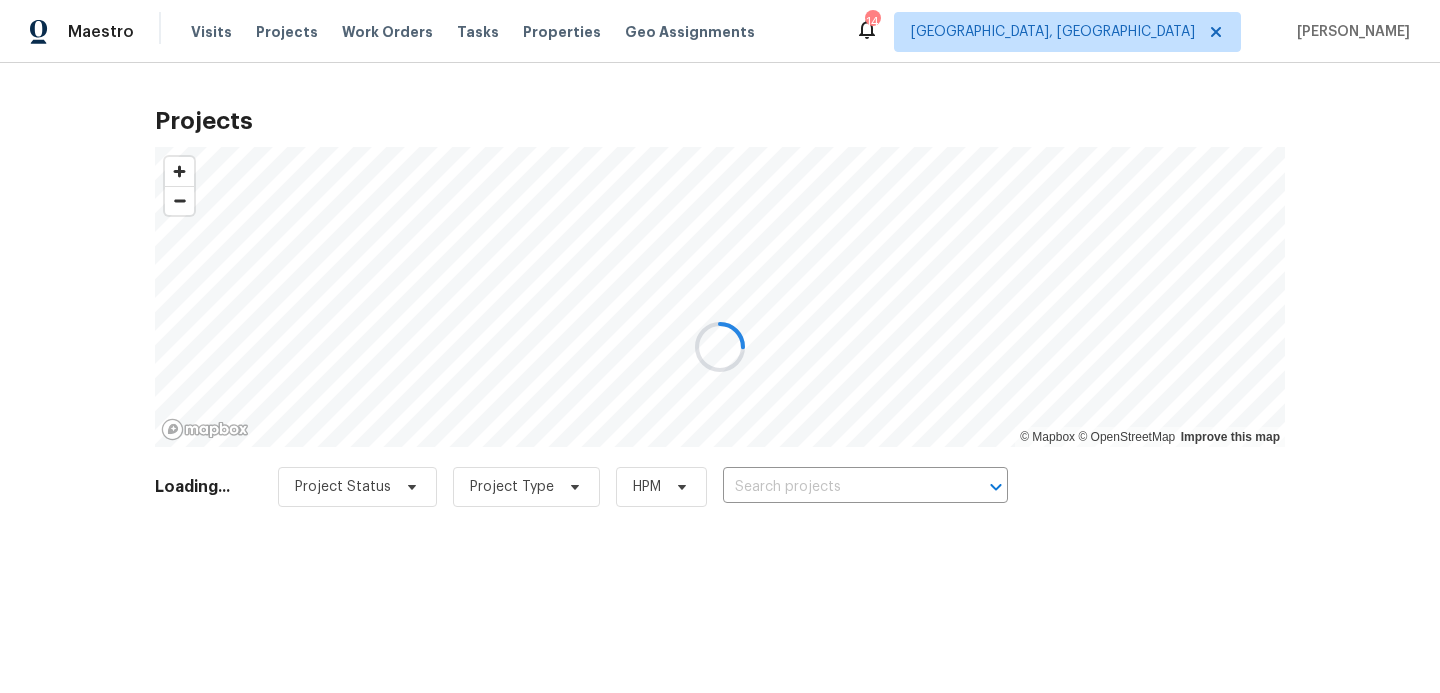 click at bounding box center [720, 346] 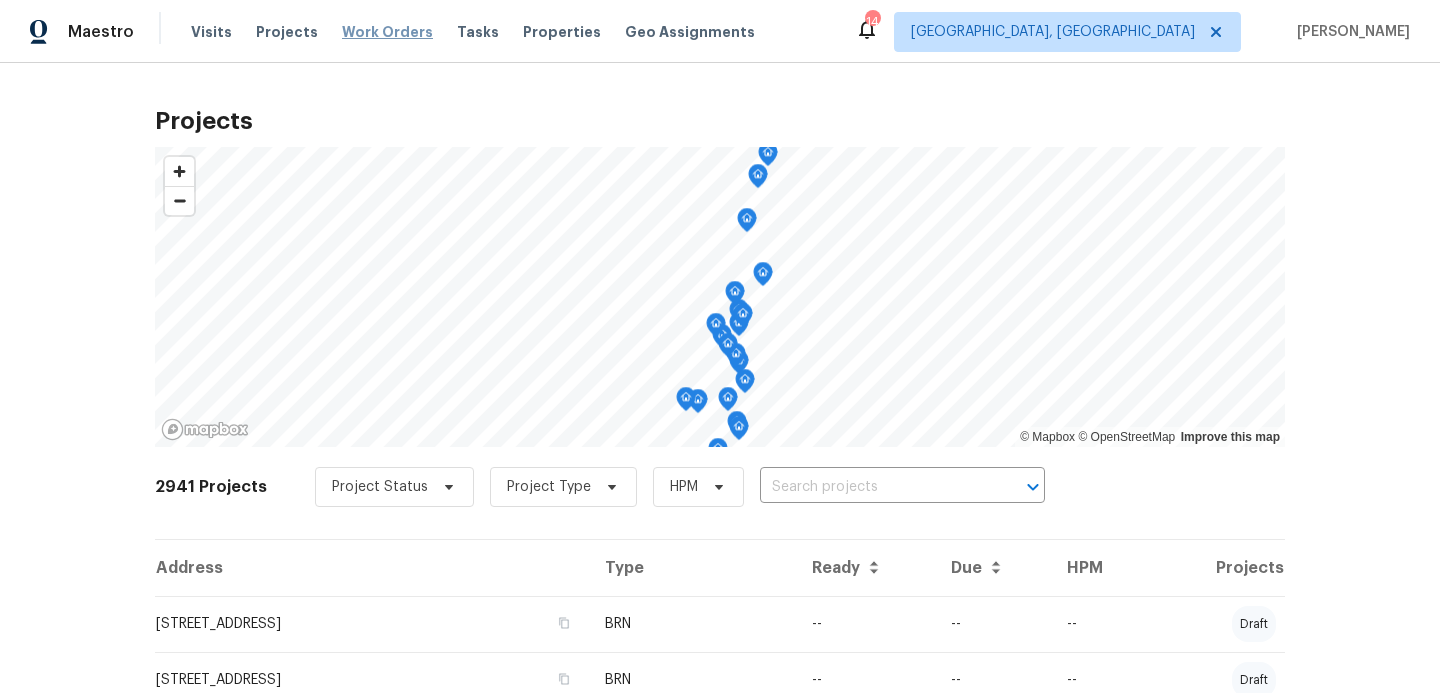 click on "Work Orders" at bounding box center [387, 32] 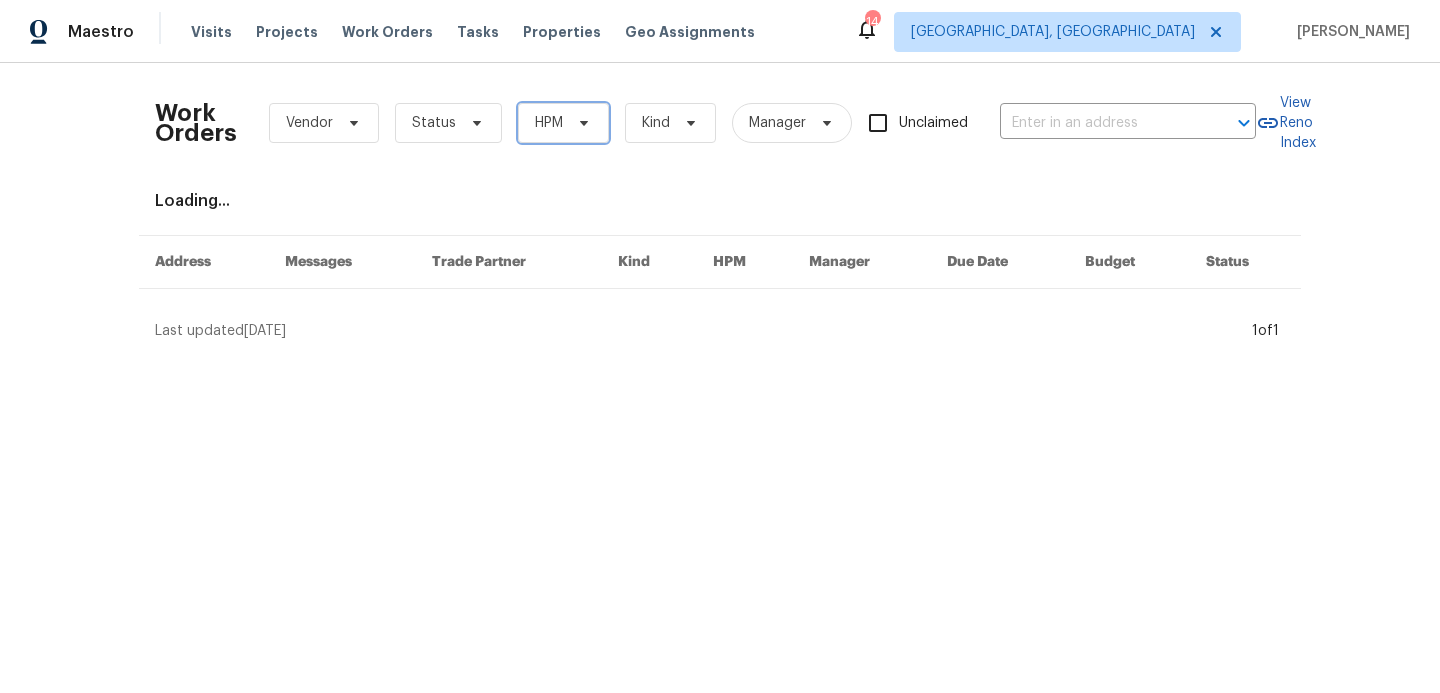 click on "HPM" at bounding box center [563, 123] 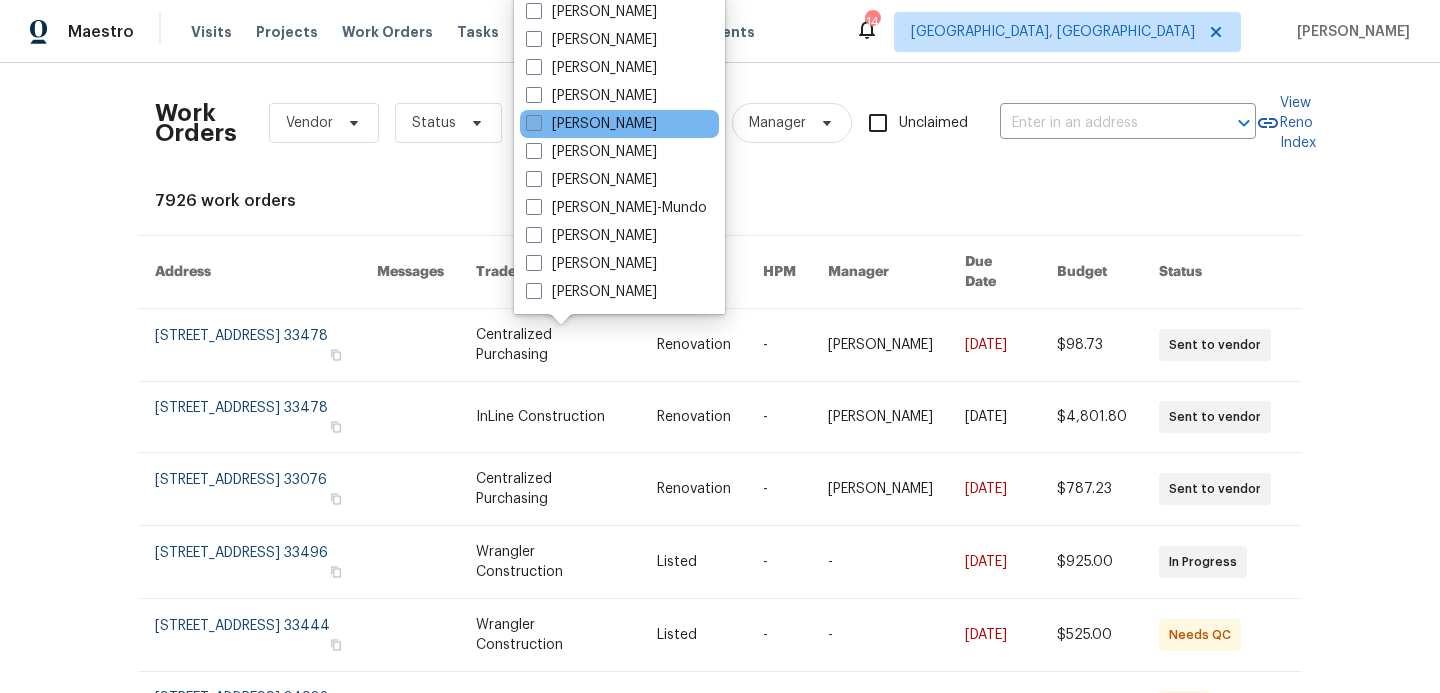 click at bounding box center (534, 123) 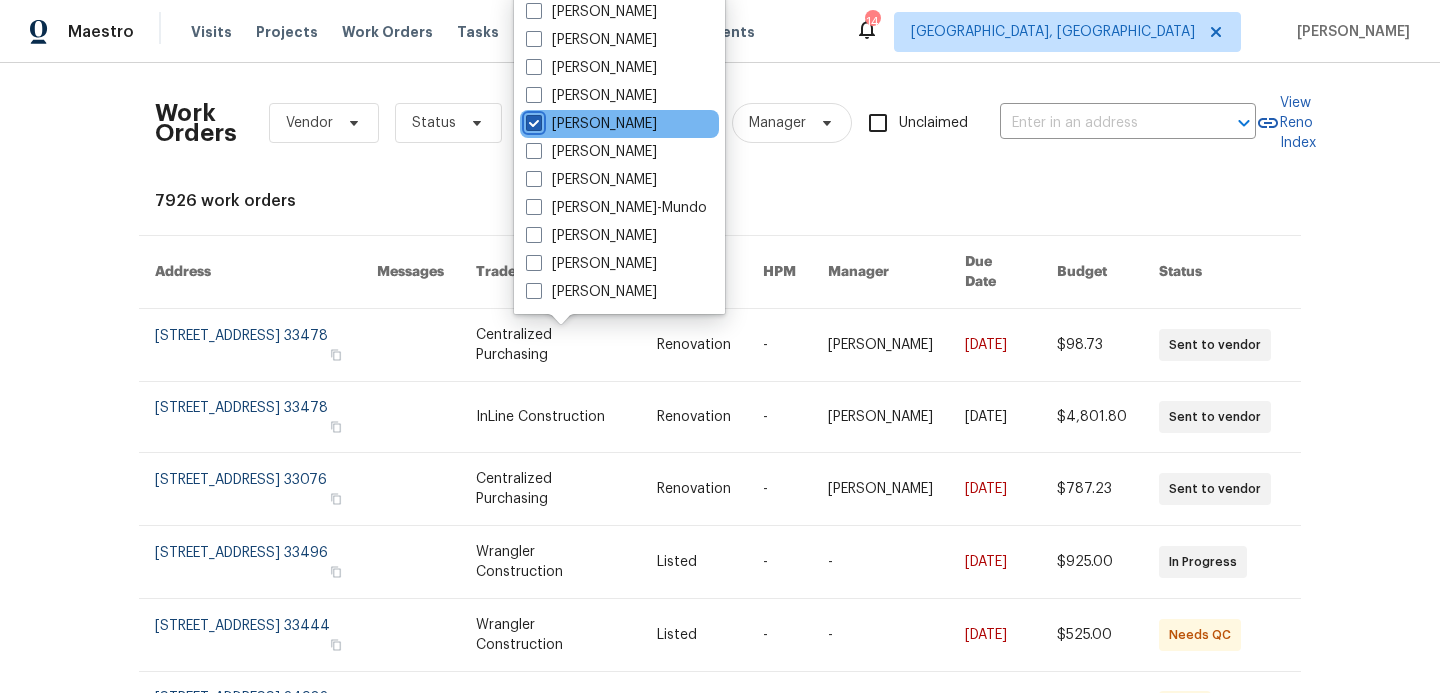 checkbox on "true" 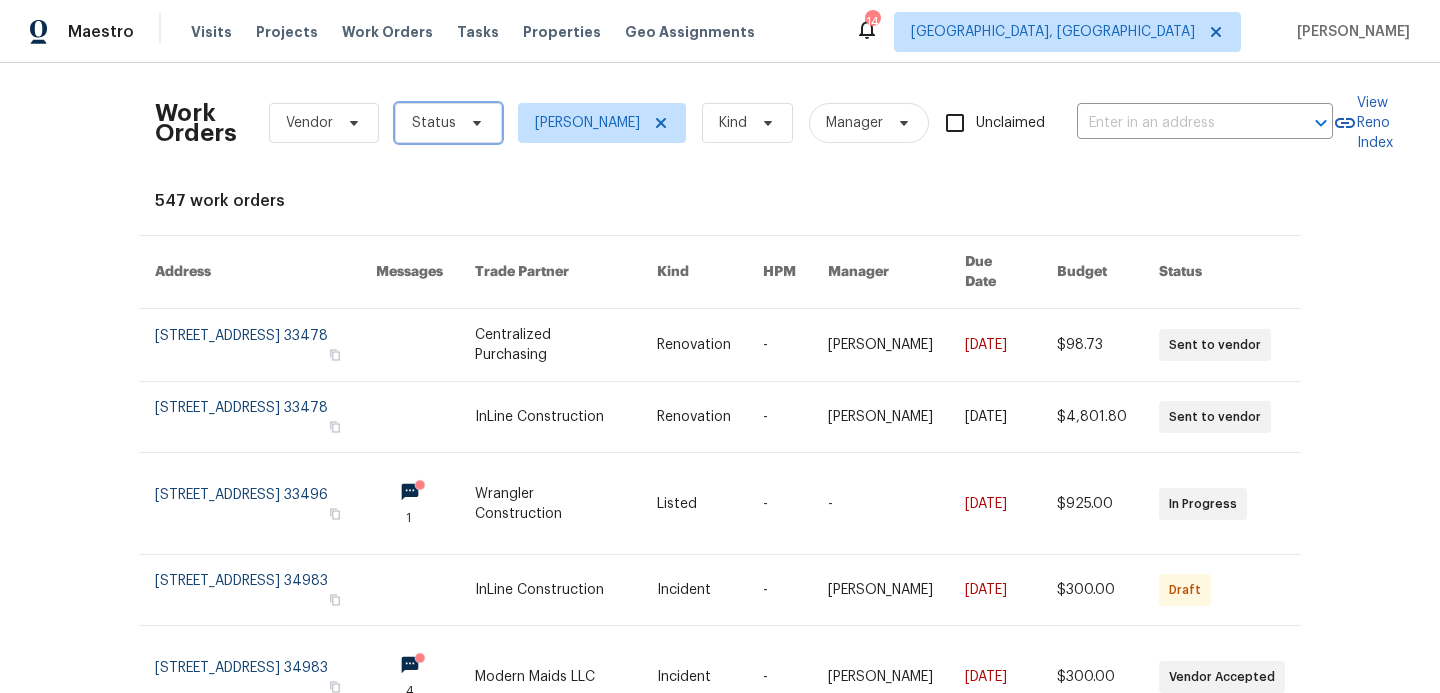 click on "Status" at bounding box center [434, 123] 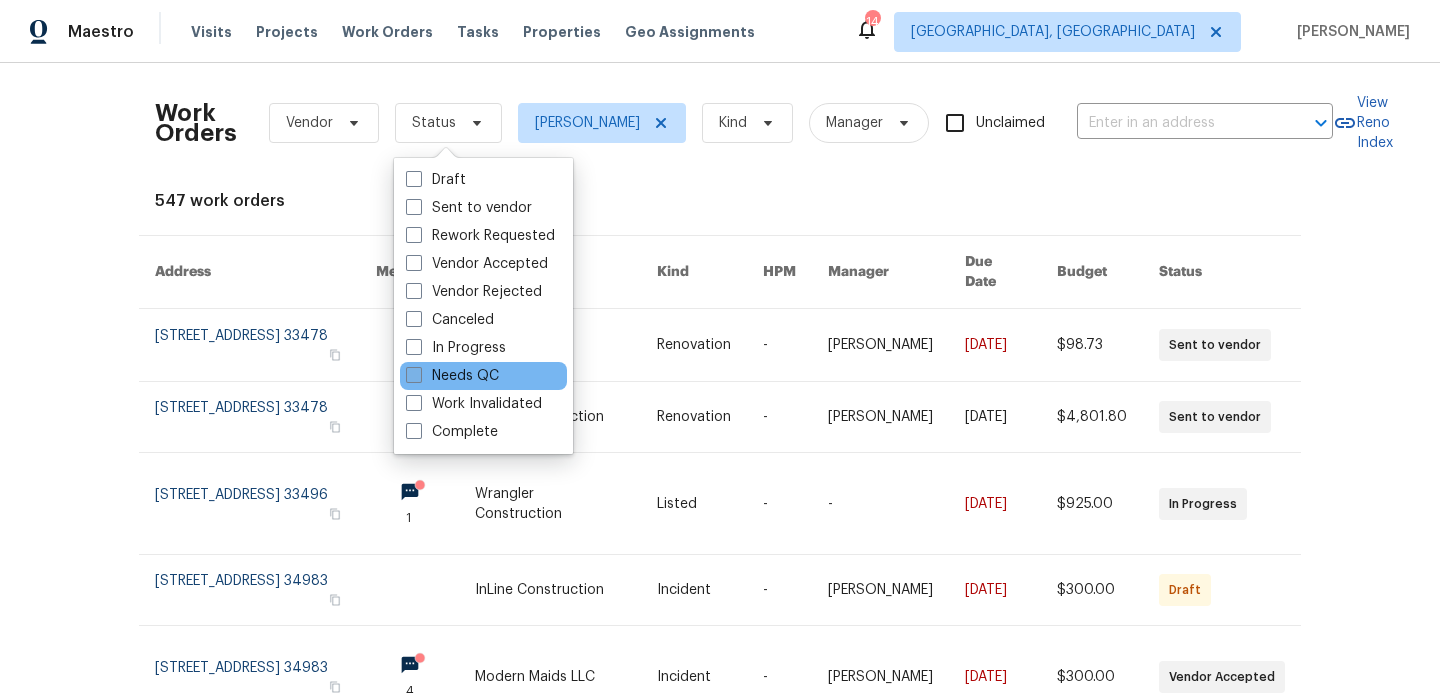 click at bounding box center [414, 375] 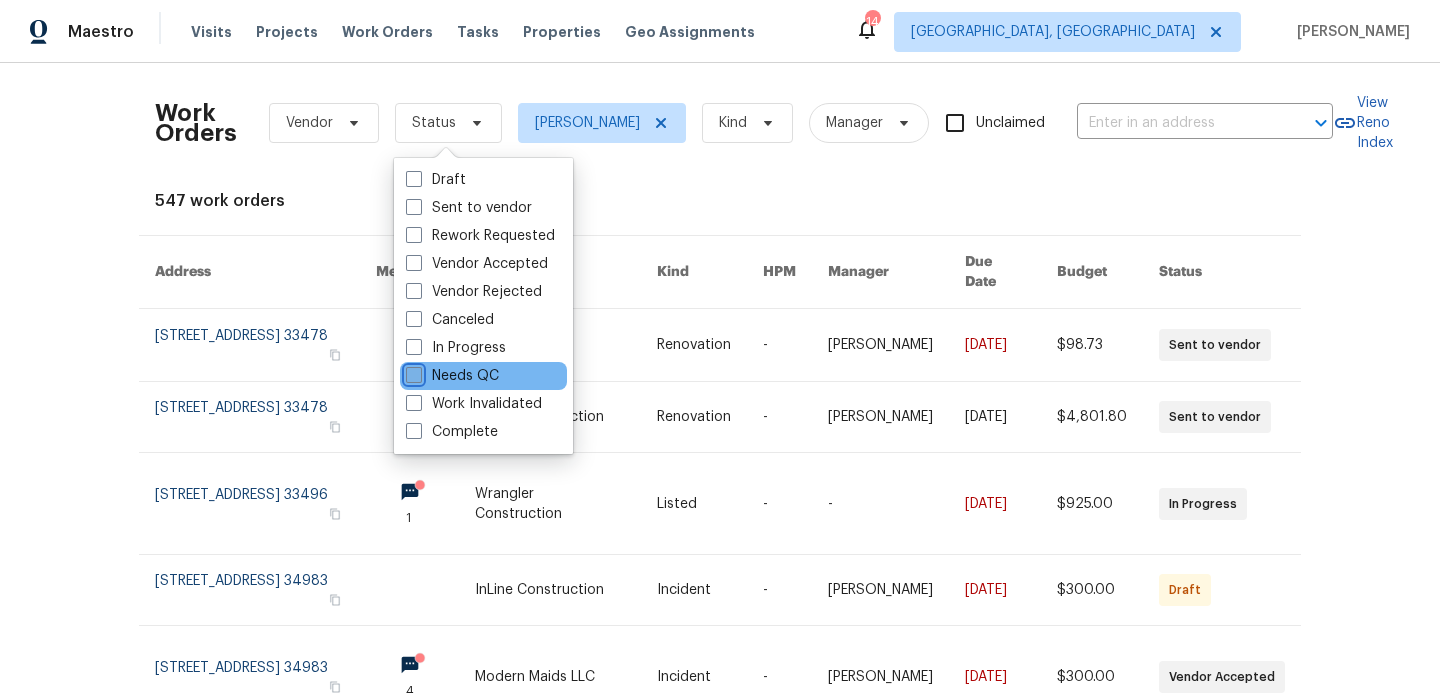 click on "Needs QC" at bounding box center (412, 372) 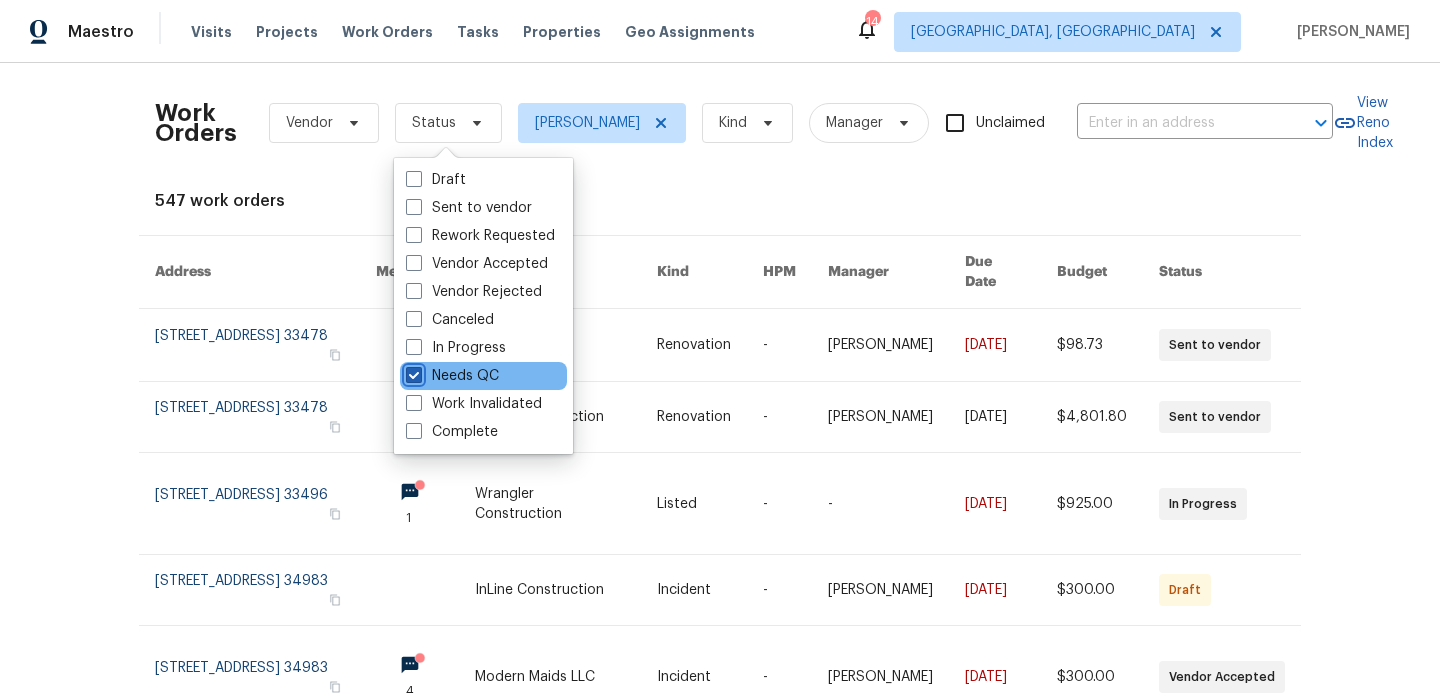 checkbox on "true" 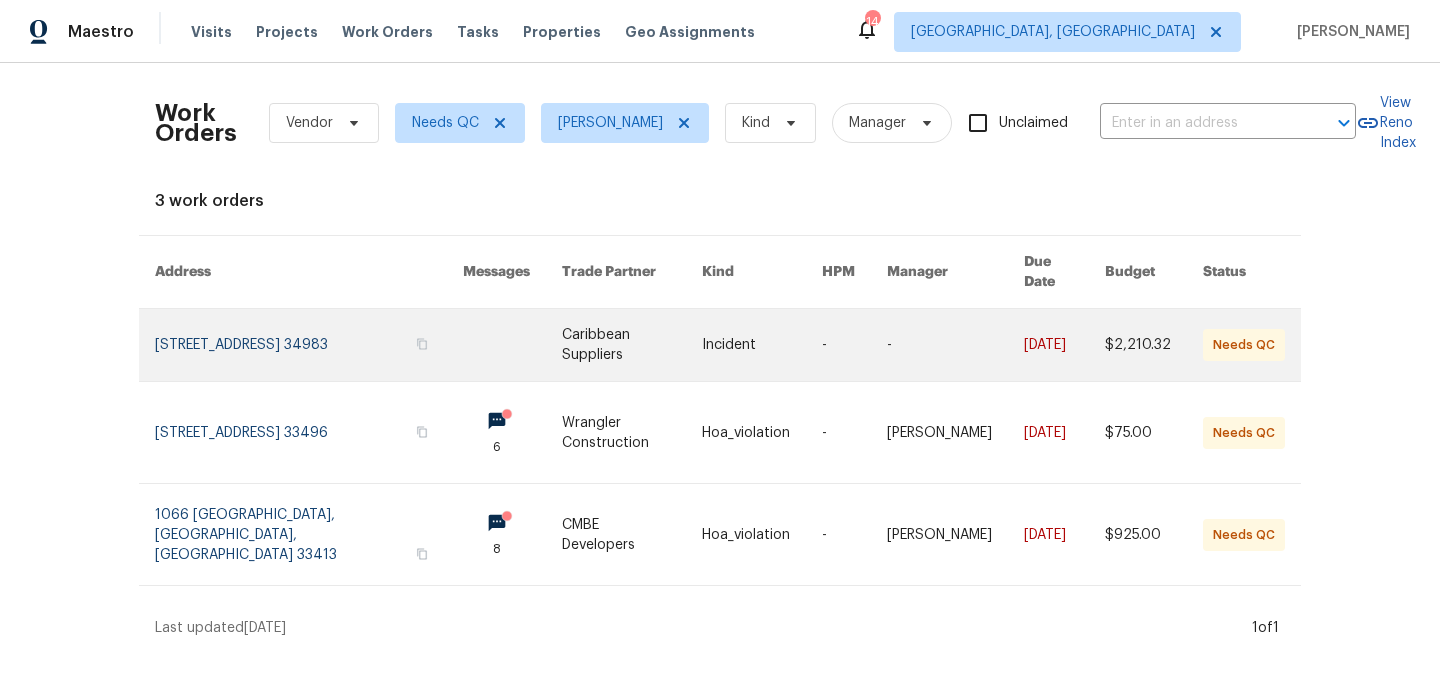 click at bounding box center [309, 345] 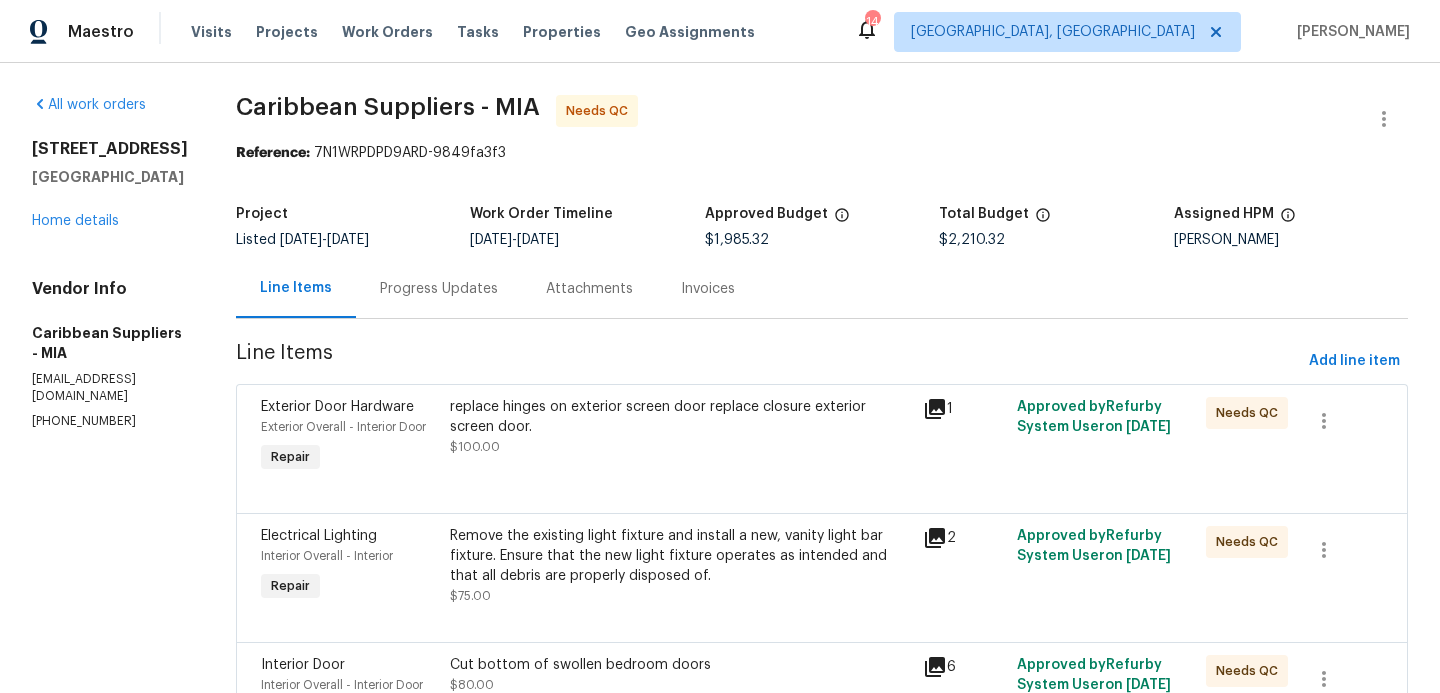 click on "replace hinges on exterior screen door
replace closure exterior screen door." at bounding box center (680, 417) 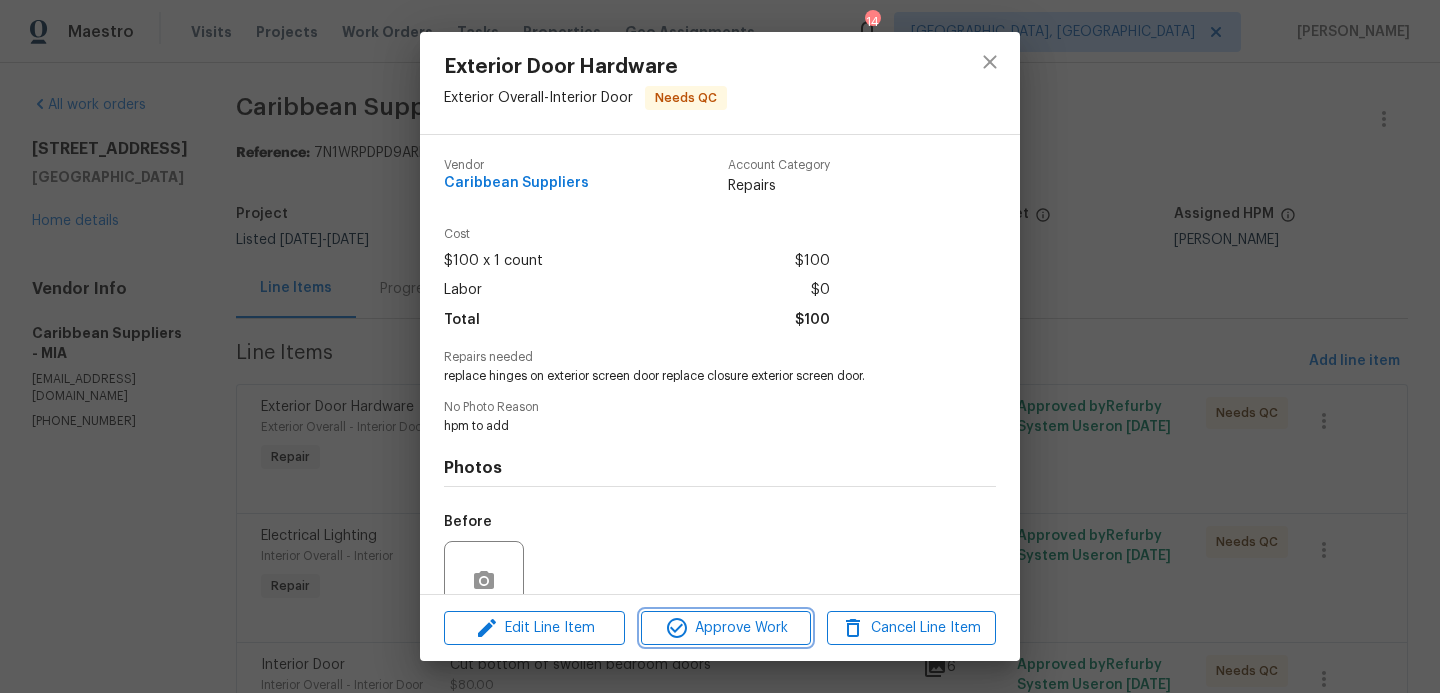 click on "Approve Work" at bounding box center (725, 628) 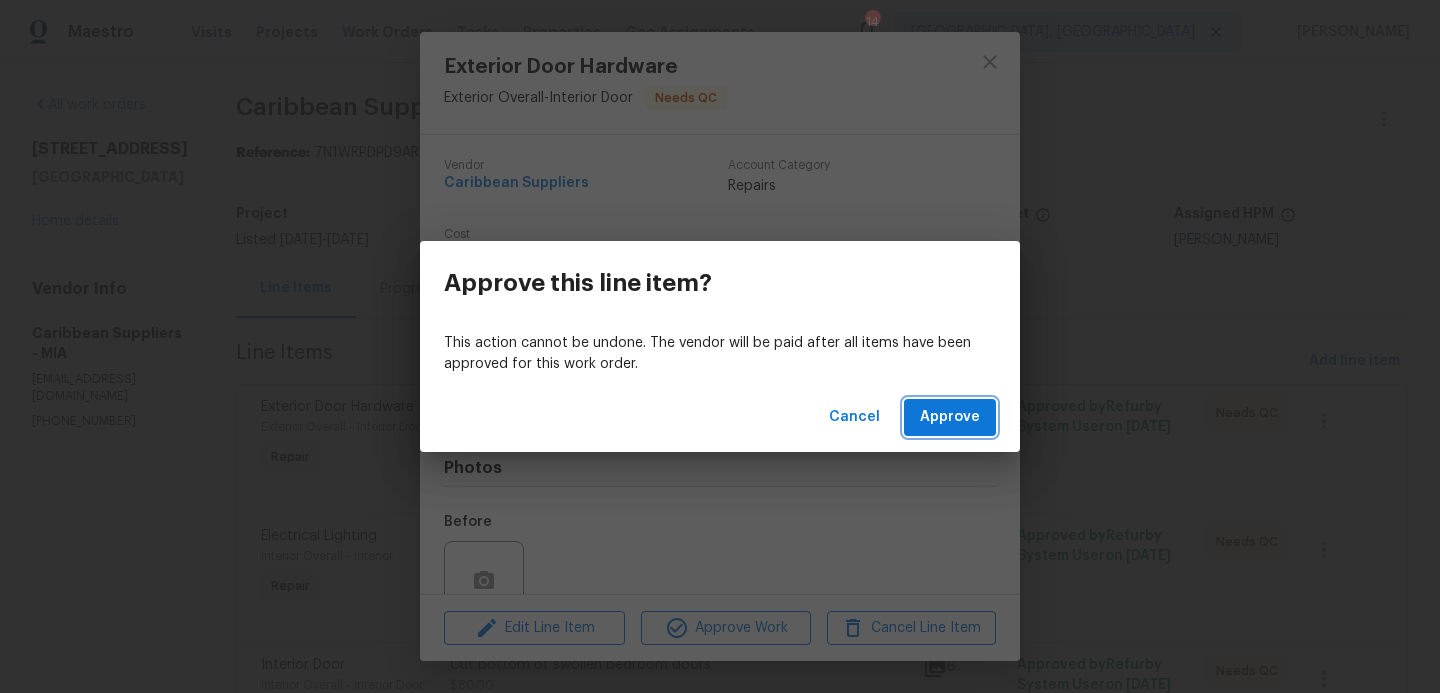 click on "Approve" at bounding box center [950, 417] 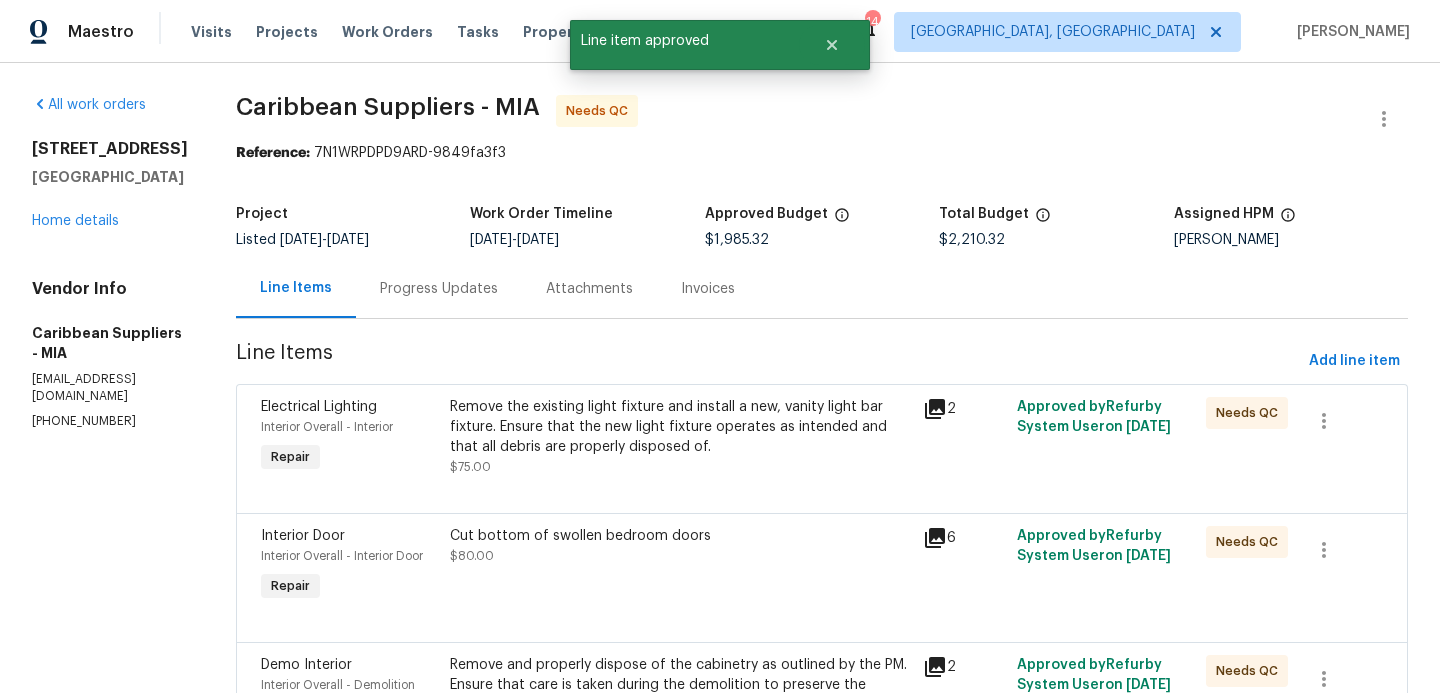 click on "Remove the existing light fixture and install a new, vanity light bar fixture. Ensure that the new light fixture operates as intended and that all debris are properly disposed of." at bounding box center [680, 427] 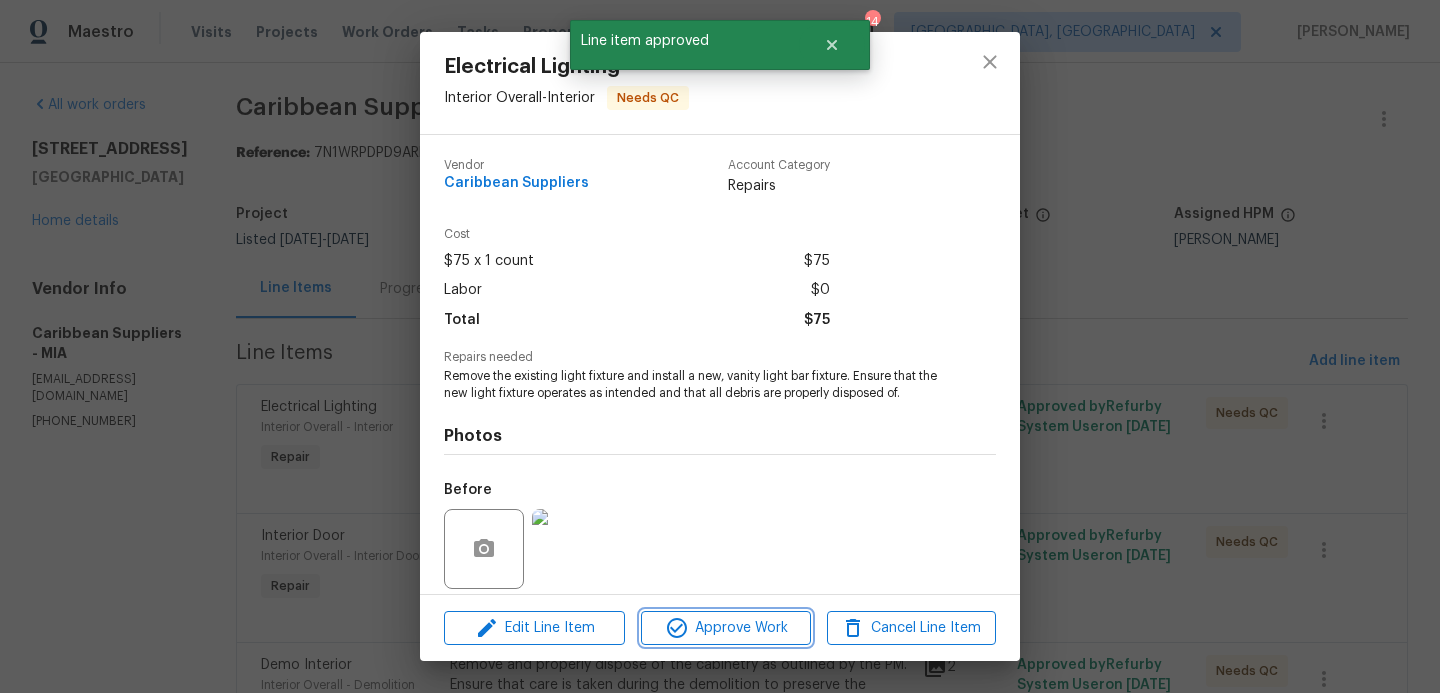 click on "Approve Work" at bounding box center (725, 628) 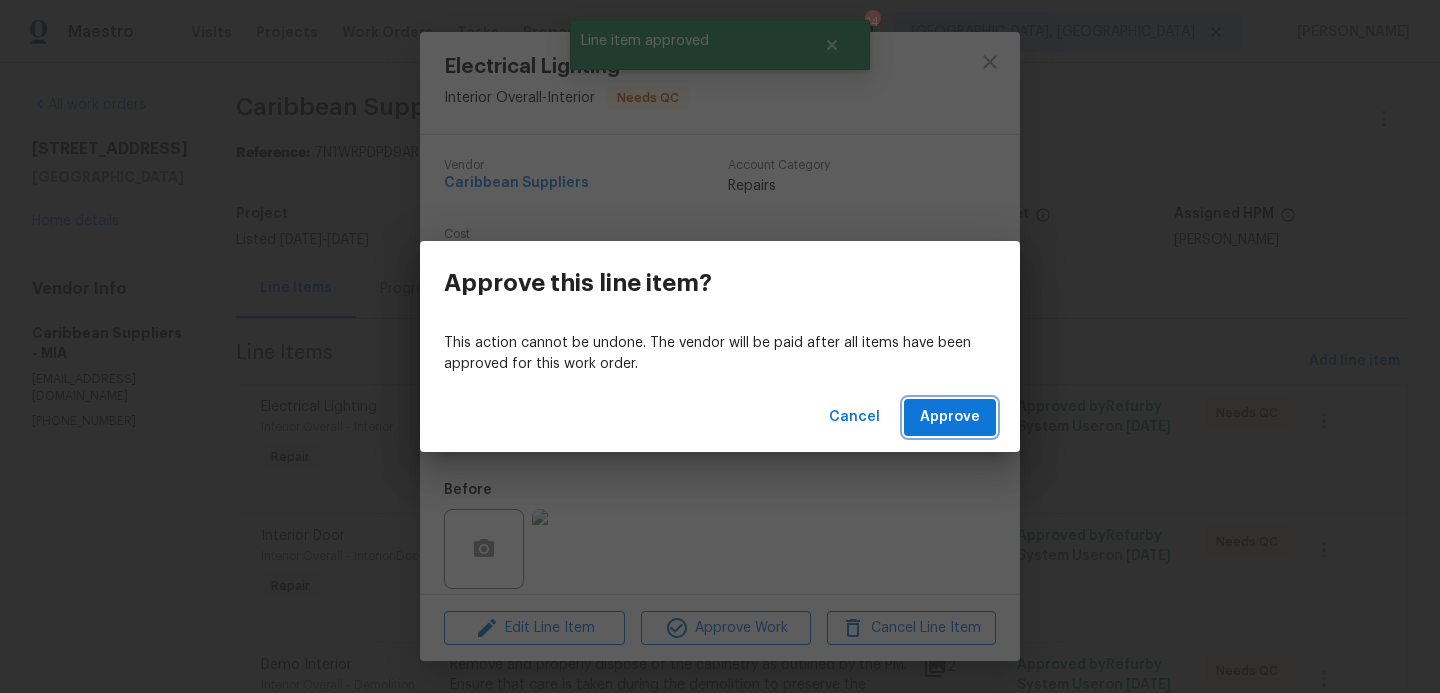 click on "Approve" at bounding box center [950, 417] 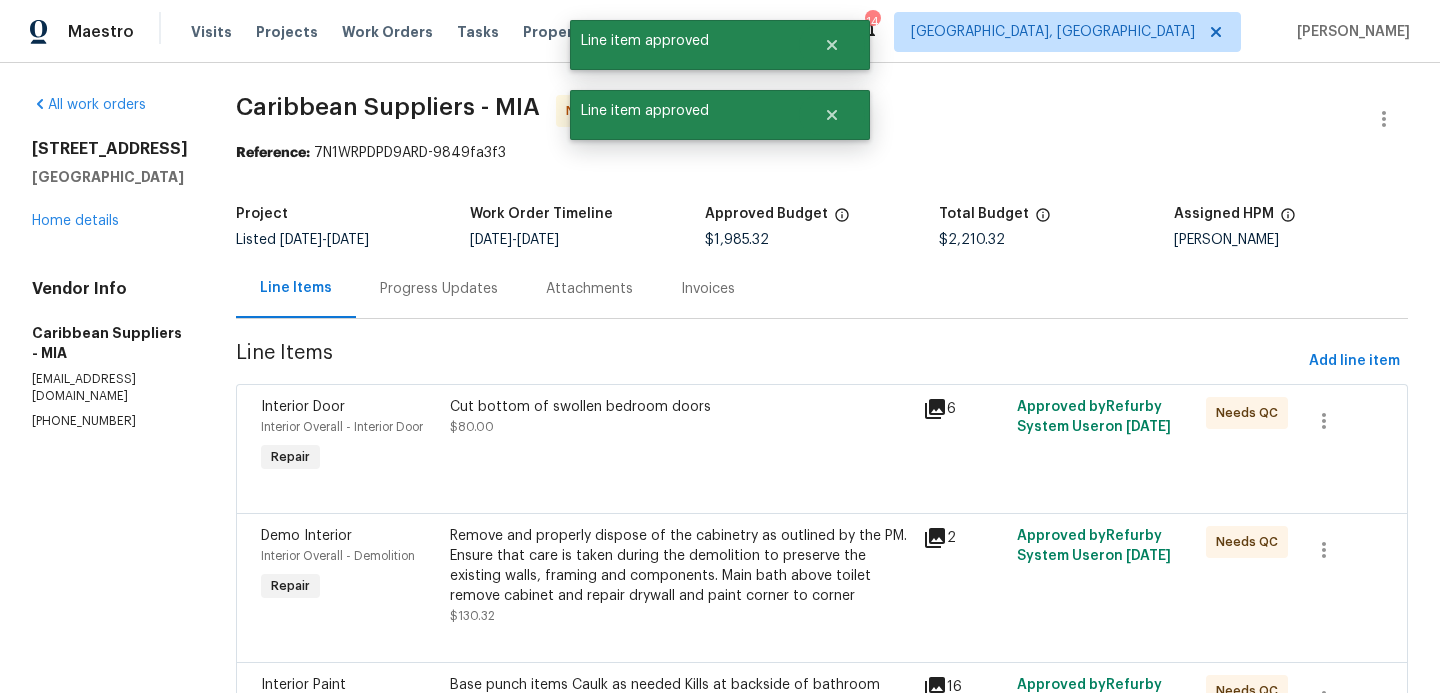 click on "Cut bottom of swollen bedroom  doors" at bounding box center [680, 407] 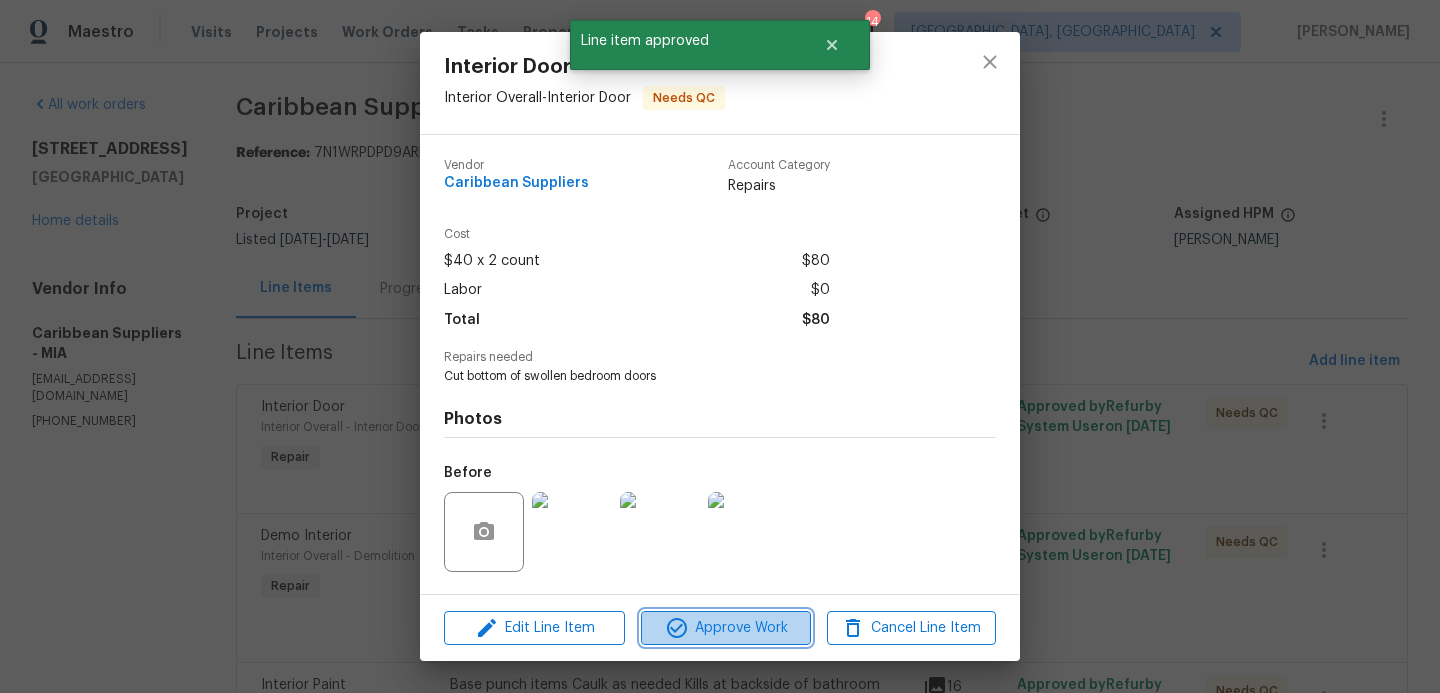 click on "Approve Work" at bounding box center [725, 628] 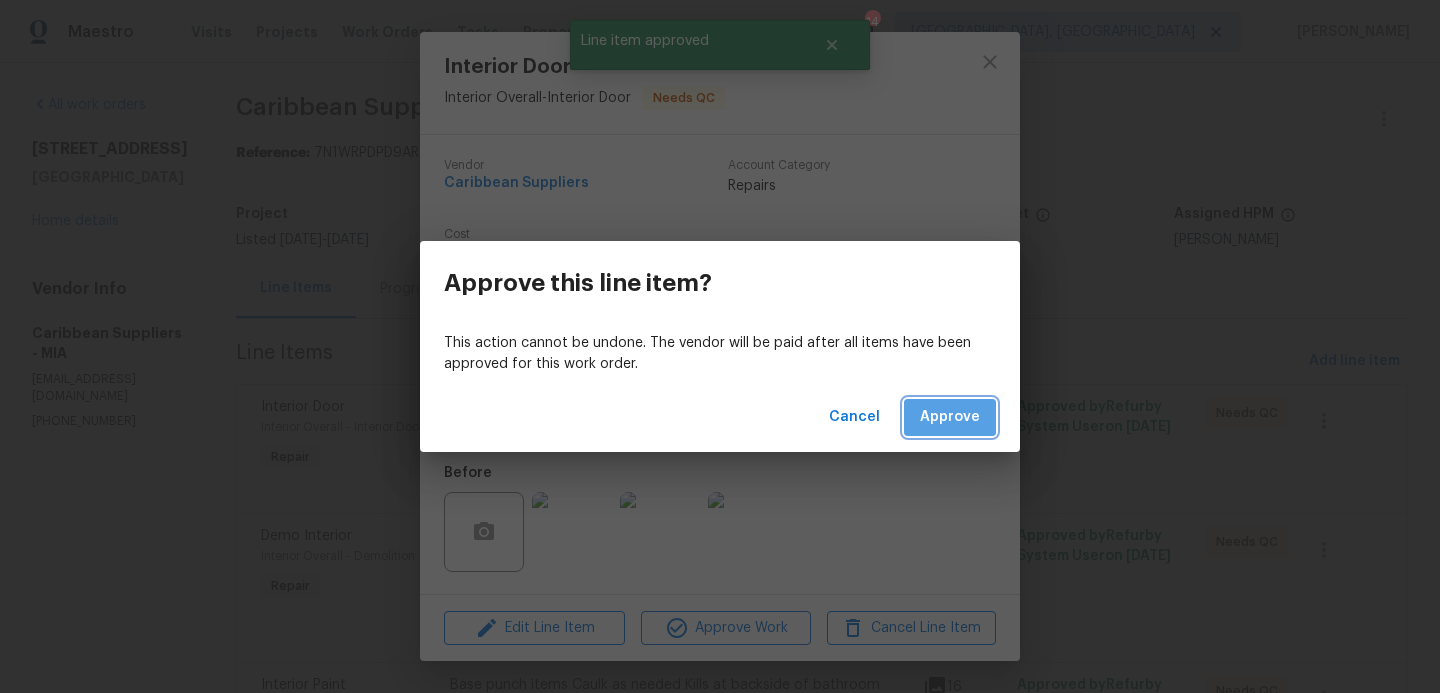 click on "Approve" at bounding box center [950, 417] 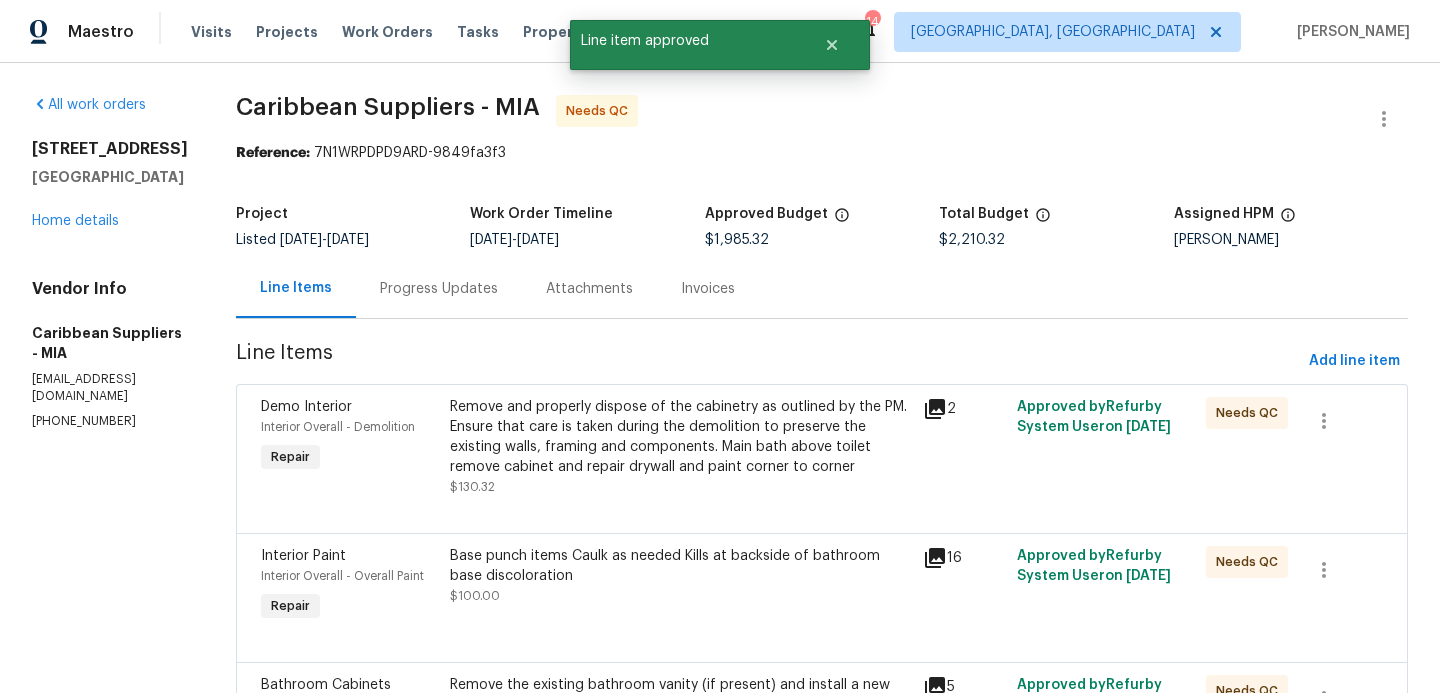 click on "Remove and properly dispose of the cabinetry as outlined by the PM. Ensure that care is taken during the demolition to preserve the existing walls, framing and components.
Main bath above toilet remove cabinet and repair drywall and paint corner to corner" at bounding box center [680, 437] 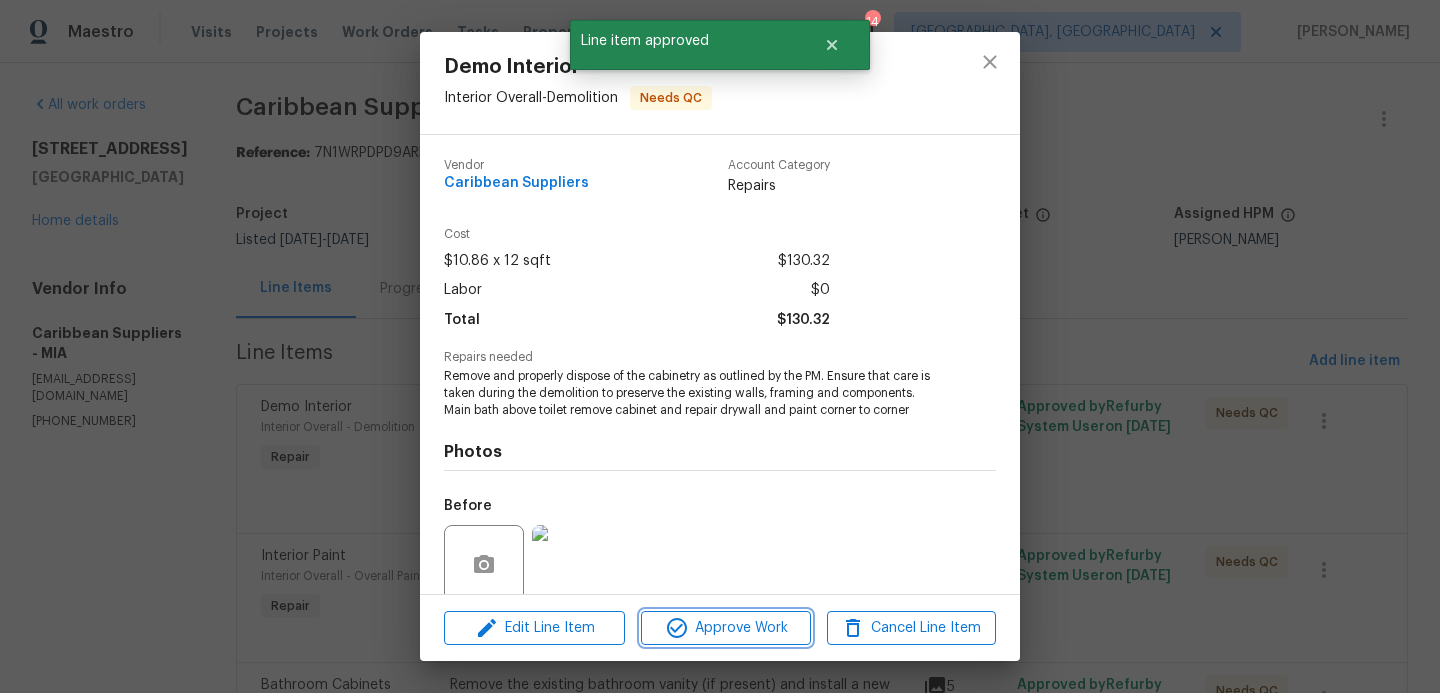 click on "Approve Work" at bounding box center [725, 628] 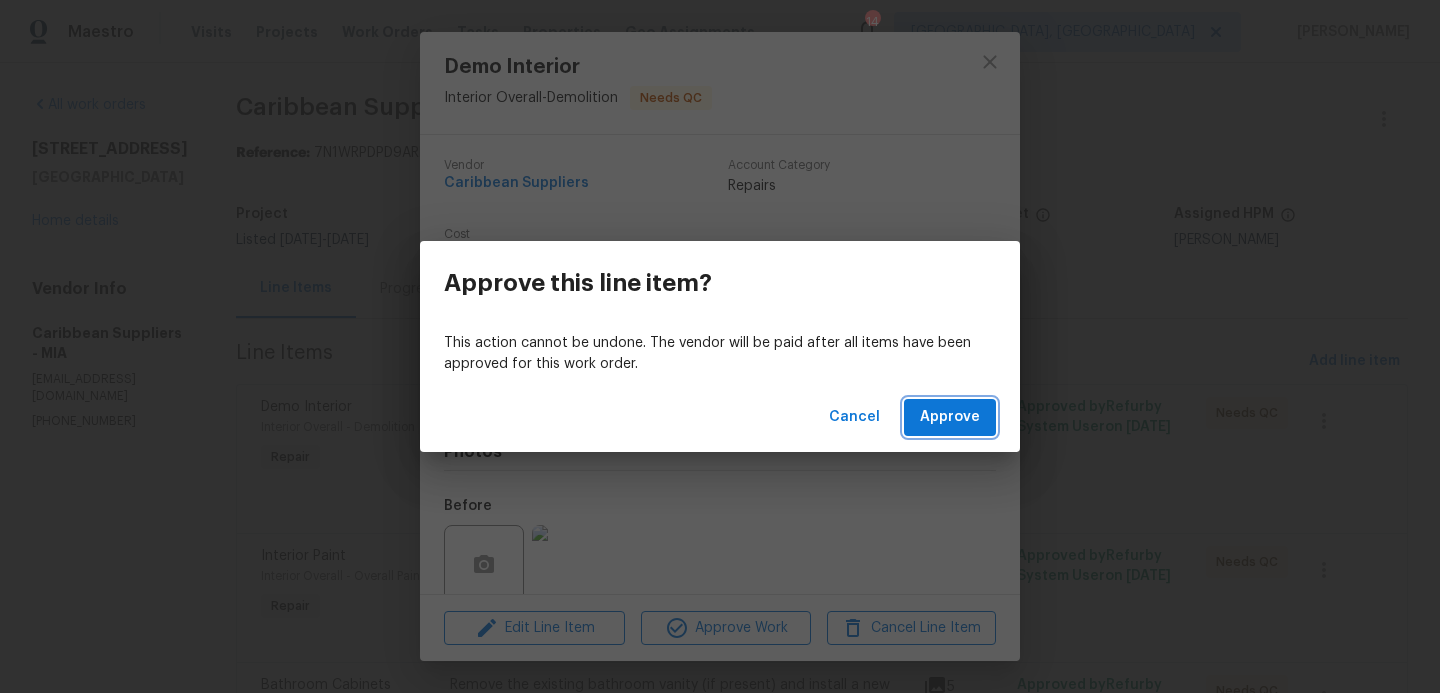 click on "Approve" at bounding box center (950, 417) 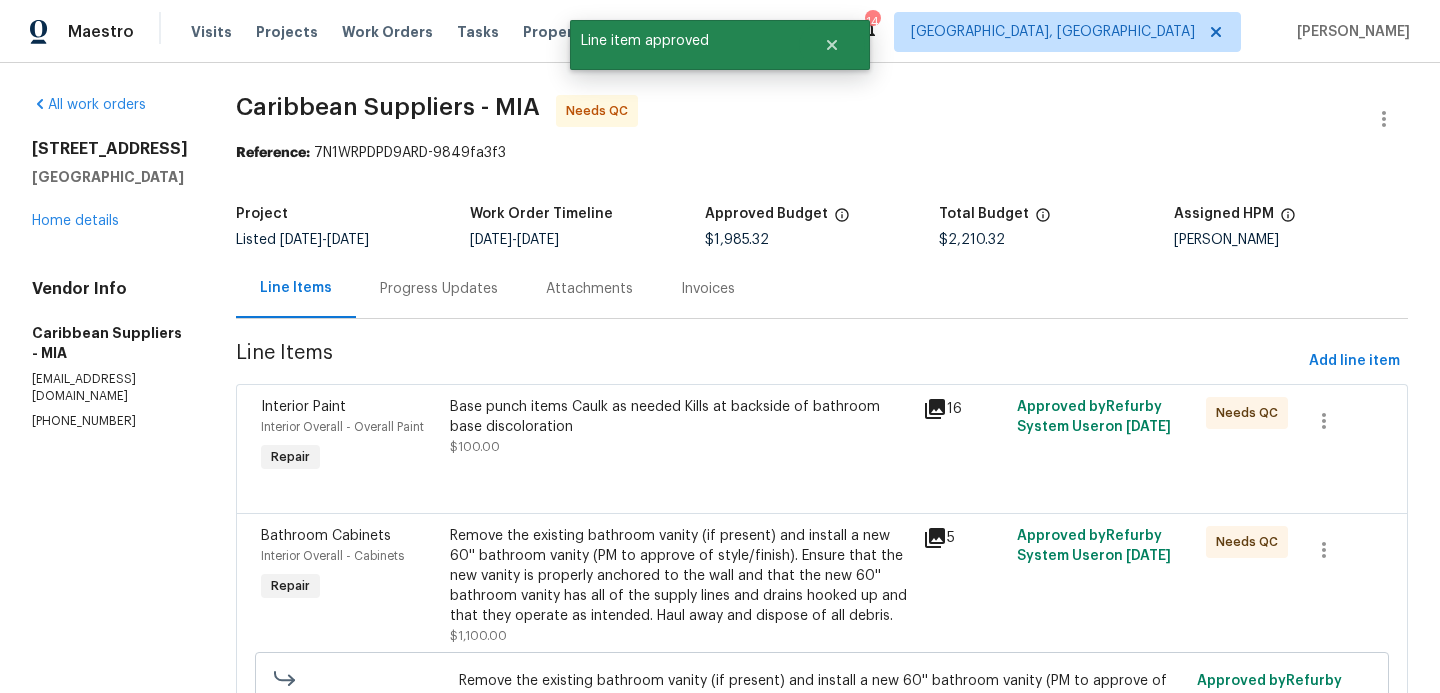 click on "Base punch items
Caulk as needed
Kills at backside of bathroom base discoloration" at bounding box center [680, 417] 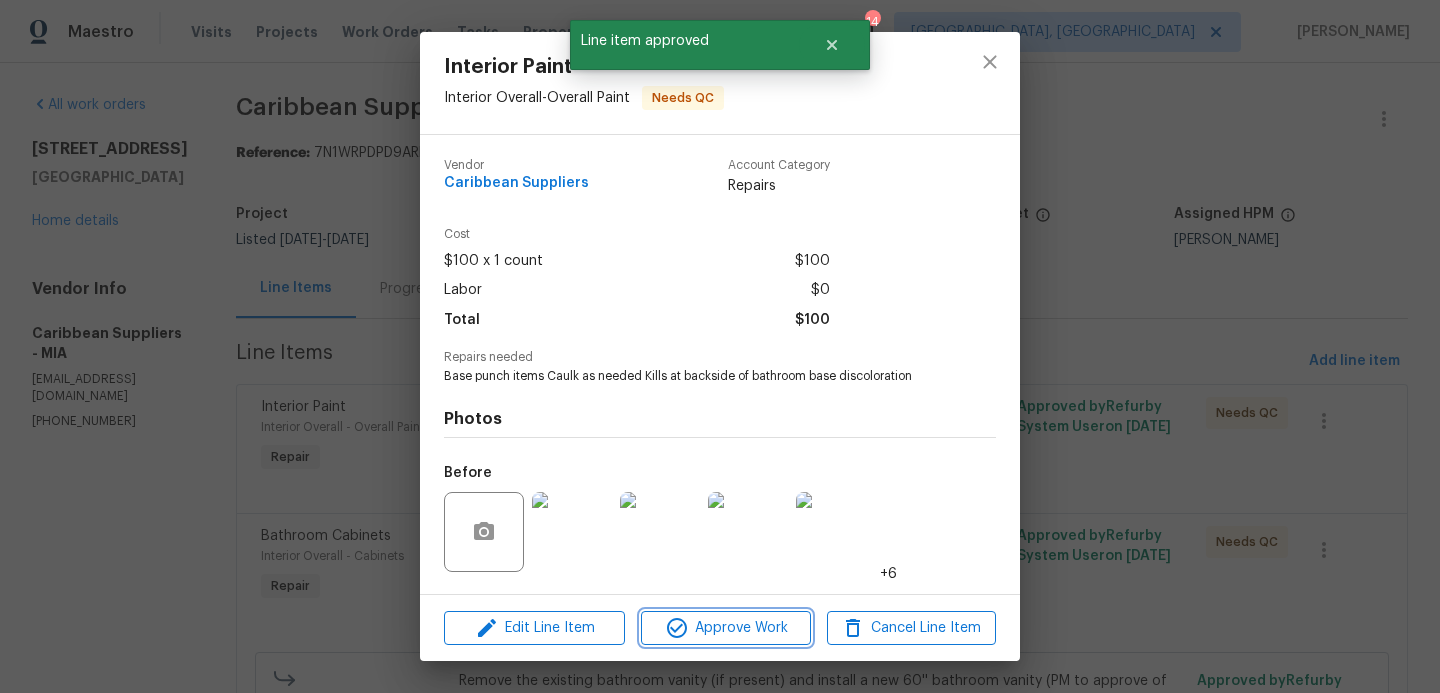 click on "Approve Work" at bounding box center (725, 628) 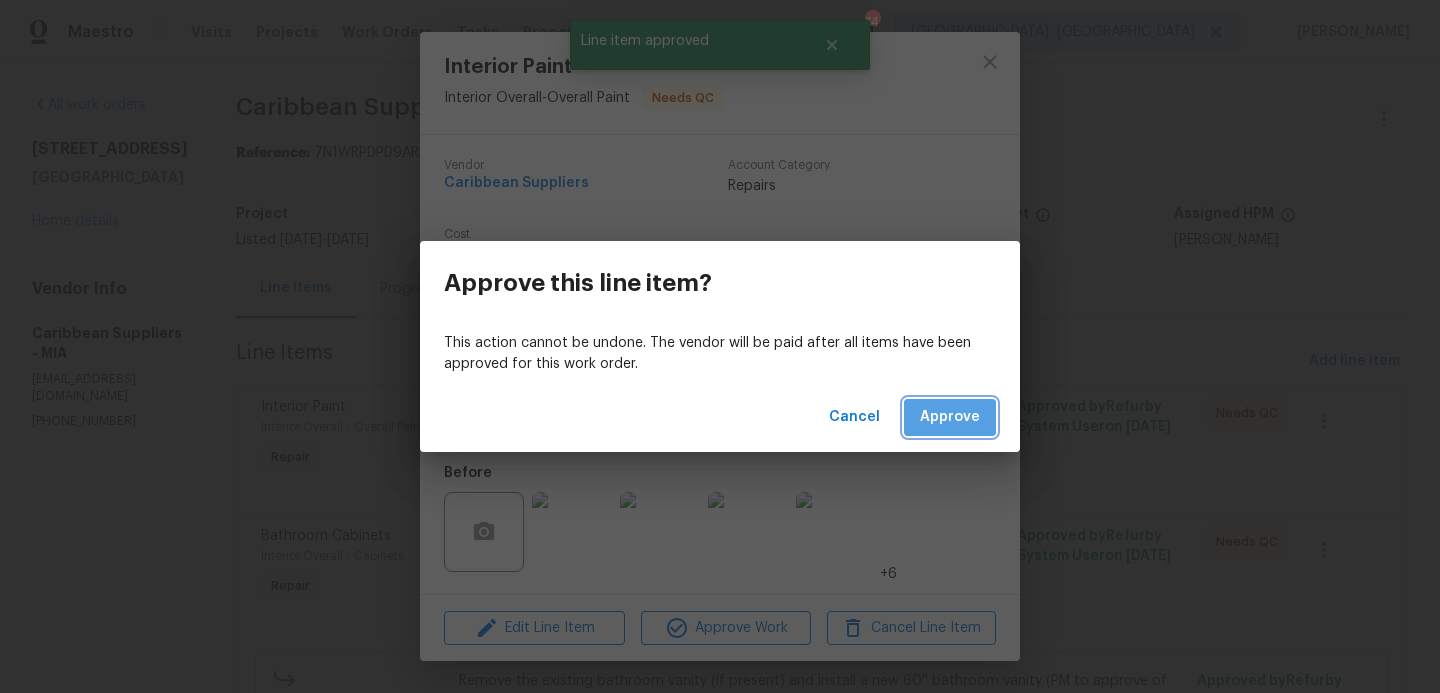 click on "Approve" at bounding box center (950, 417) 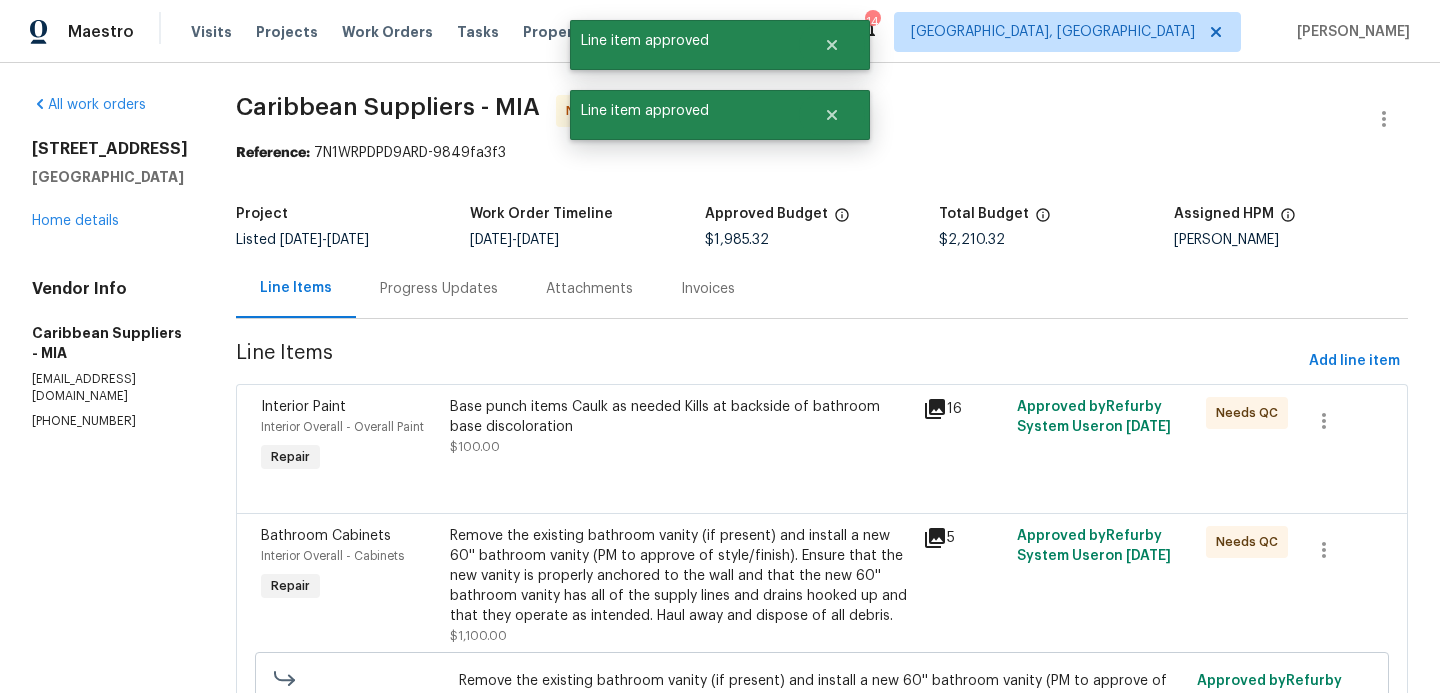 scroll, scrollTop: 0, scrollLeft: 0, axis: both 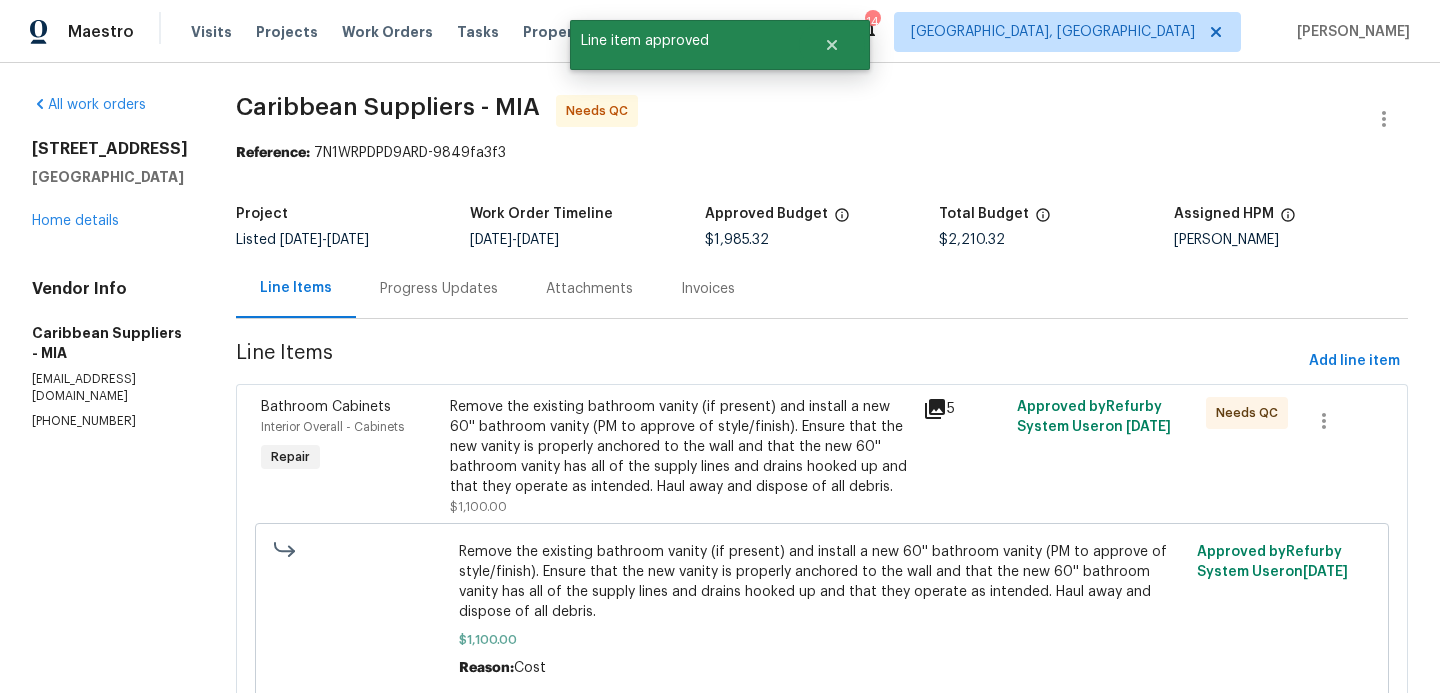 click on "Remove the existing bathroom vanity (if present) and install a new 60'' bathroom vanity (PM to approve of style/finish). Ensure that the new vanity is properly anchored to the wall and that the new 60'' bathroom vanity has all of the supply lines and drains hooked up and that they operate as intended. Haul away and dispose of all debris." at bounding box center (680, 447) 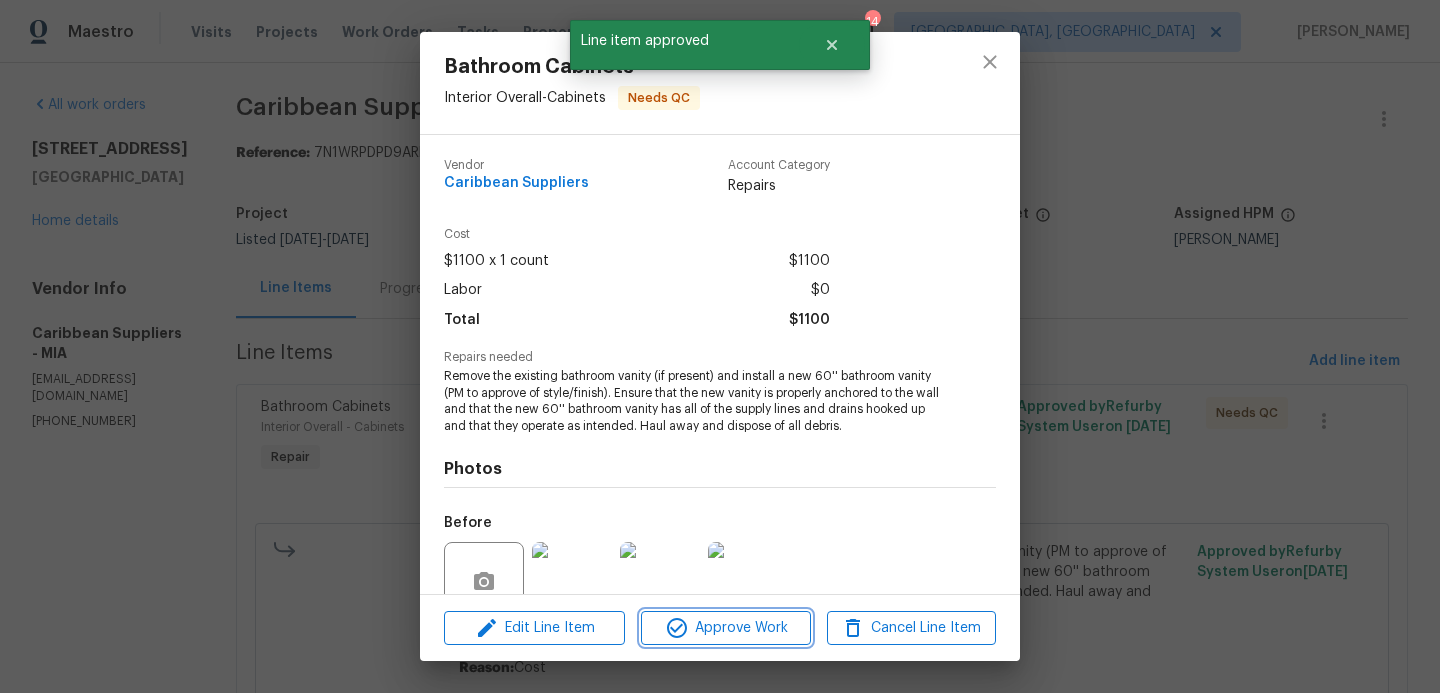click on "Approve Work" at bounding box center (725, 628) 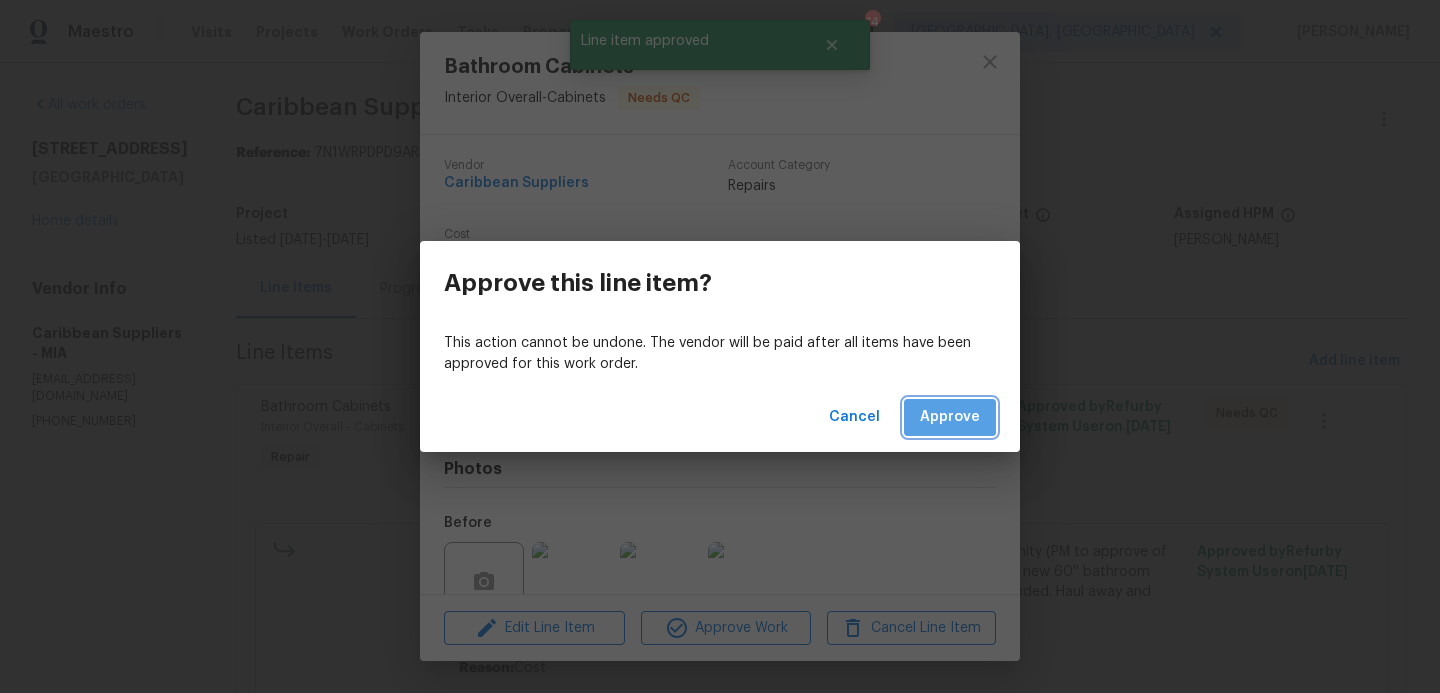 click on "Approve" at bounding box center (950, 417) 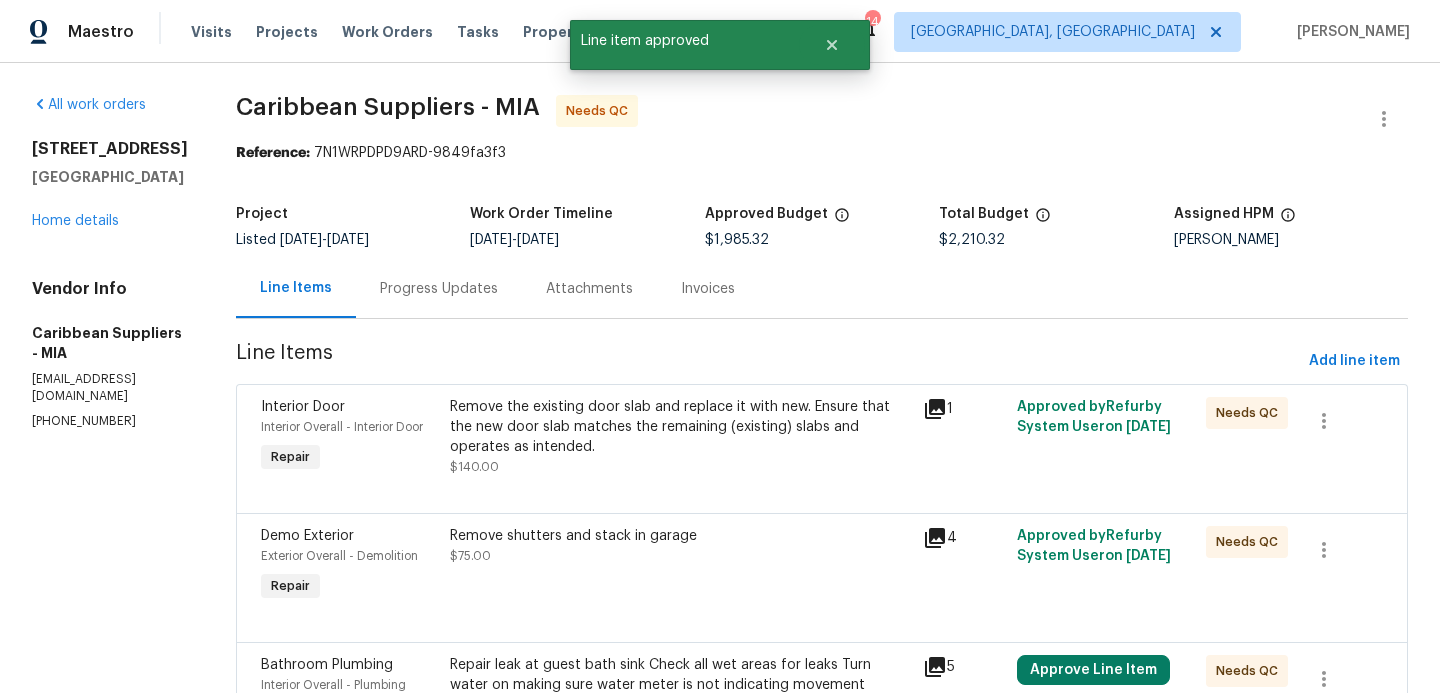 click on "Remove the existing door slab and replace it with new. Ensure that the new door slab matches the remaining (existing) slabs and operates as intended." at bounding box center (680, 427) 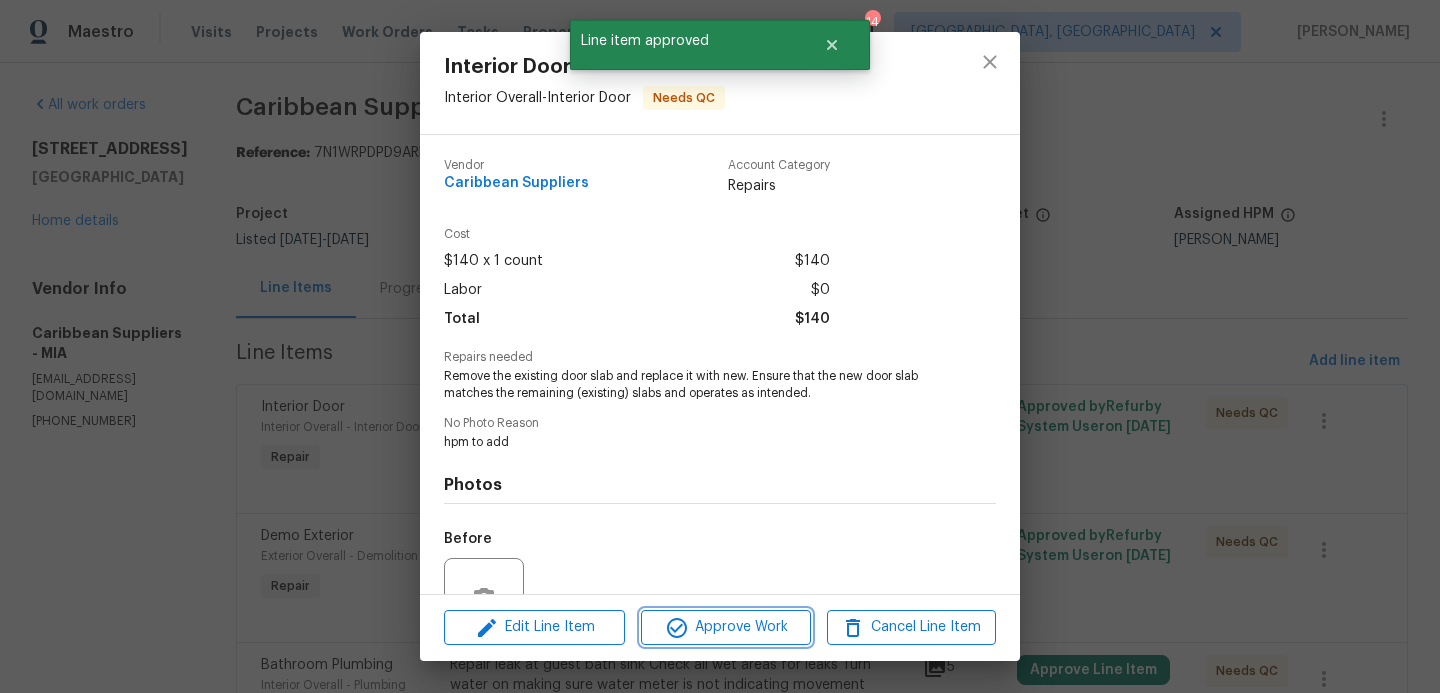 click on "Approve Work" at bounding box center (725, 627) 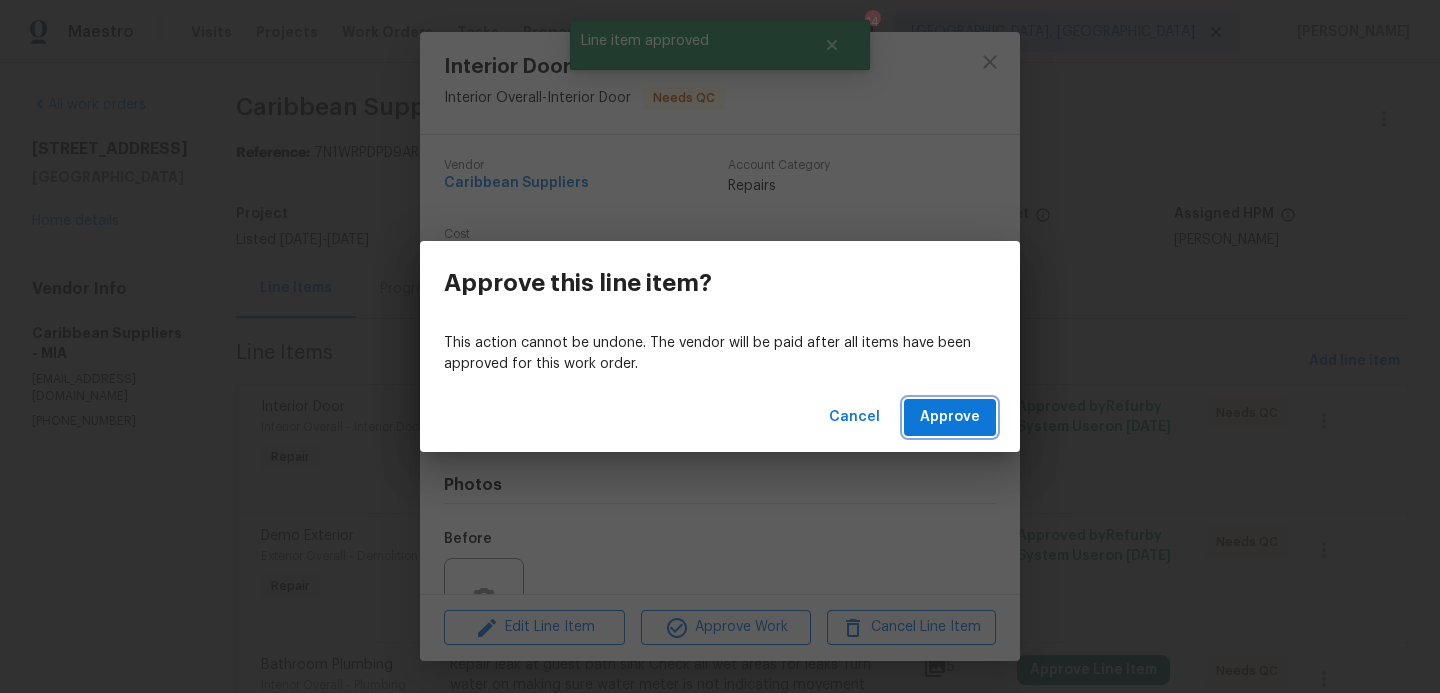 click on "Approve" at bounding box center [950, 417] 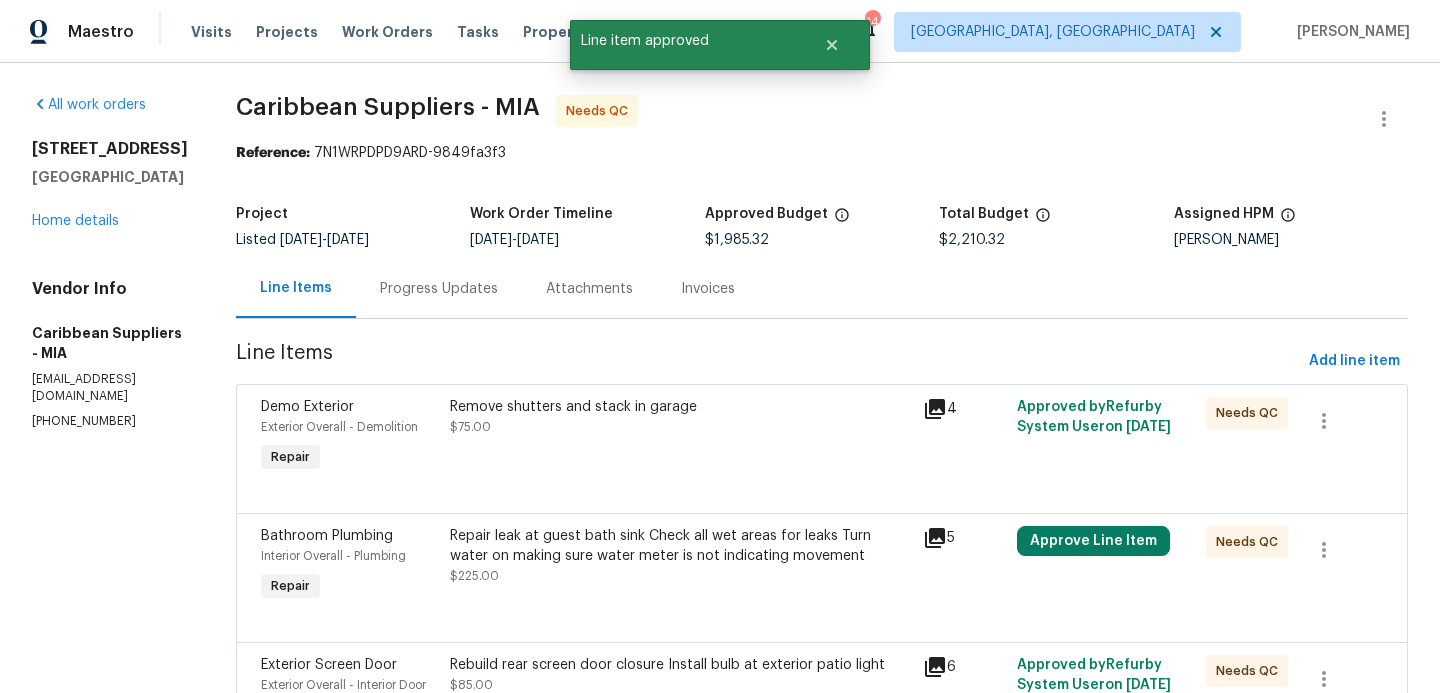 click on "Remove shutters and stack in garage" at bounding box center (680, 407) 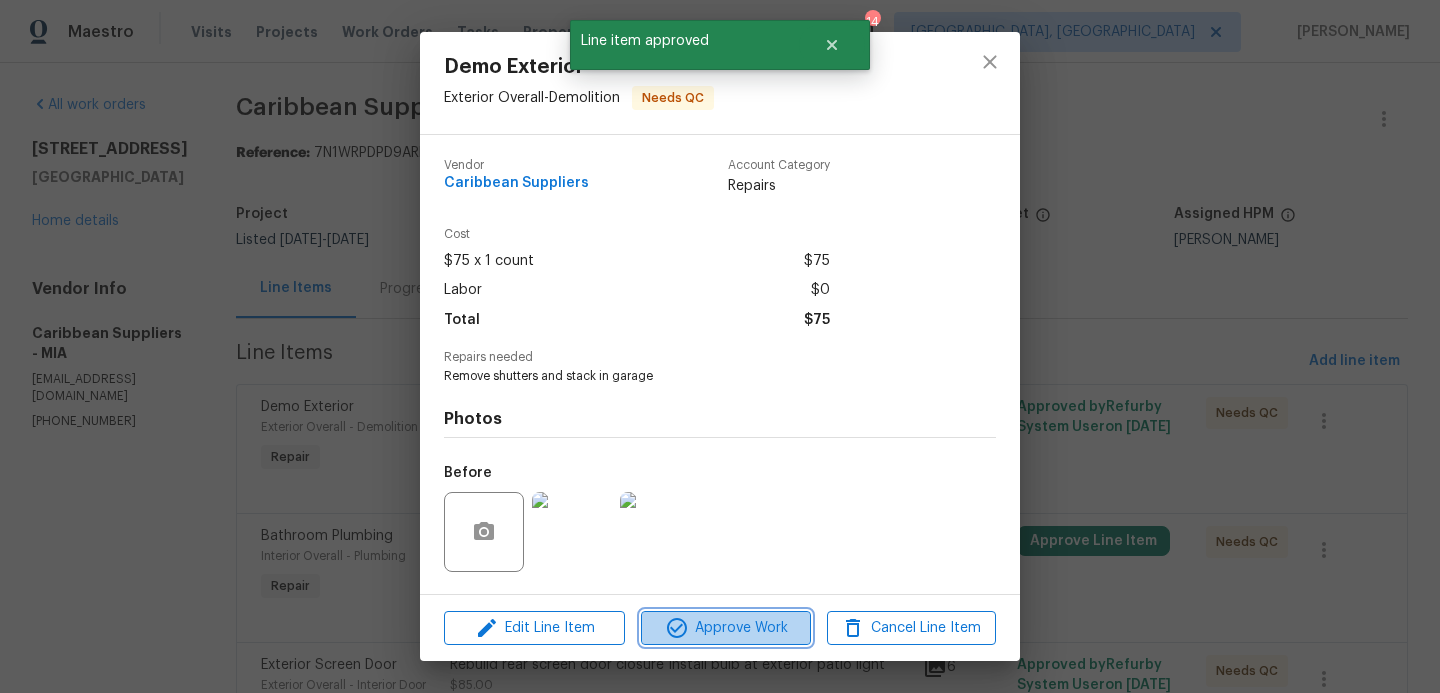 click on "Approve Work" at bounding box center (725, 628) 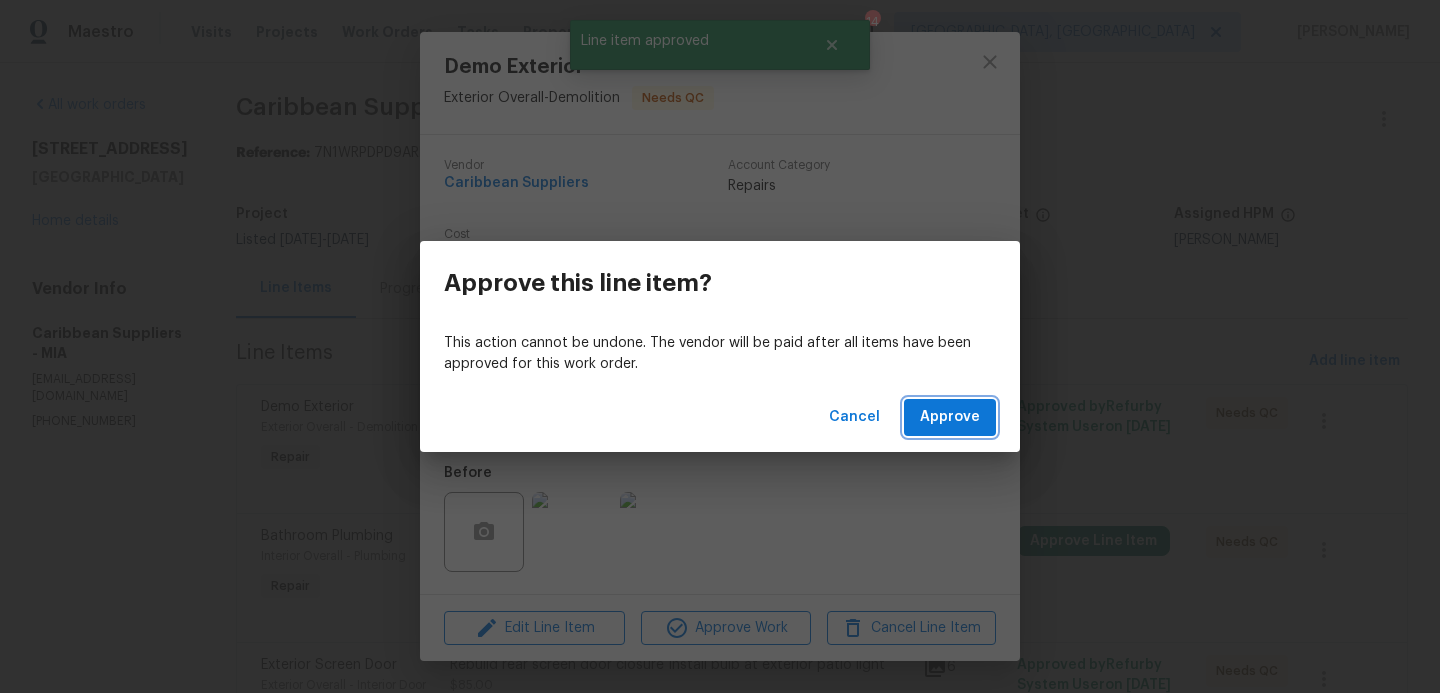 click on "Approve" at bounding box center (950, 417) 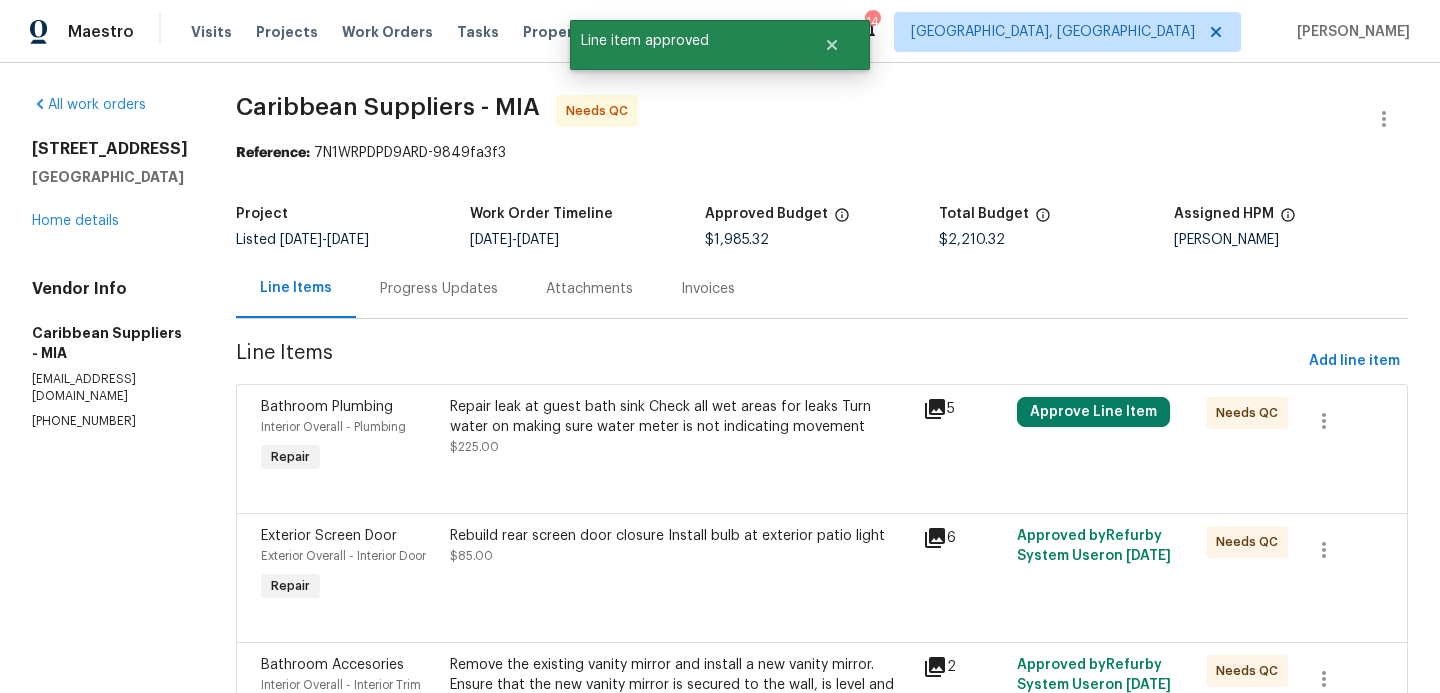 click on "Repair leak at guest bath sink
Check all wet areas for leaks
Turn water on making sure water meter is not indicating movement" at bounding box center [680, 417] 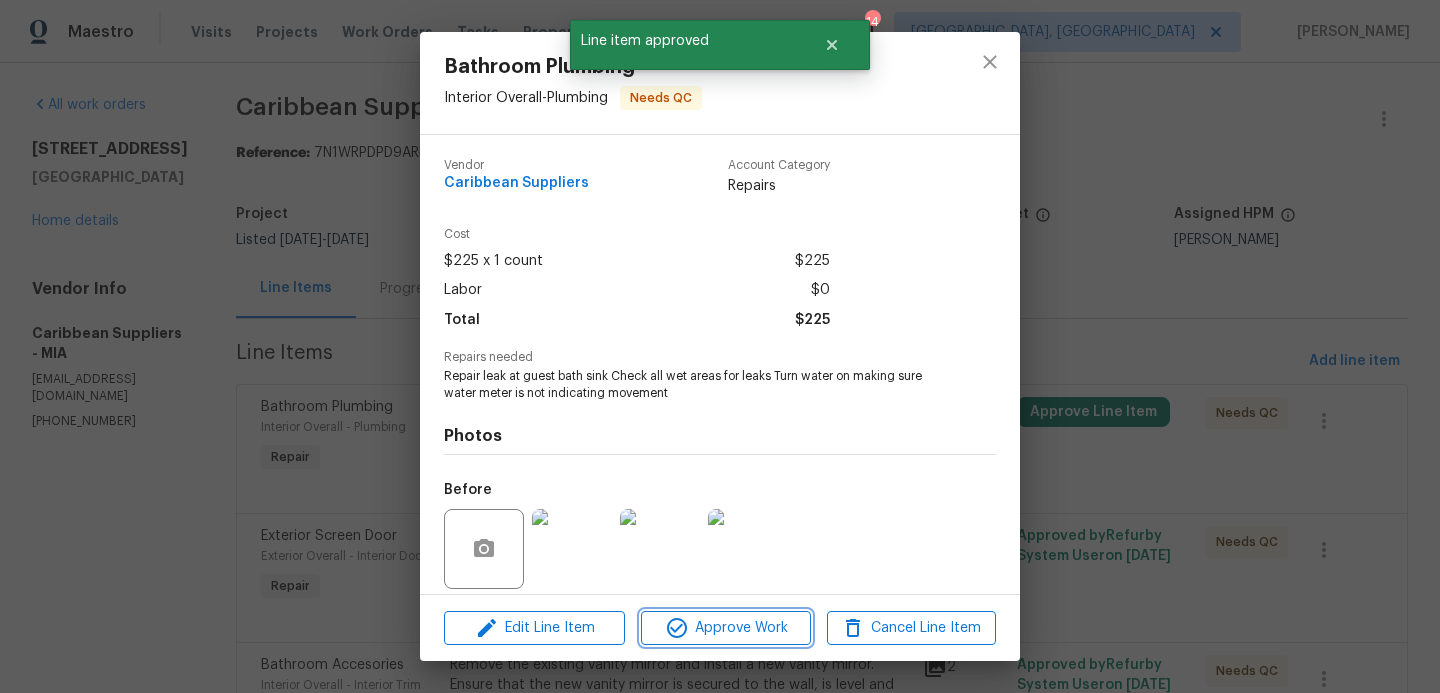 click on "Approve Work" at bounding box center [725, 628] 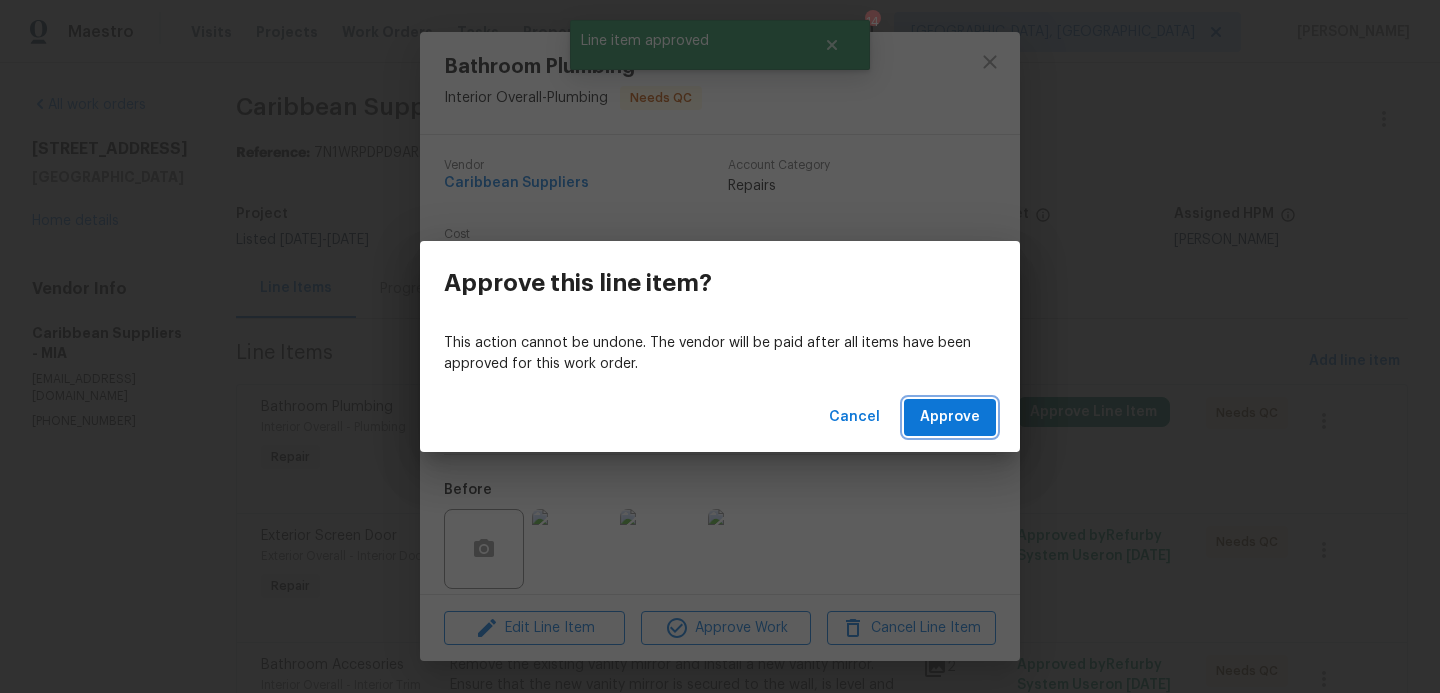 click on "Approve" at bounding box center (950, 417) 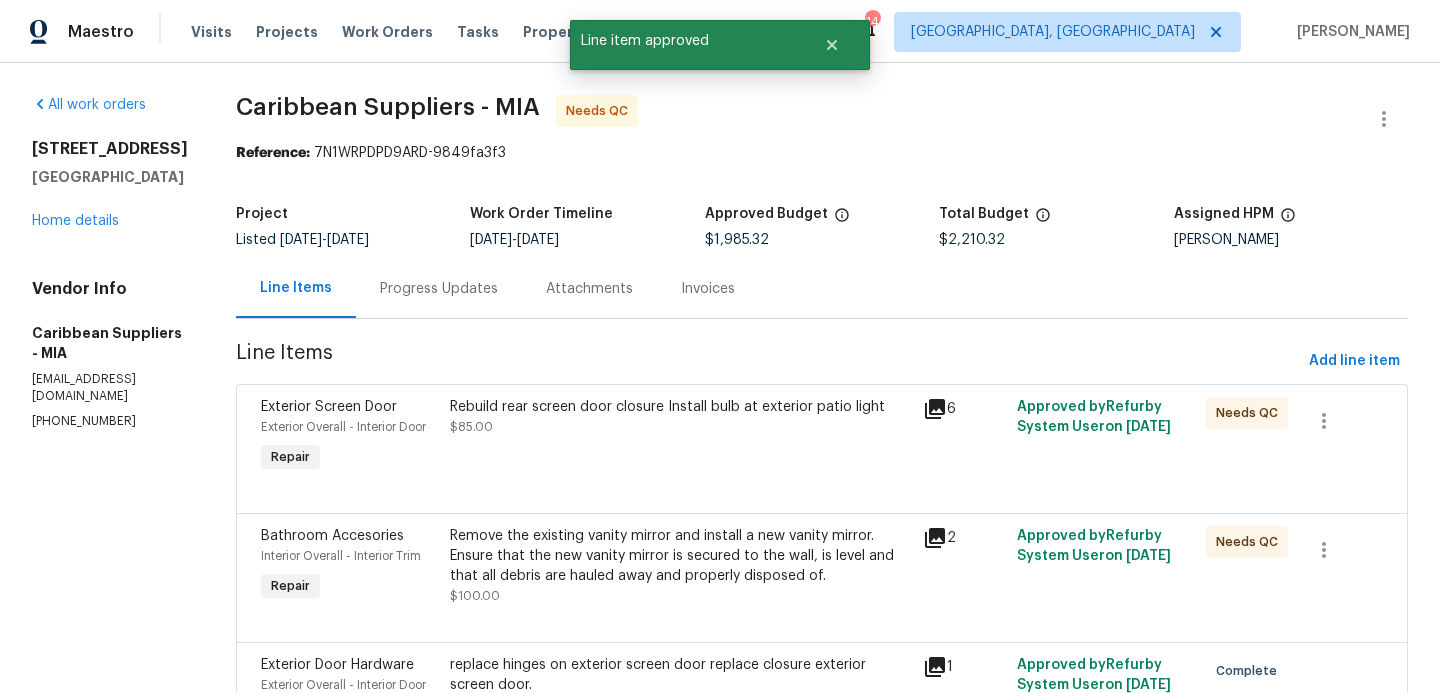 click on "Rebuild rear screen door closure
Install bulb at exterior patio light $85.00" at bounding box center (680, 417) 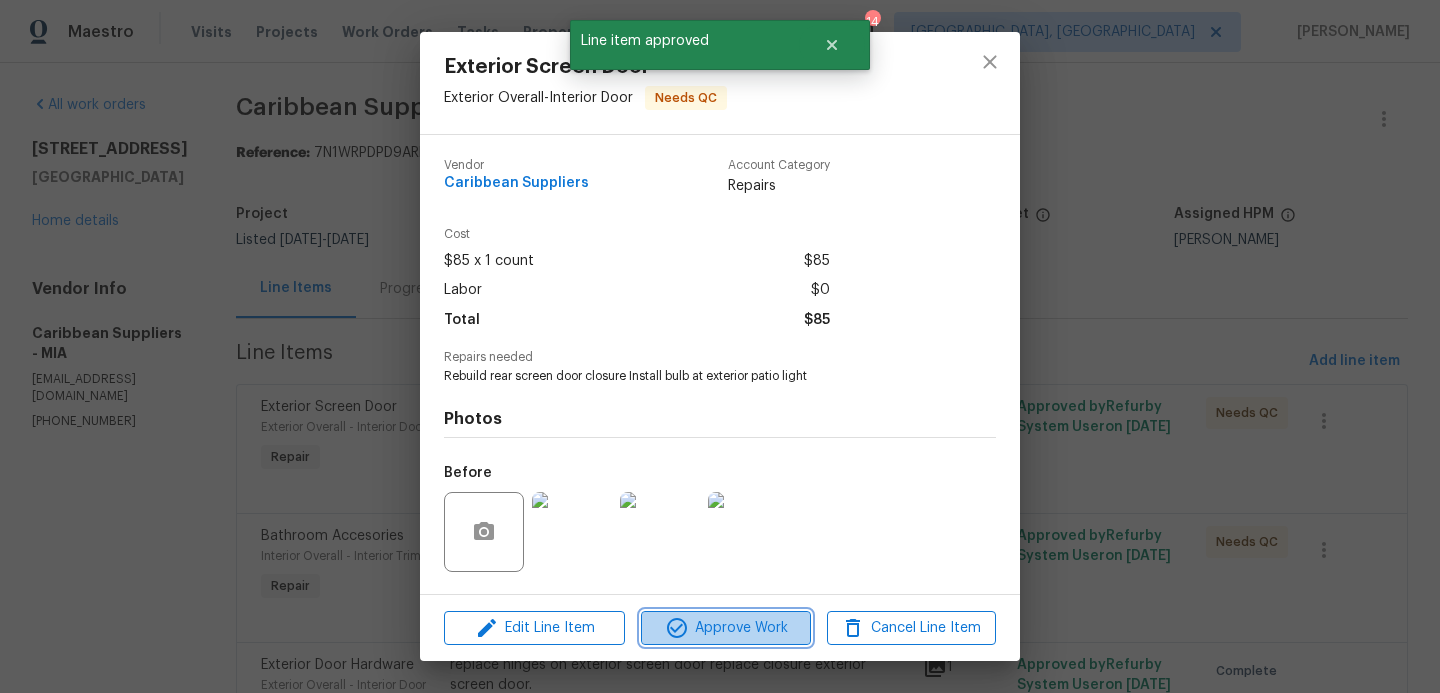 click on "Approve Work" at bounding box center [725, 628] 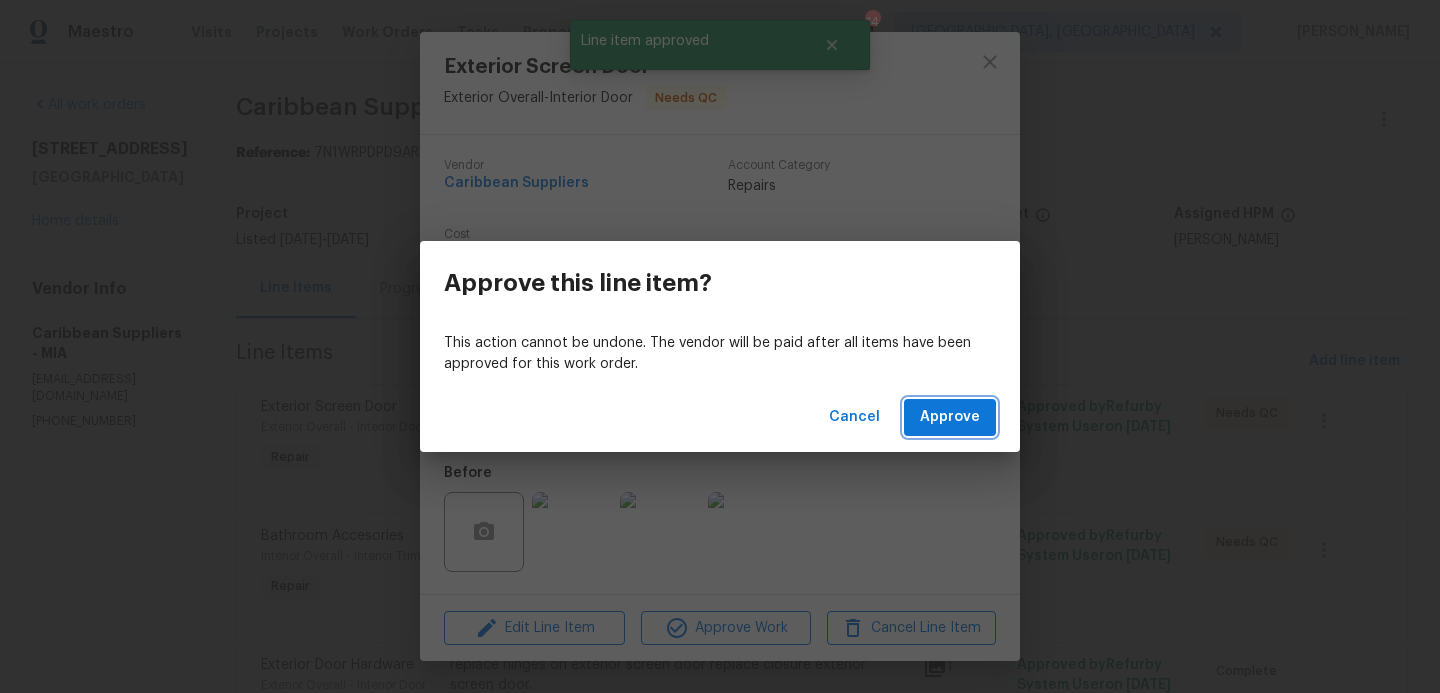 click on "Approve" at bounding box center (950, 417) 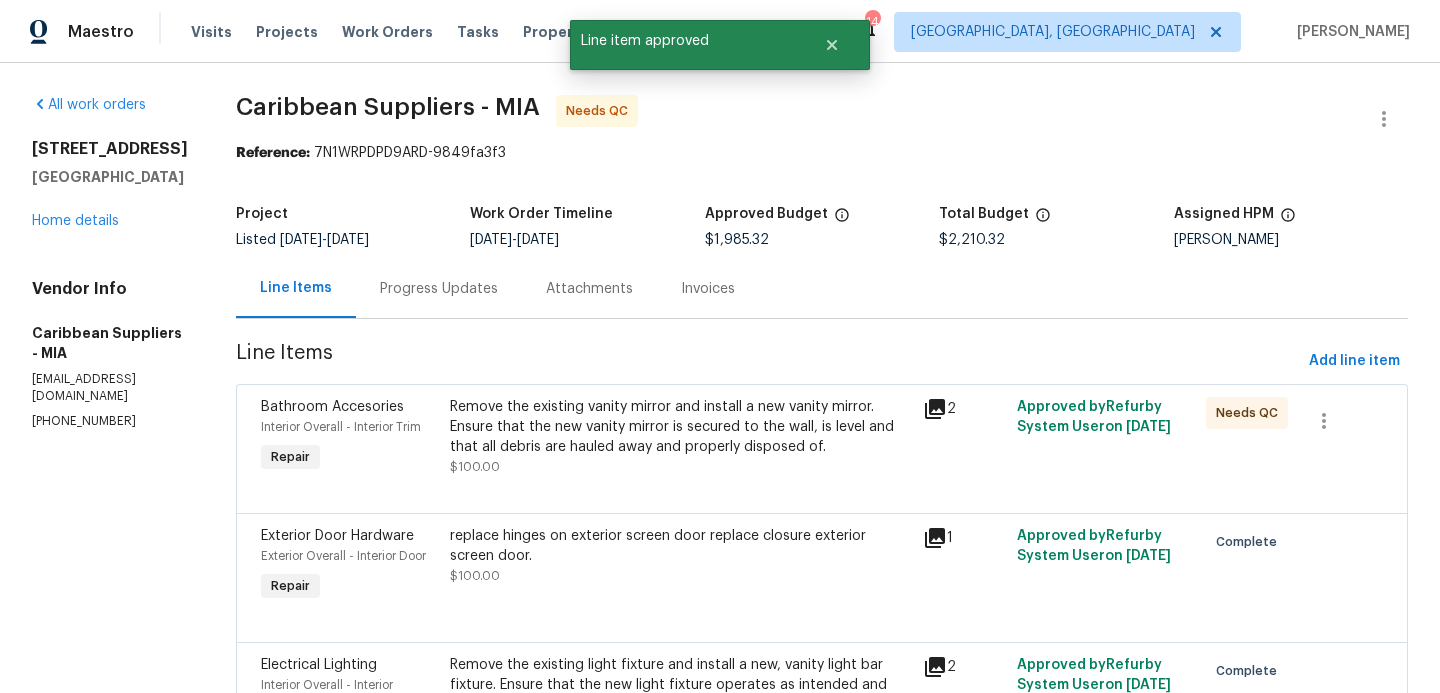 click on "Remove the existing vanity mirror and install a new vanity mirror. Ensure that the new vanity mirror is secured to the wall, is level and that all debris are hauled away and properly disposed of." at bounding box center [680, 427] 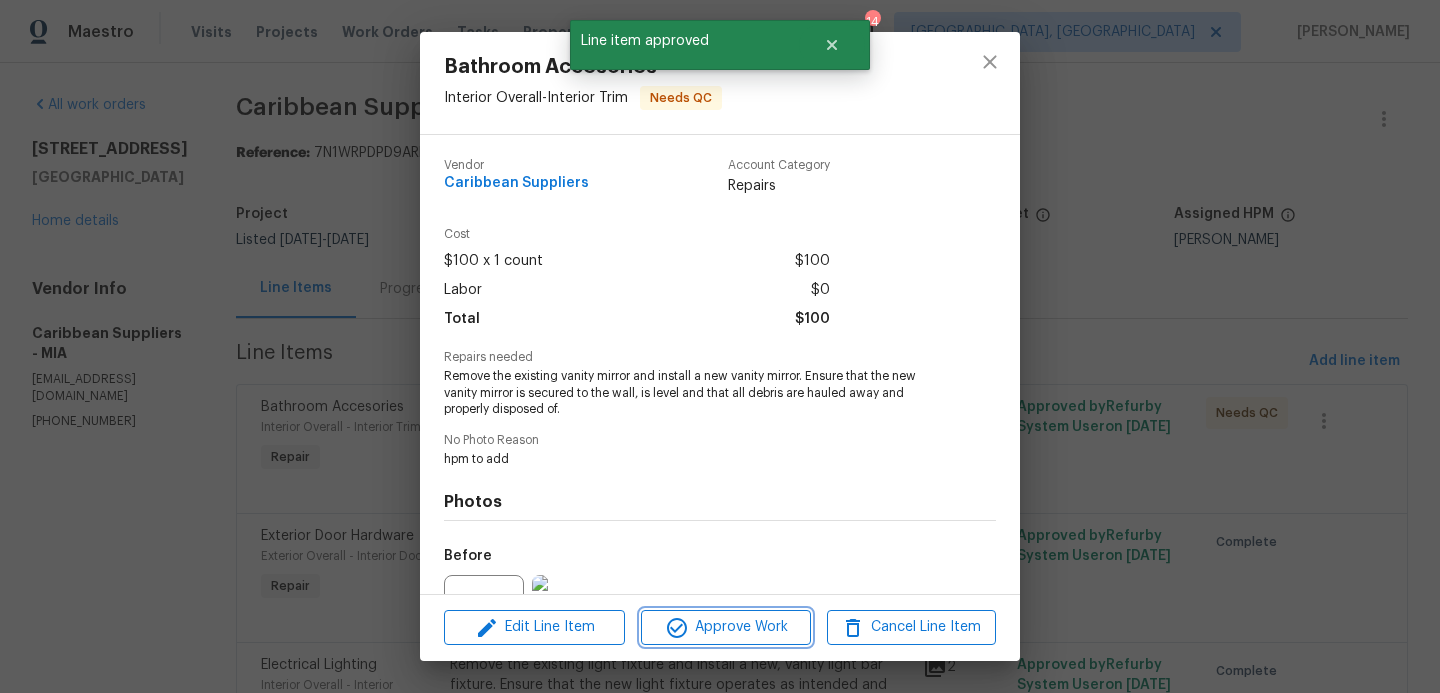 click on "Approve Work" at bounding box center [725, 627] 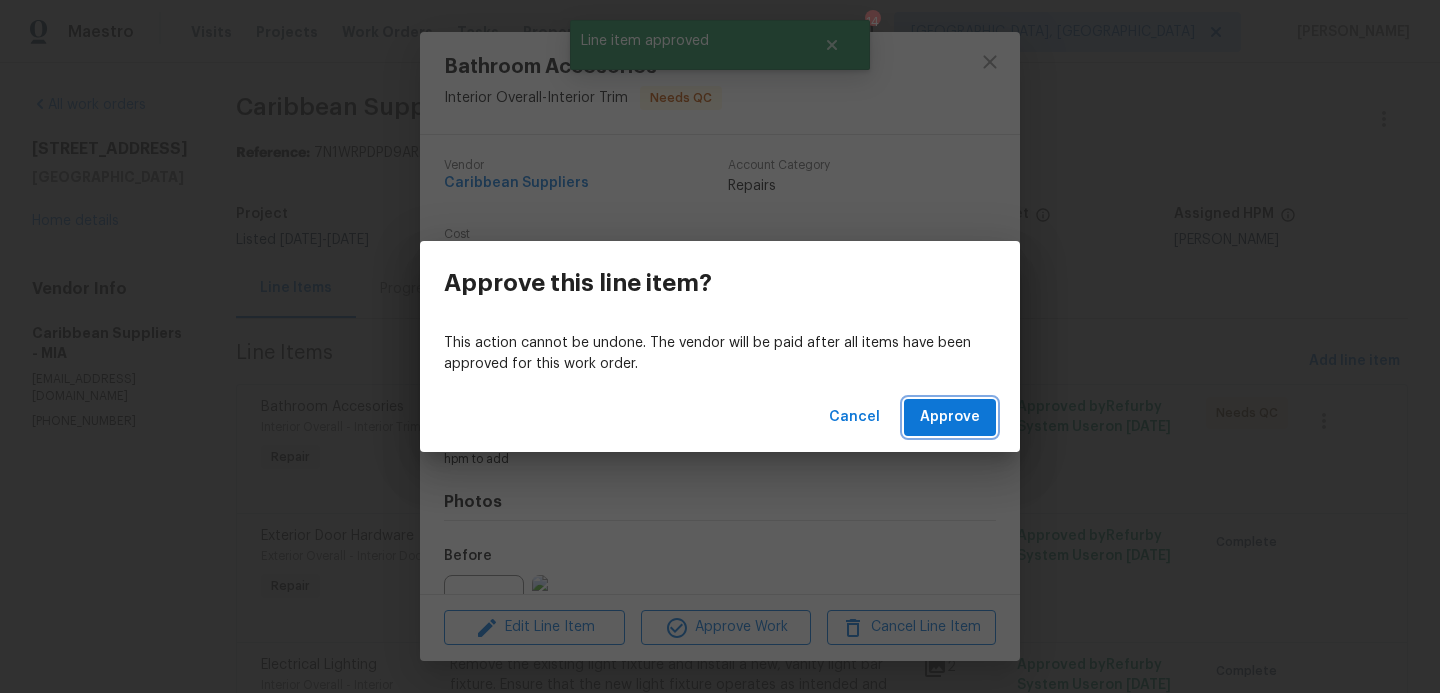 click on "Approve" at bounding box center [950, 417] 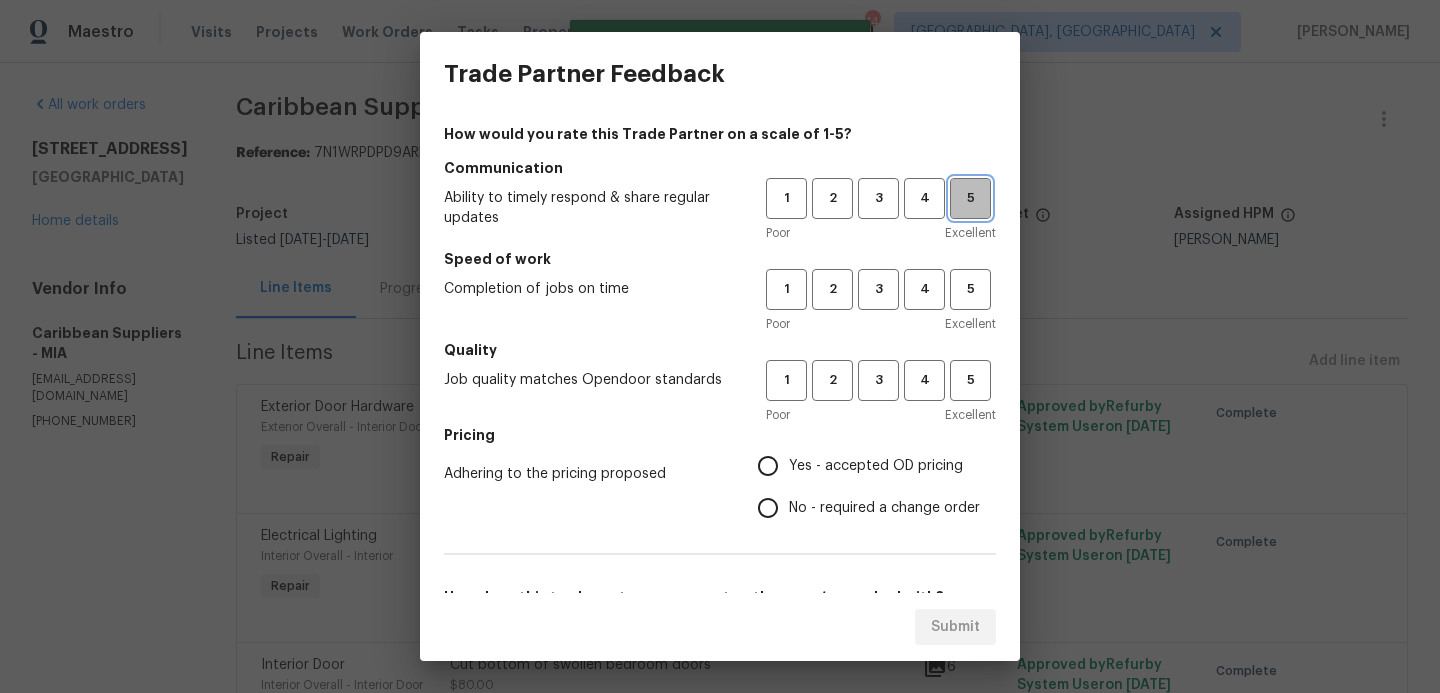 click on "5" at bounding box center [970, 198] 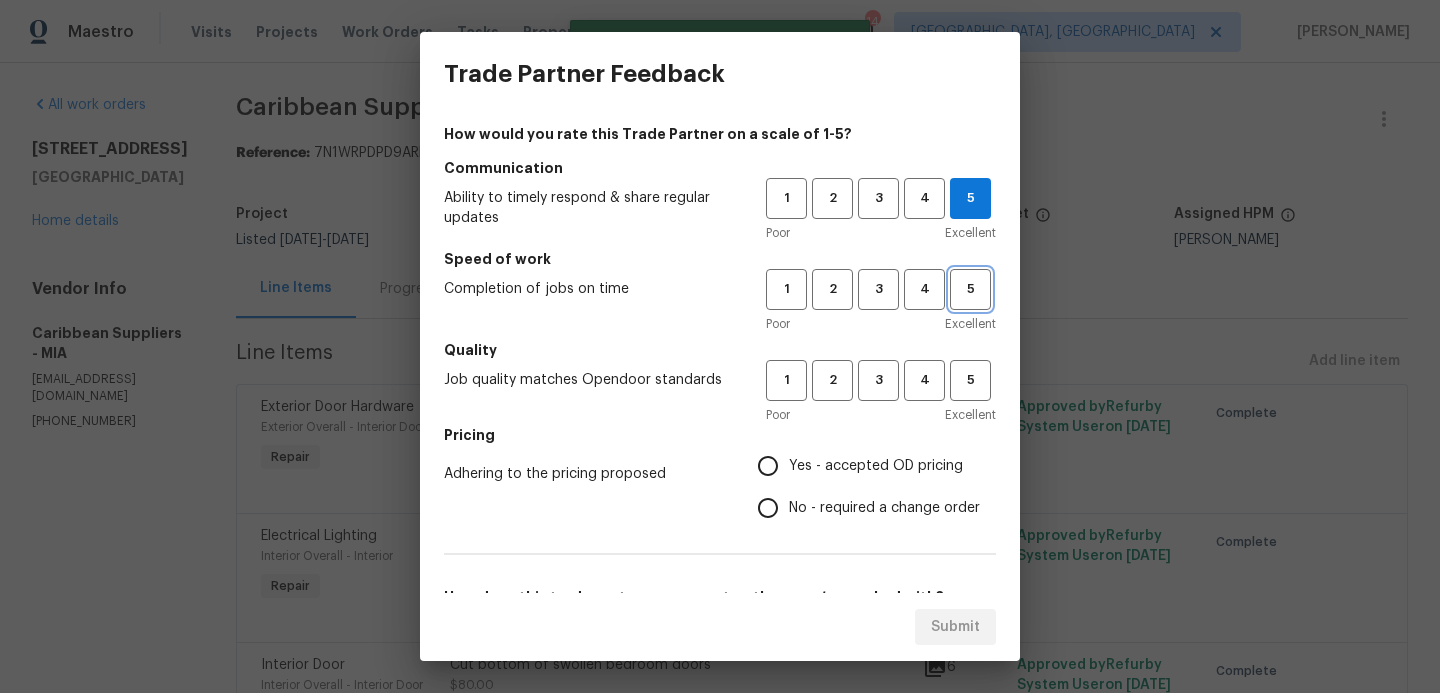click on "5" at bounding box center (970, 289) 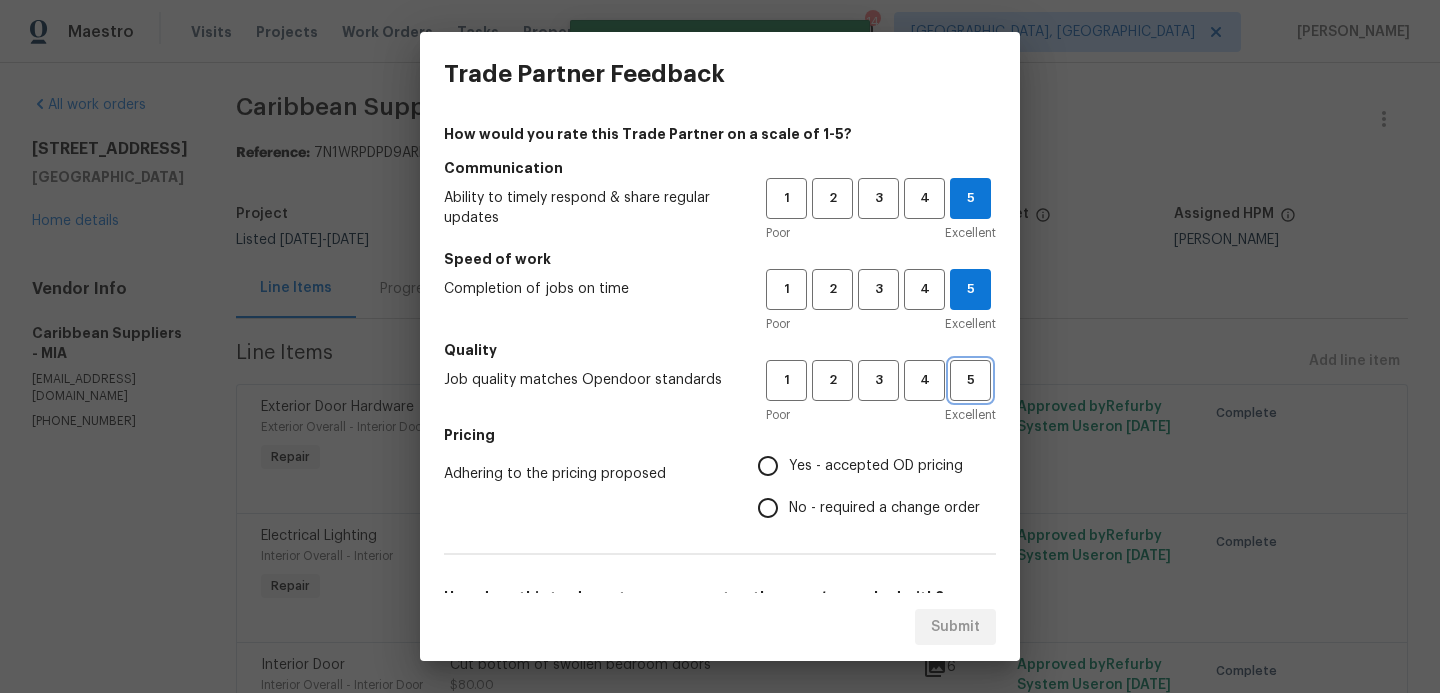 click on "5" at bounding box center (970, 380) 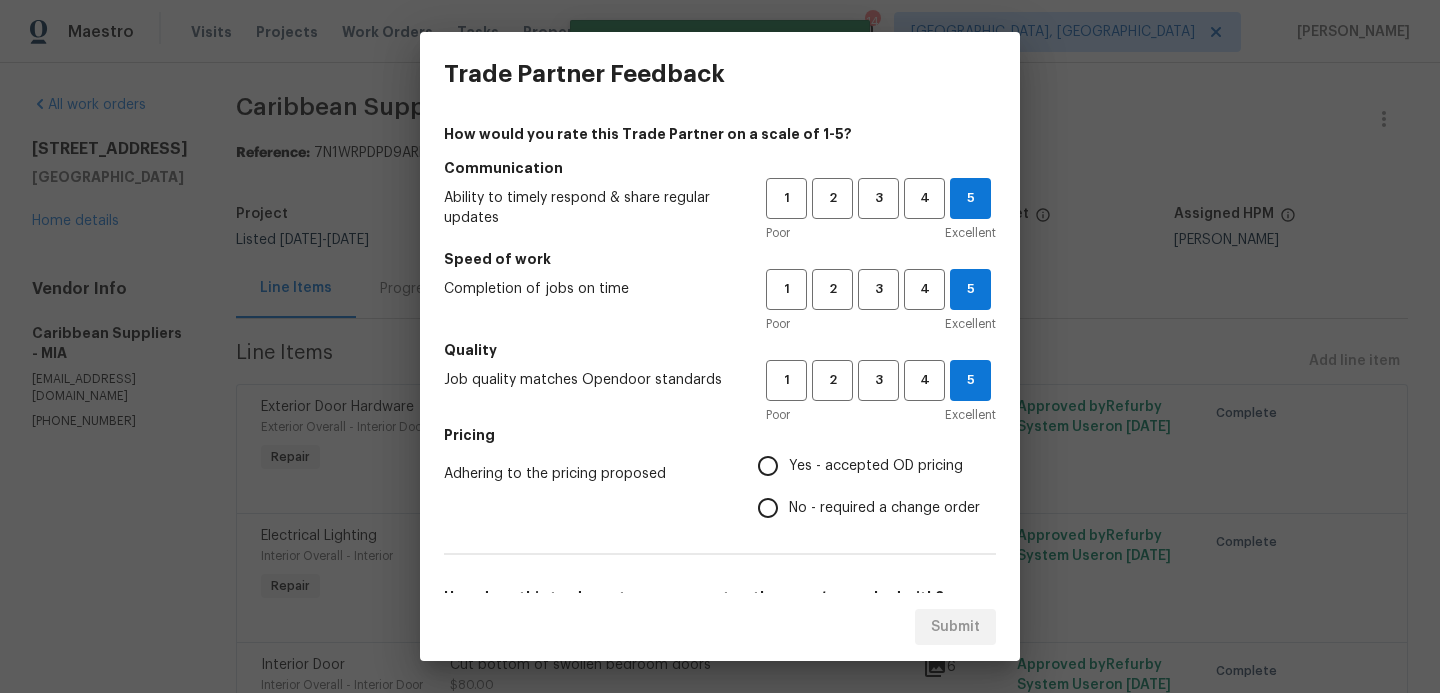 click on "Yes - accepted OD pricing" at bounding box center [768, 466] 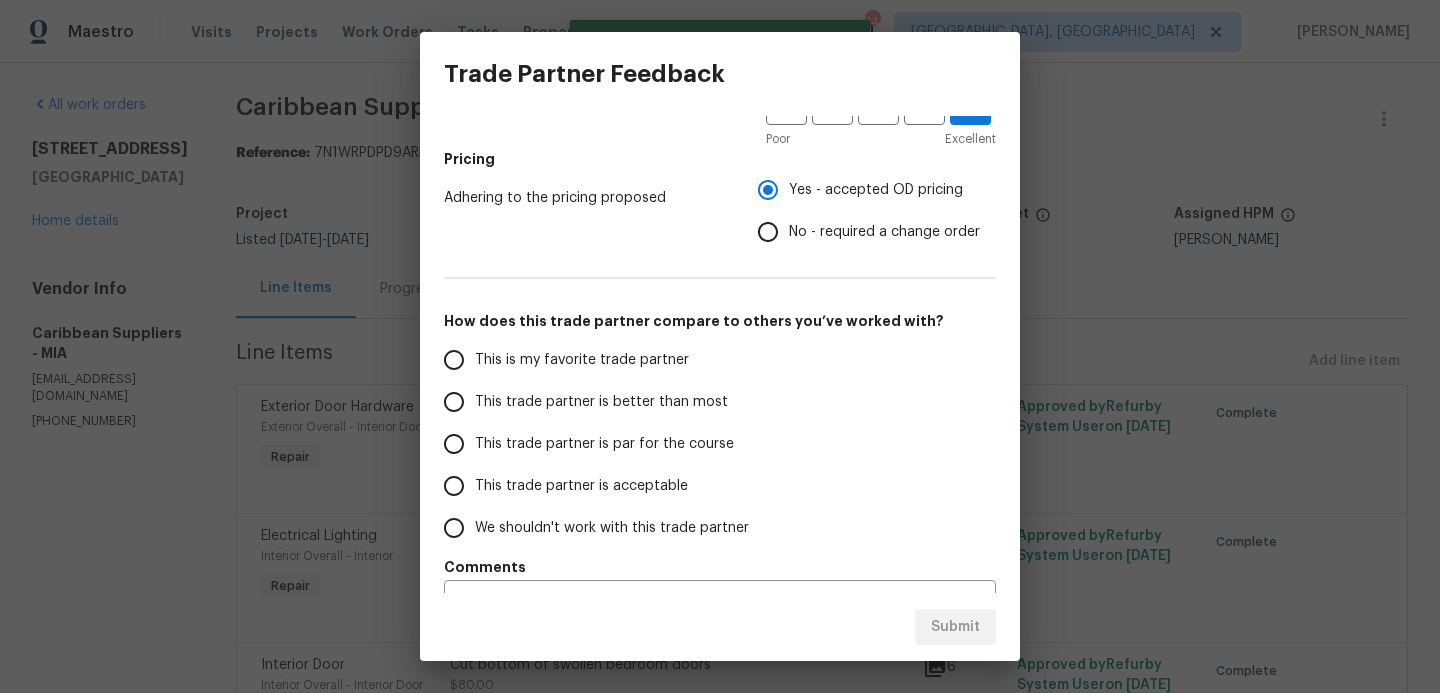 scroll, scrollTop: 277, scrollLeft: 0, axis: vertical 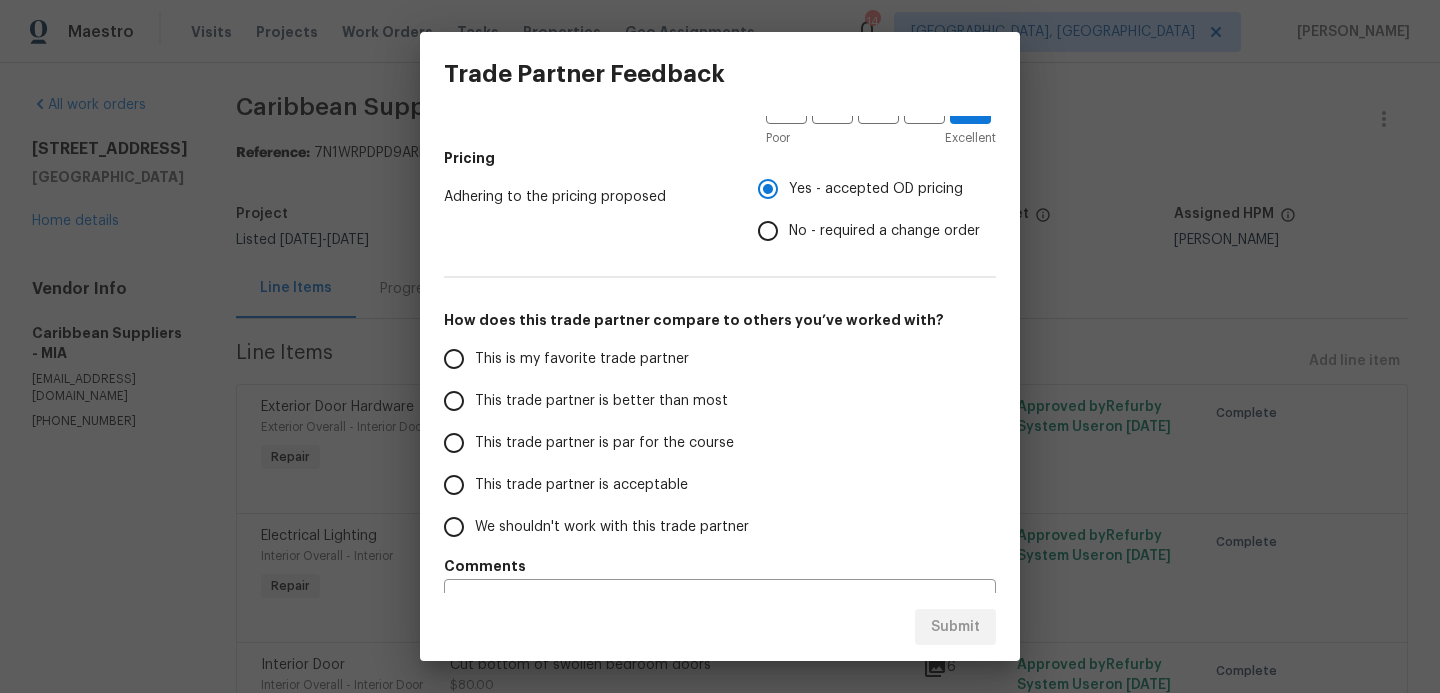 click on "This trade partner is better than most" at bounding box center (454, 401) 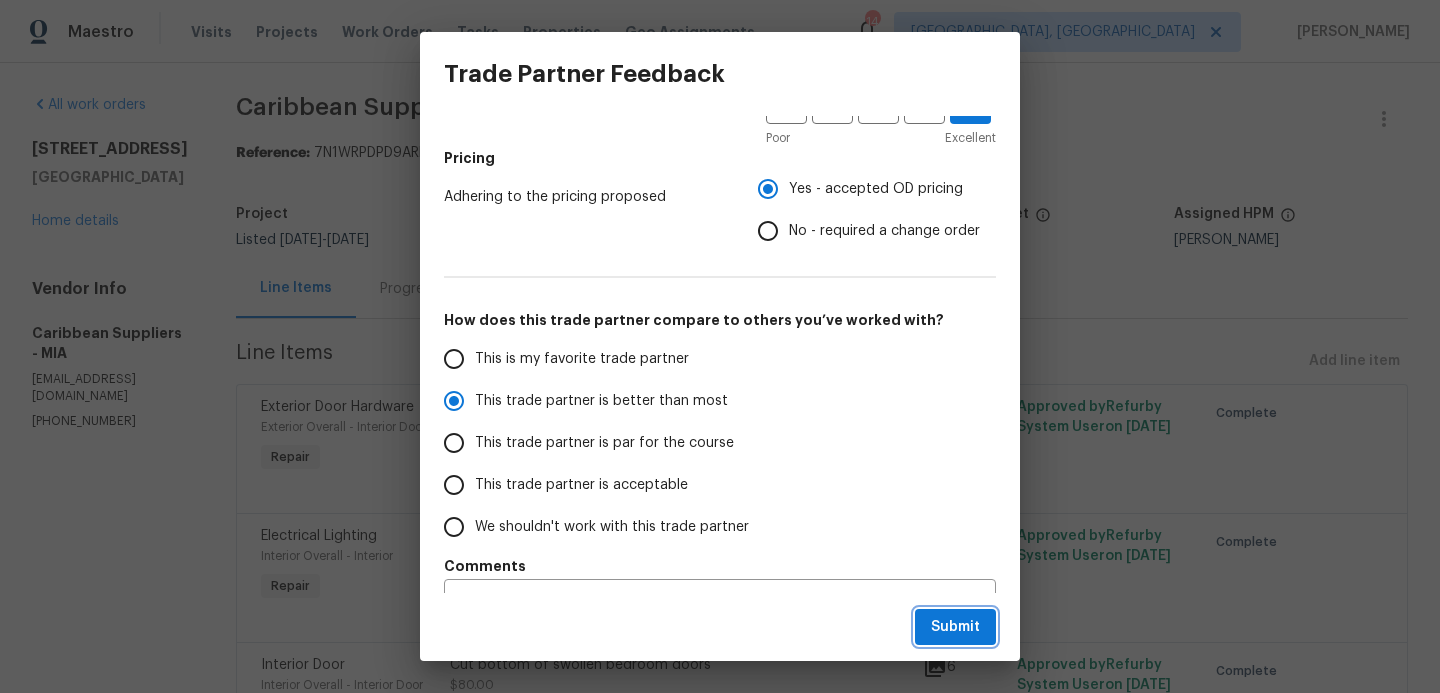 click on "Submit" at bounding box center [955, 627] 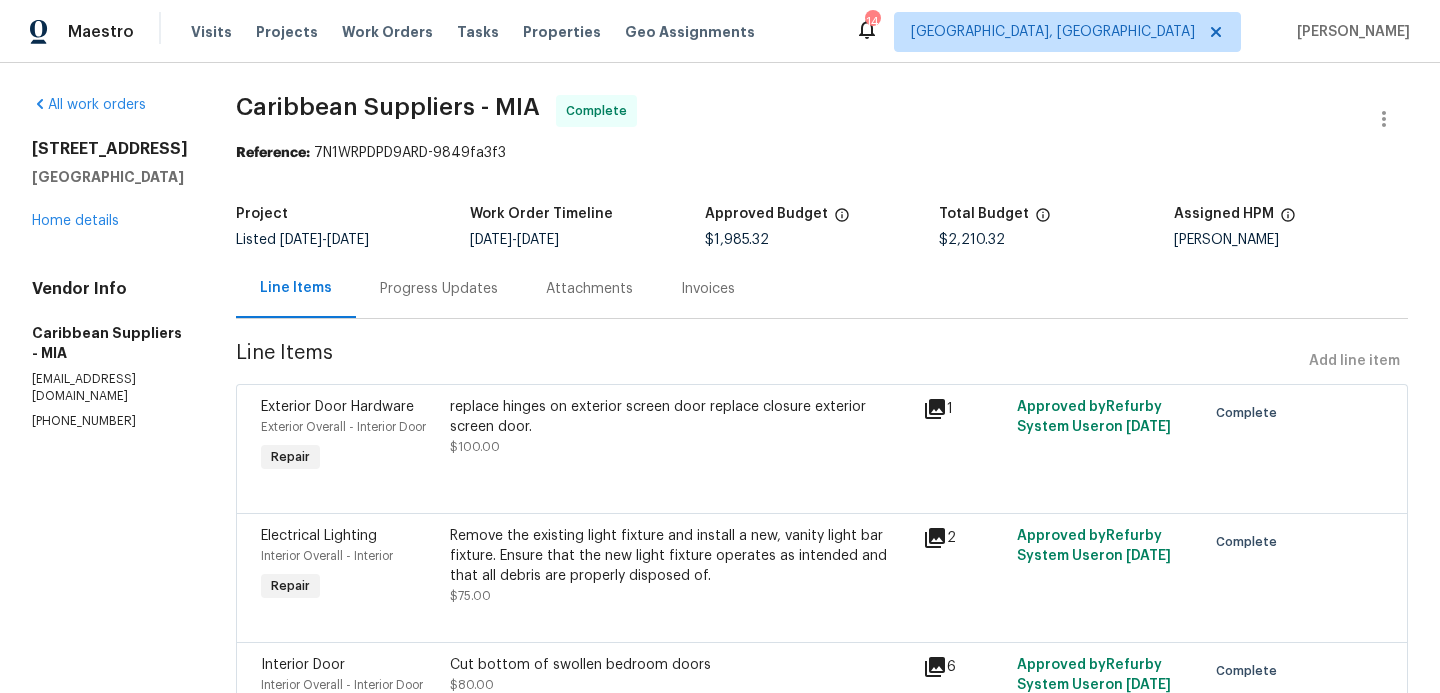 radio on "false" 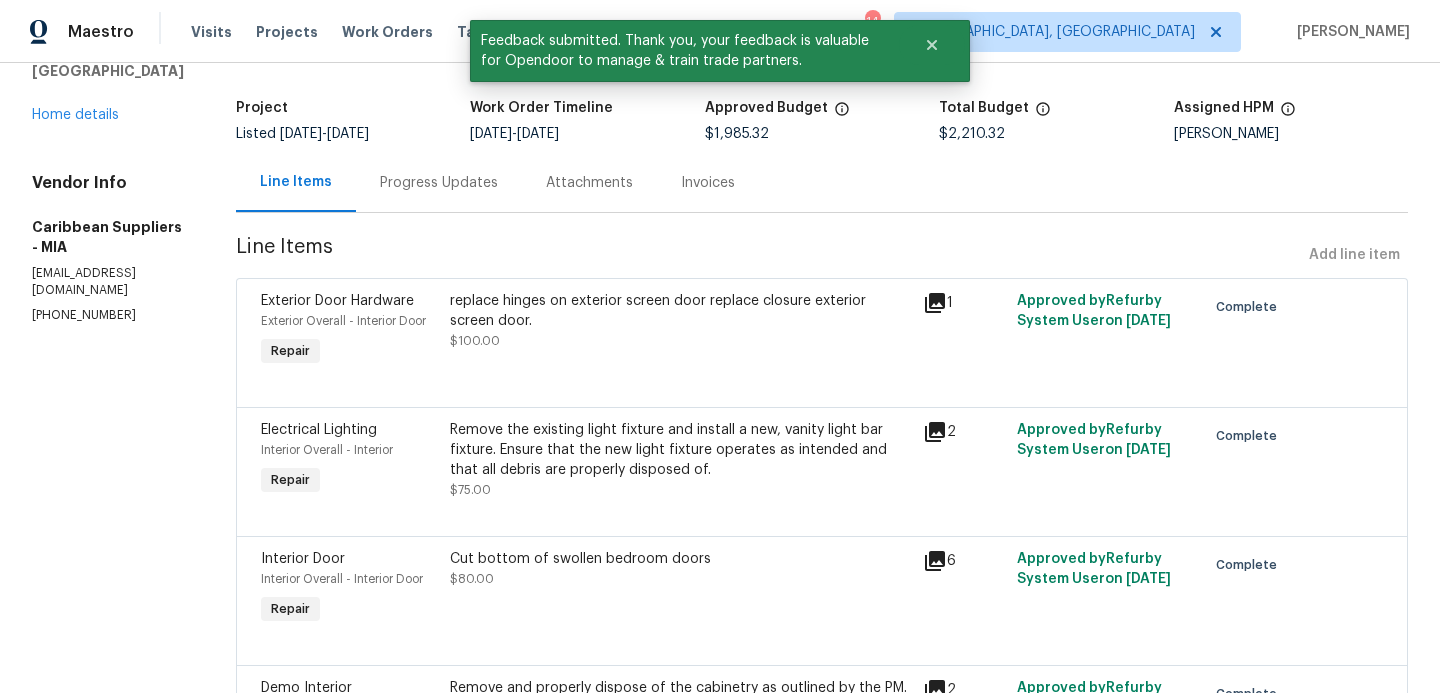 scroll, scrollTop: 0, scrollLeft: 0, axis: both 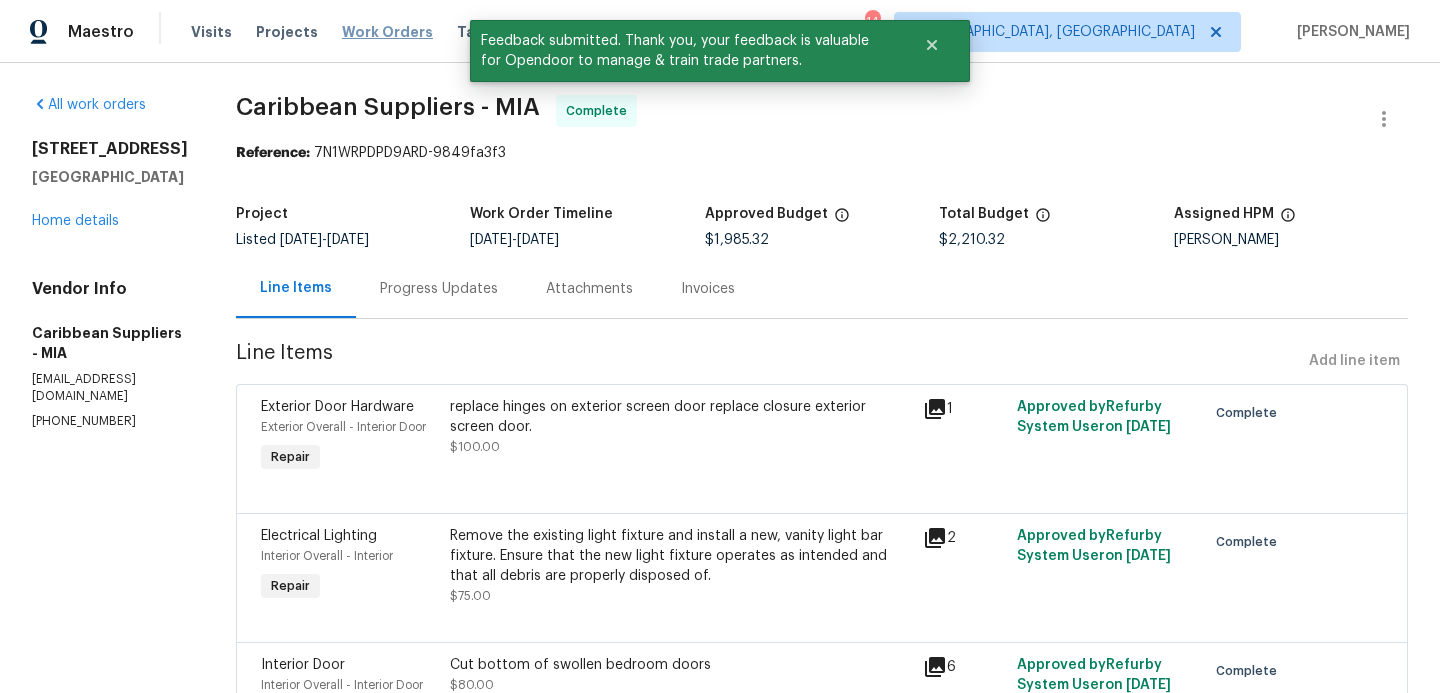 click on "Work Orders" at bounding box center [387, 32] 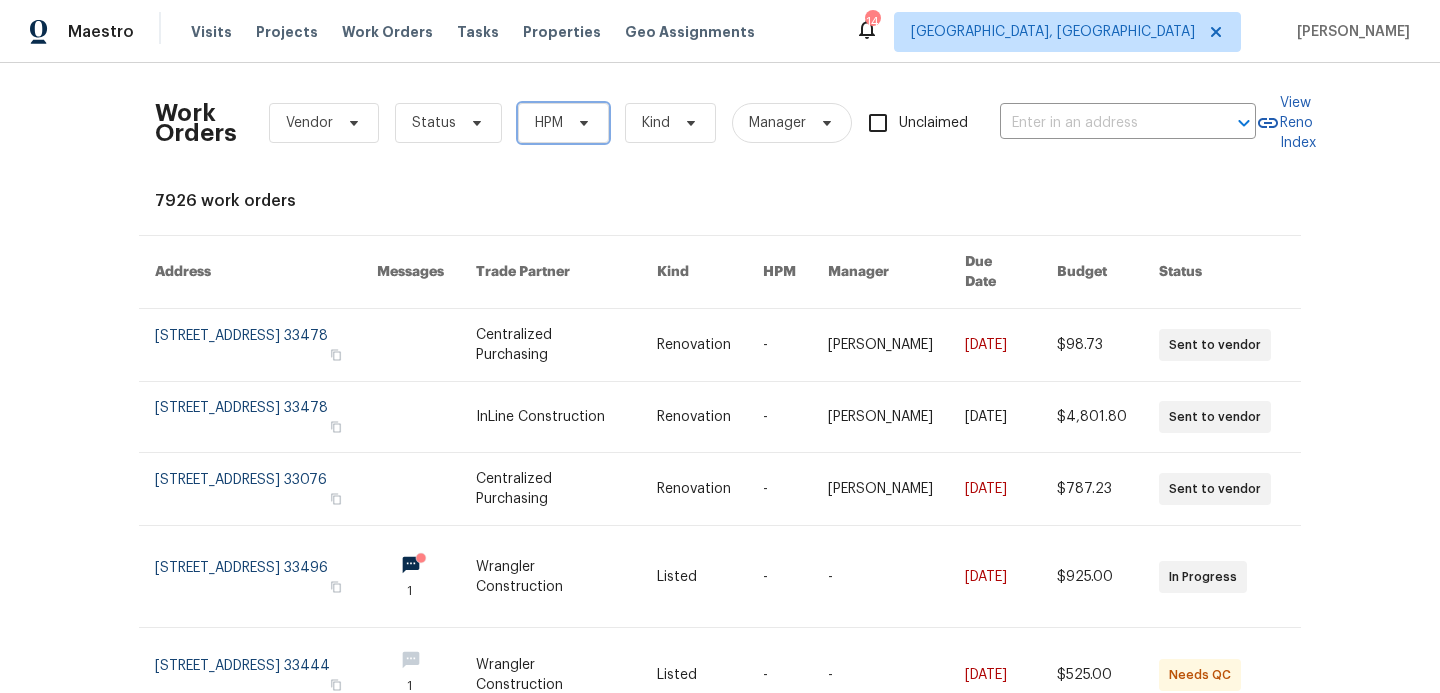 click on "HPM" at bounding box center [563, 123] 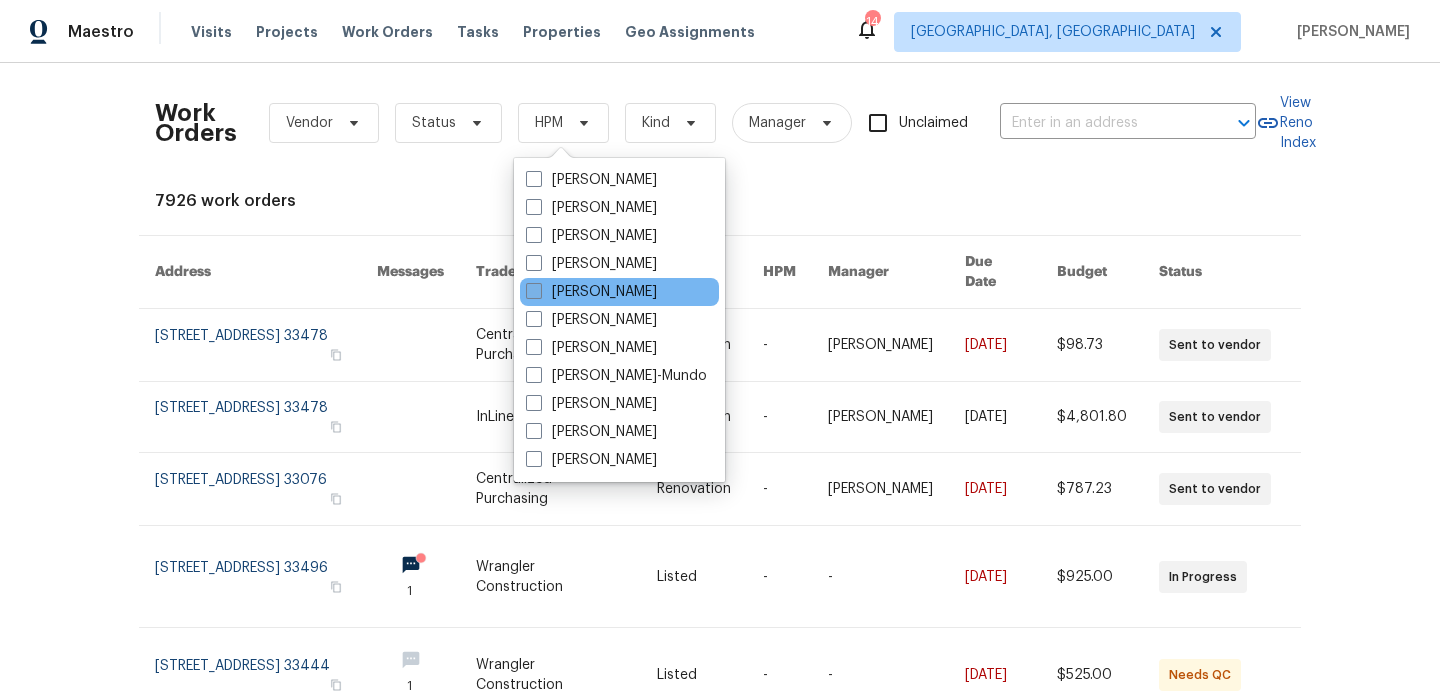 click on "[PERSON_NAME]" at bounding box center (591, 292) 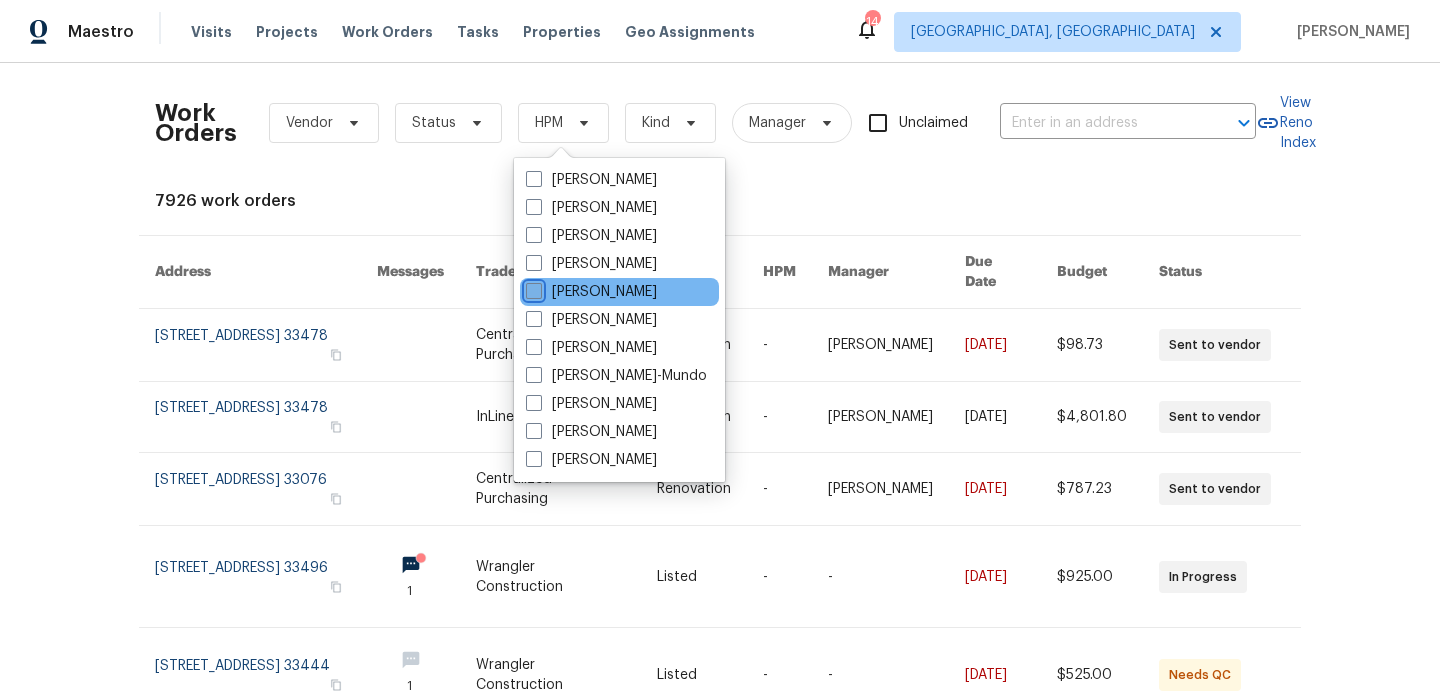 click on "[PERSON_NAME]" at bounding box center [532, 288] 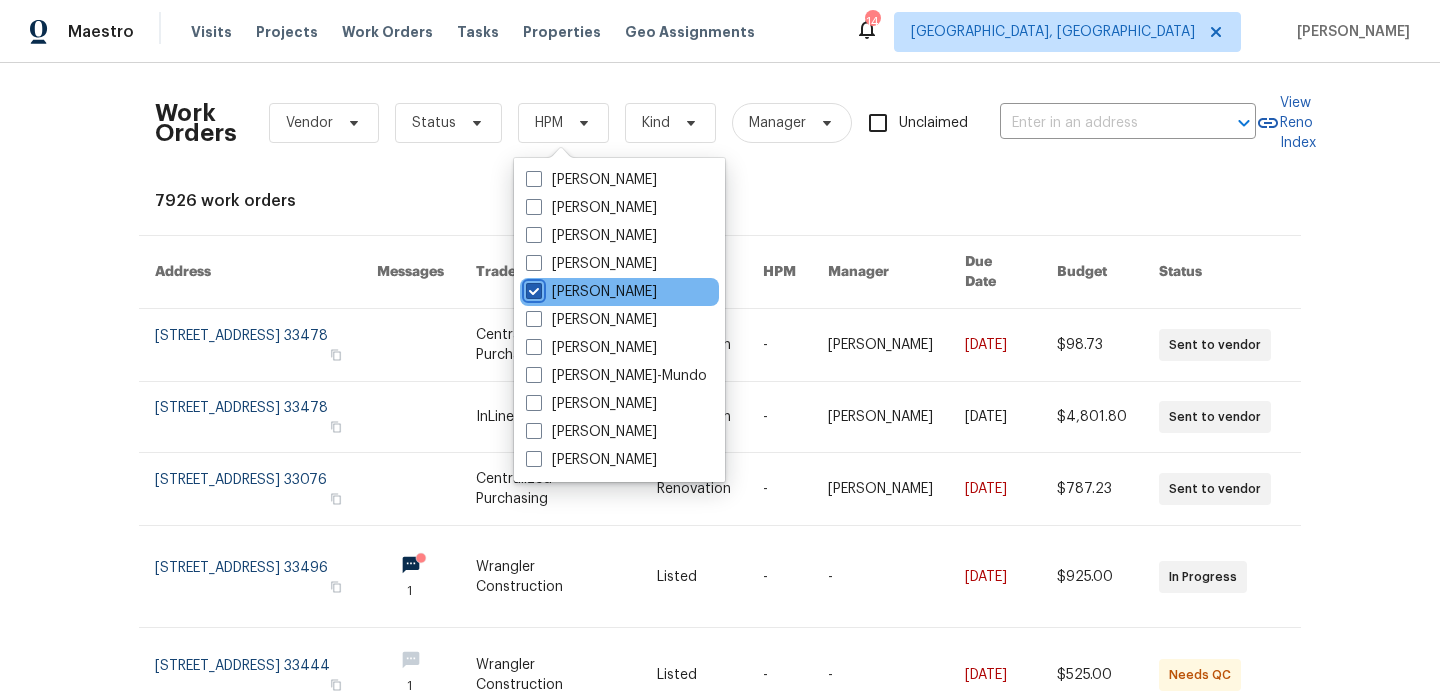 checkbox on "true" 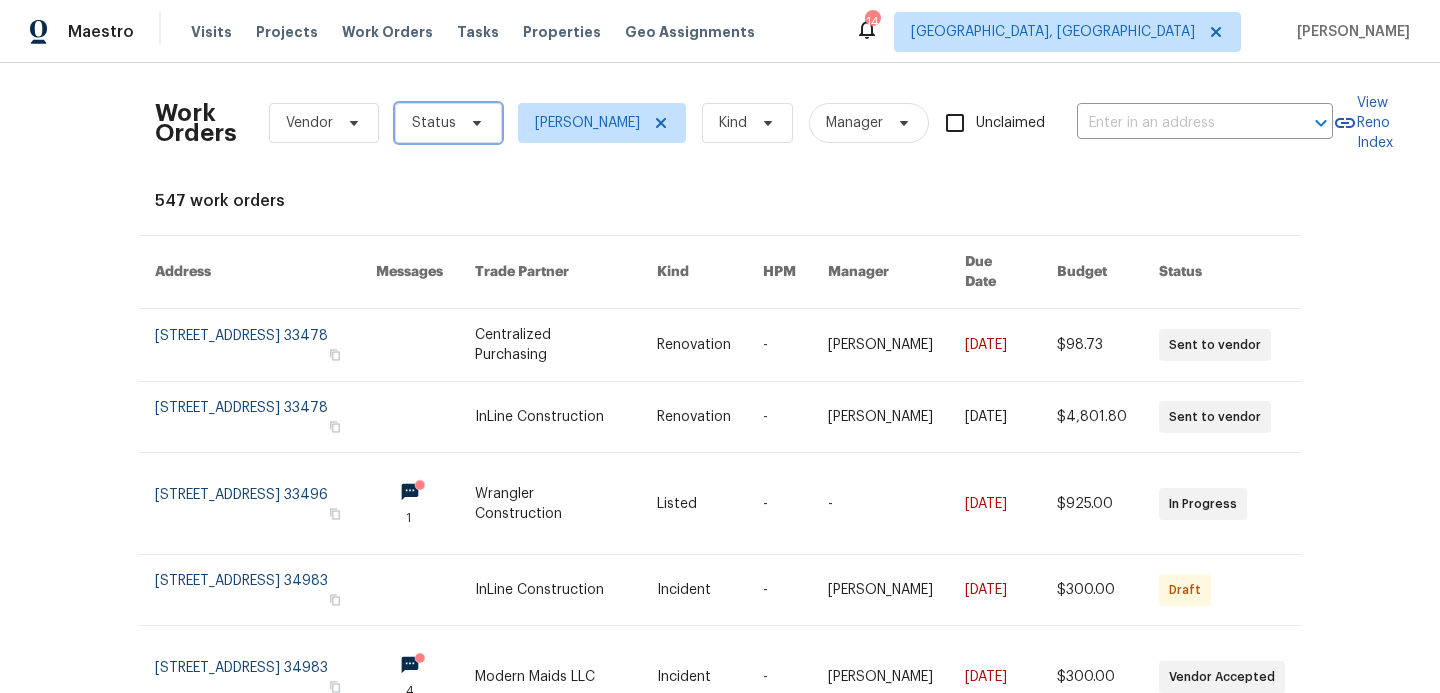 click on "Status" at bounding box center (448, 123) 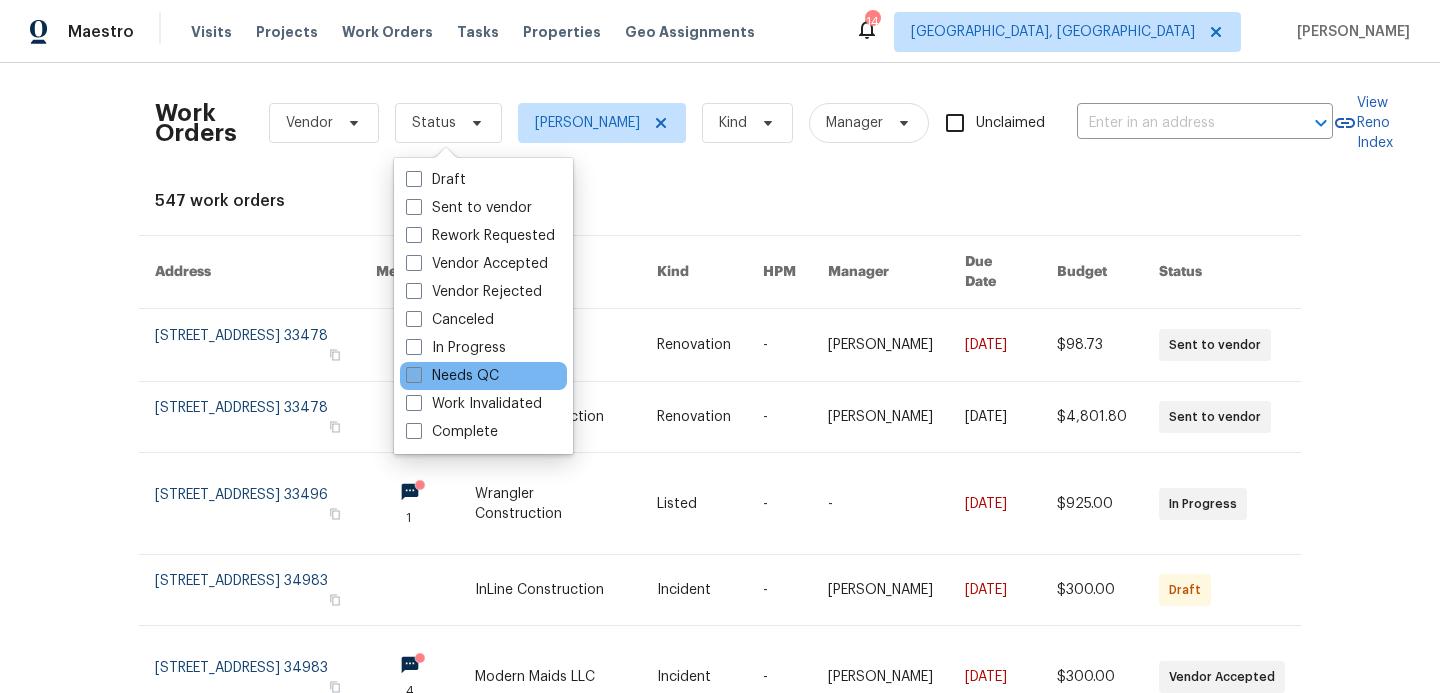 click at bounding box center (414, 375) 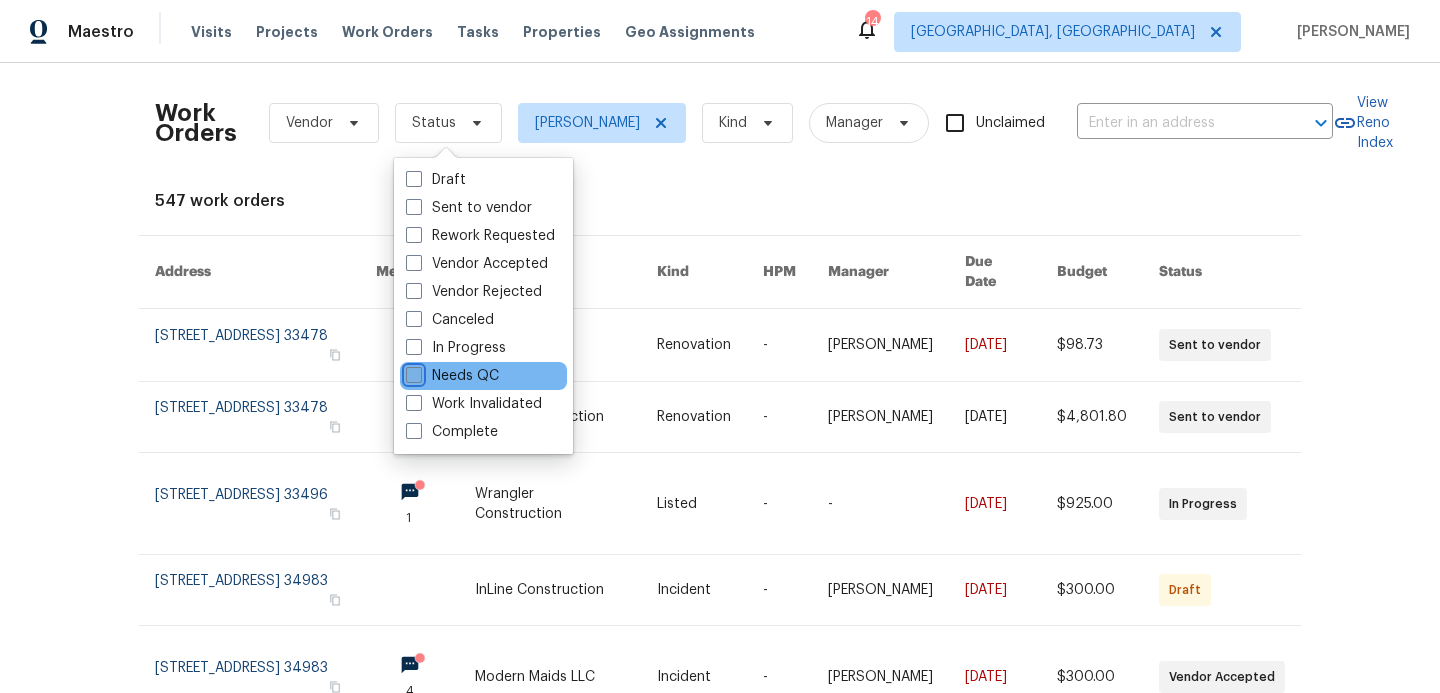 click on "Needs QC" at bounding box center [412, 372] 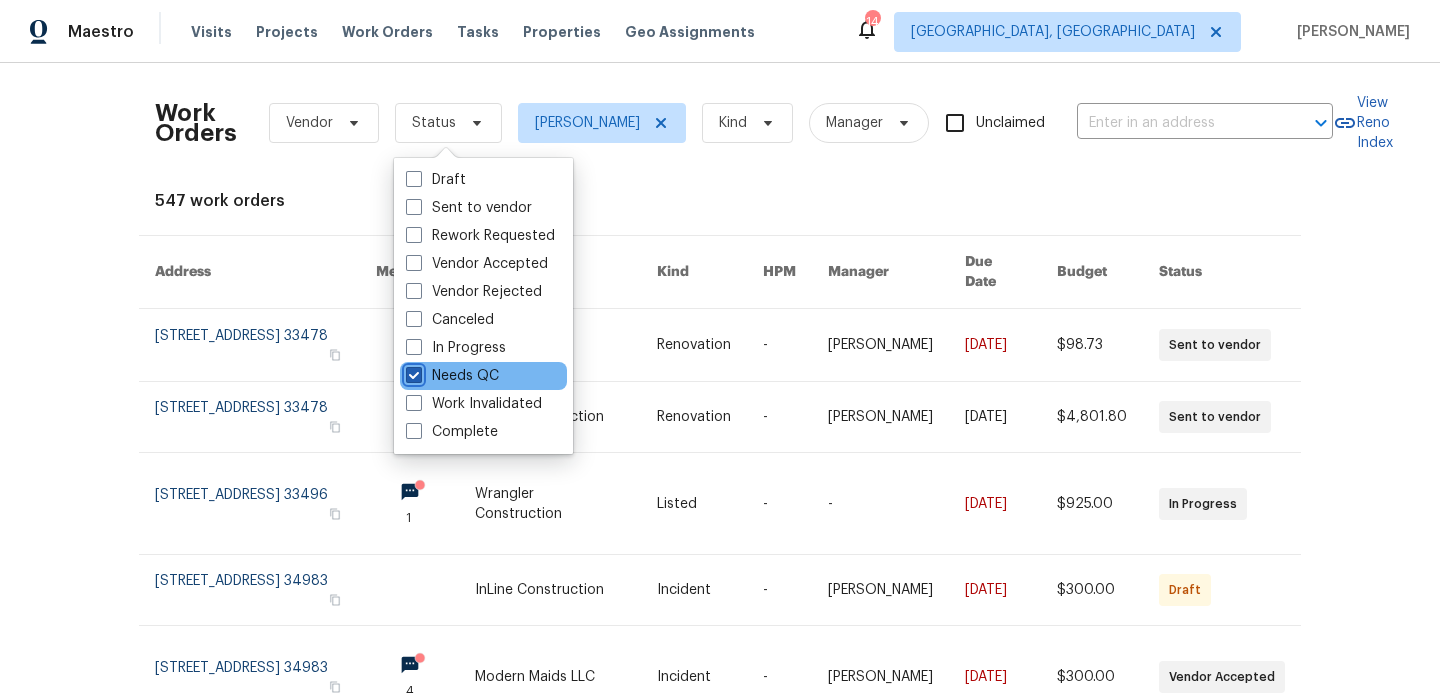 checkbox on "true" 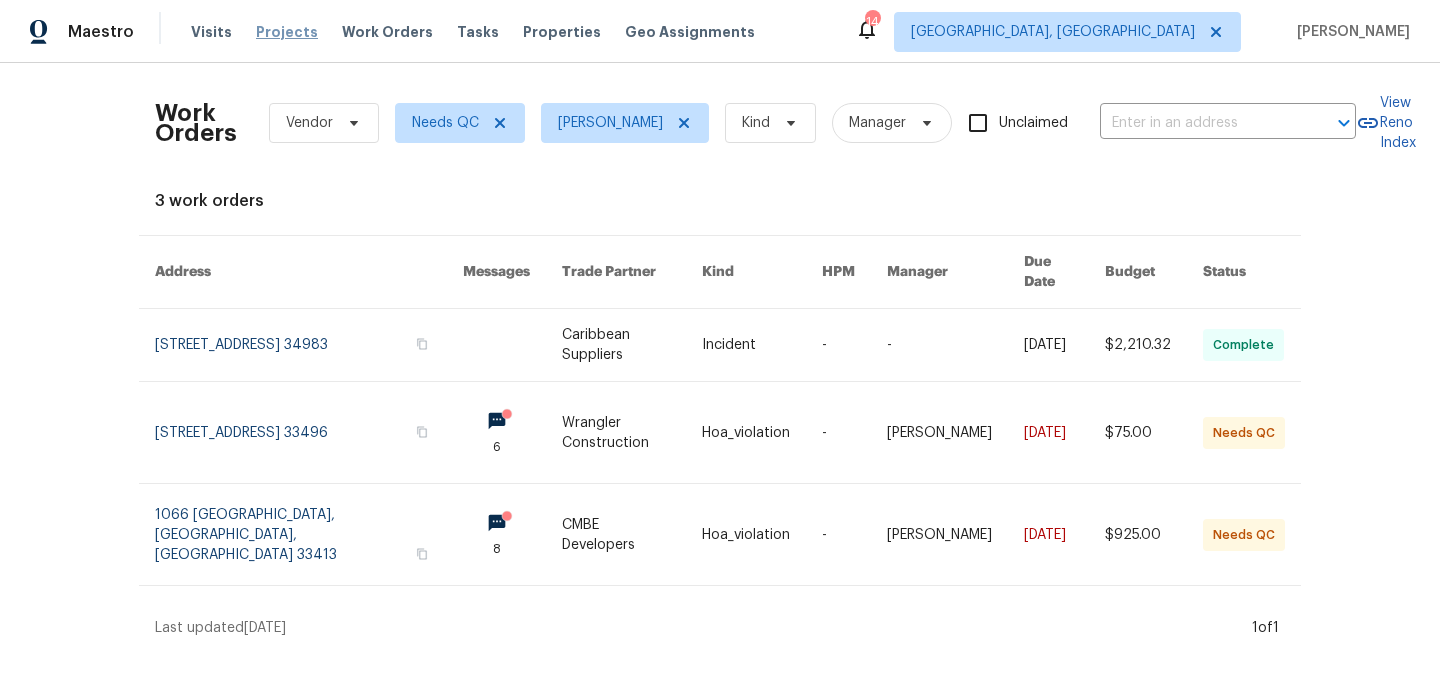 click on "Projects" at bounding box center [287, 32] 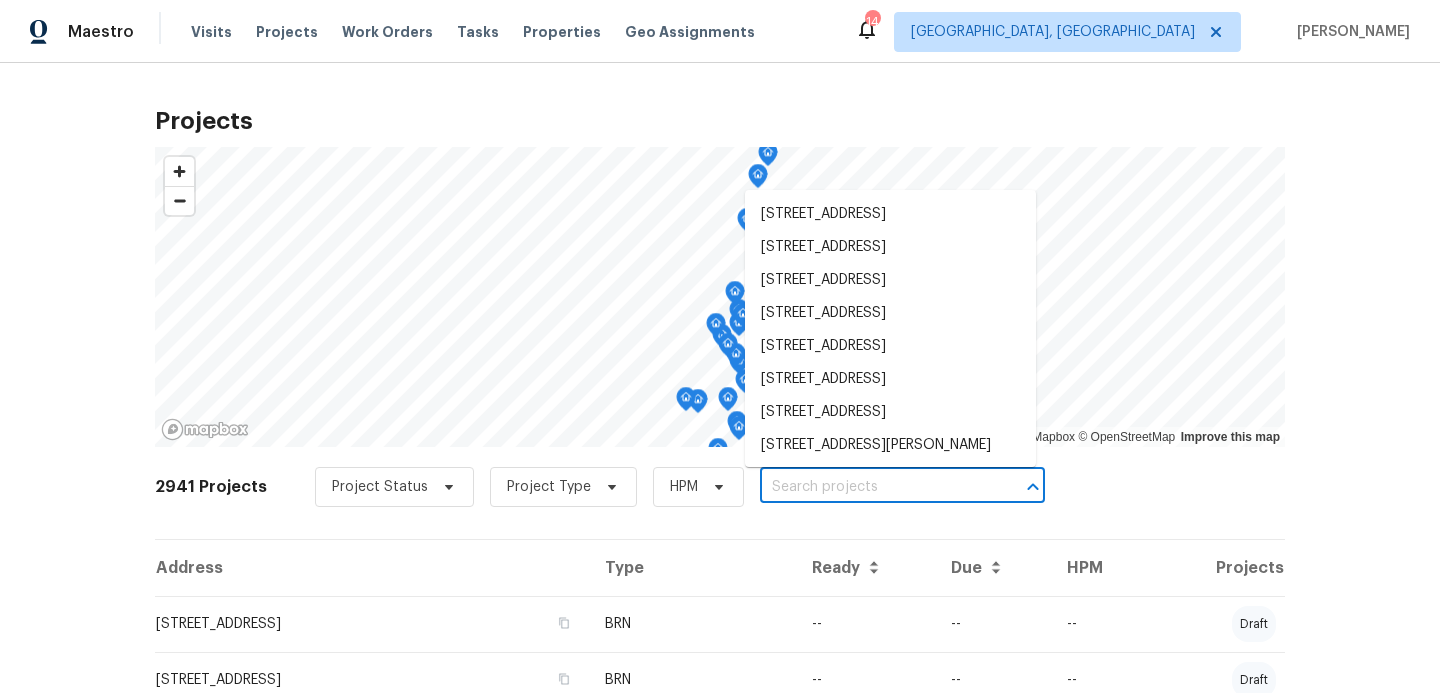 click at bounding box center (874, 487) 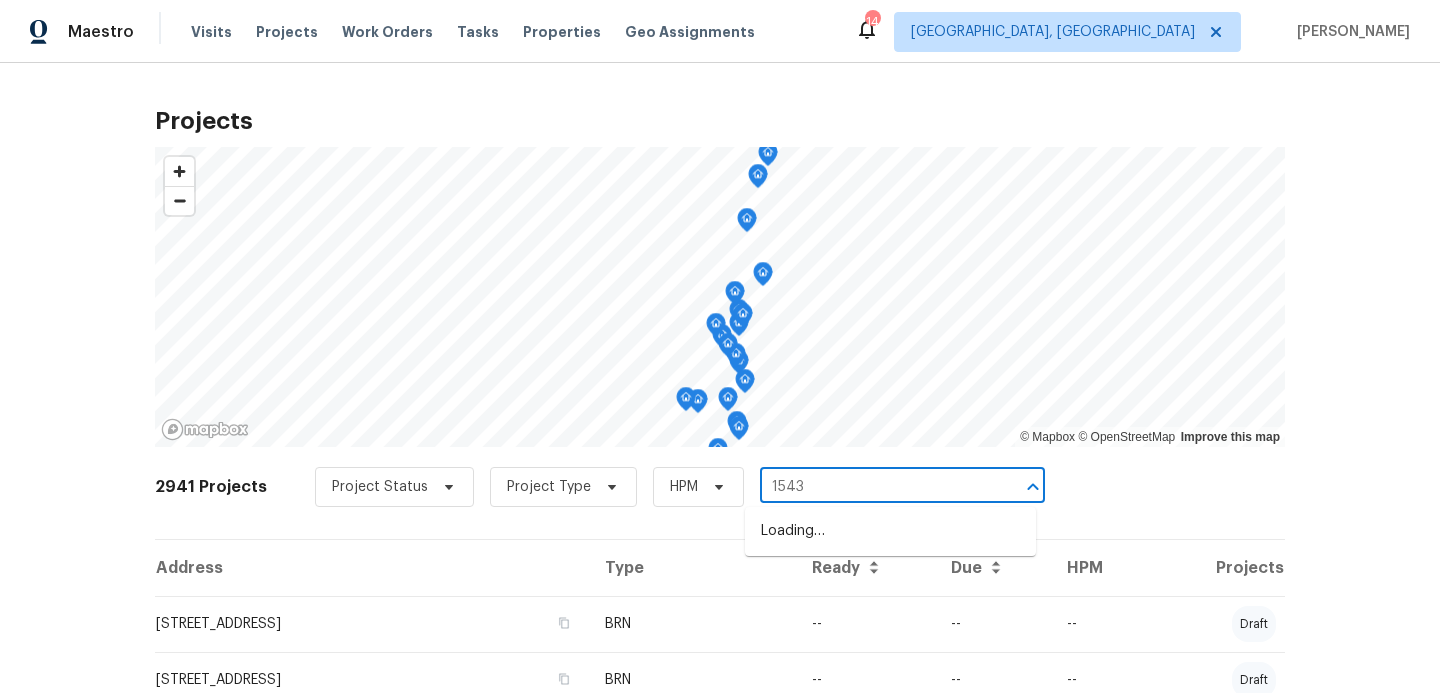type on "15431" 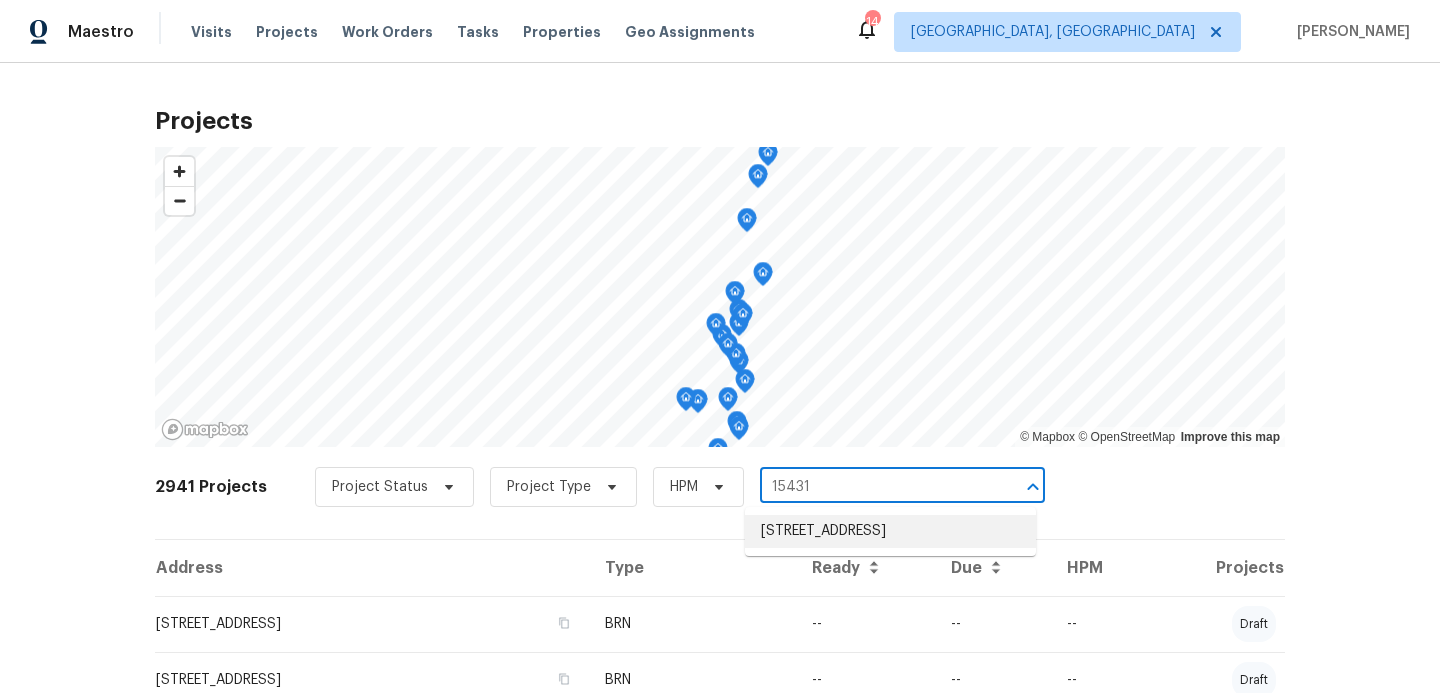 click on "[STREET_ADDRESS]" at bounding box center [890, 531] 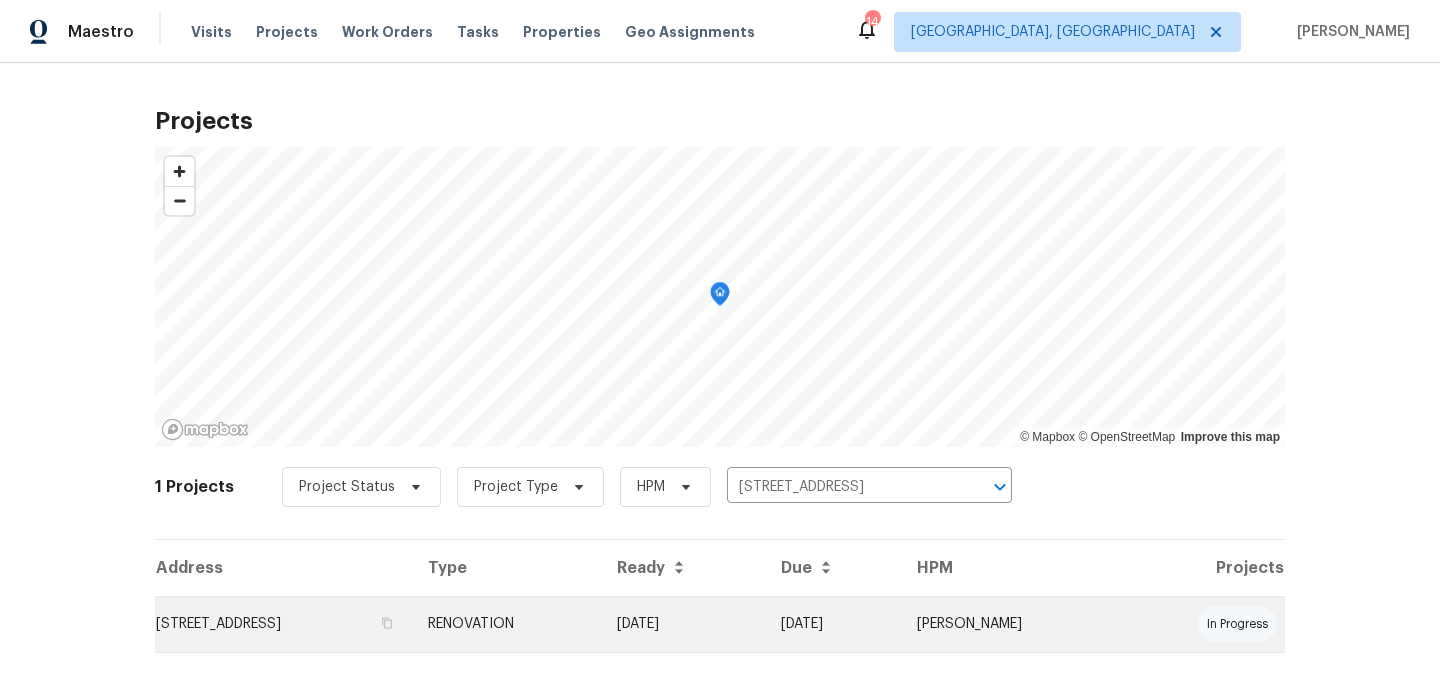 click on "[STREET_ADDRESS]" at bounding box center (283, 624) 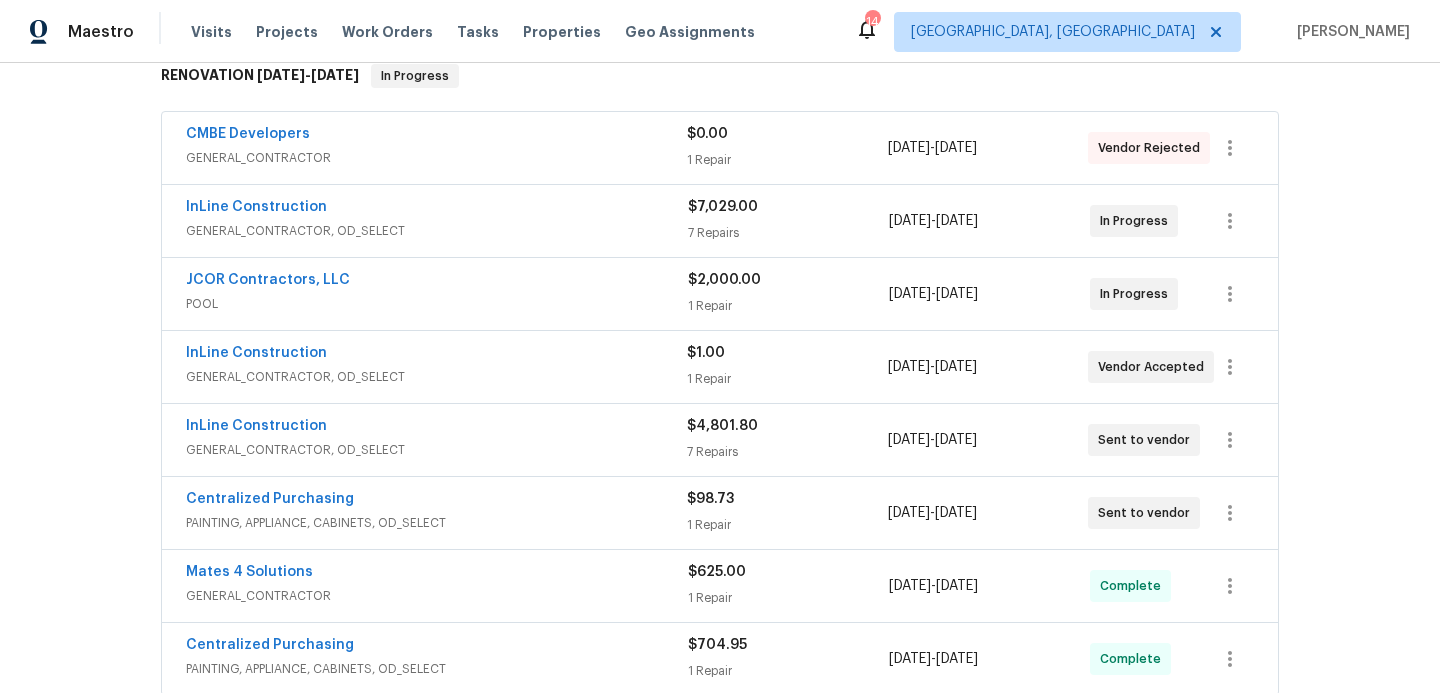 scroll, scrollTop: 372, scrollLeft: 0, axis: vertical 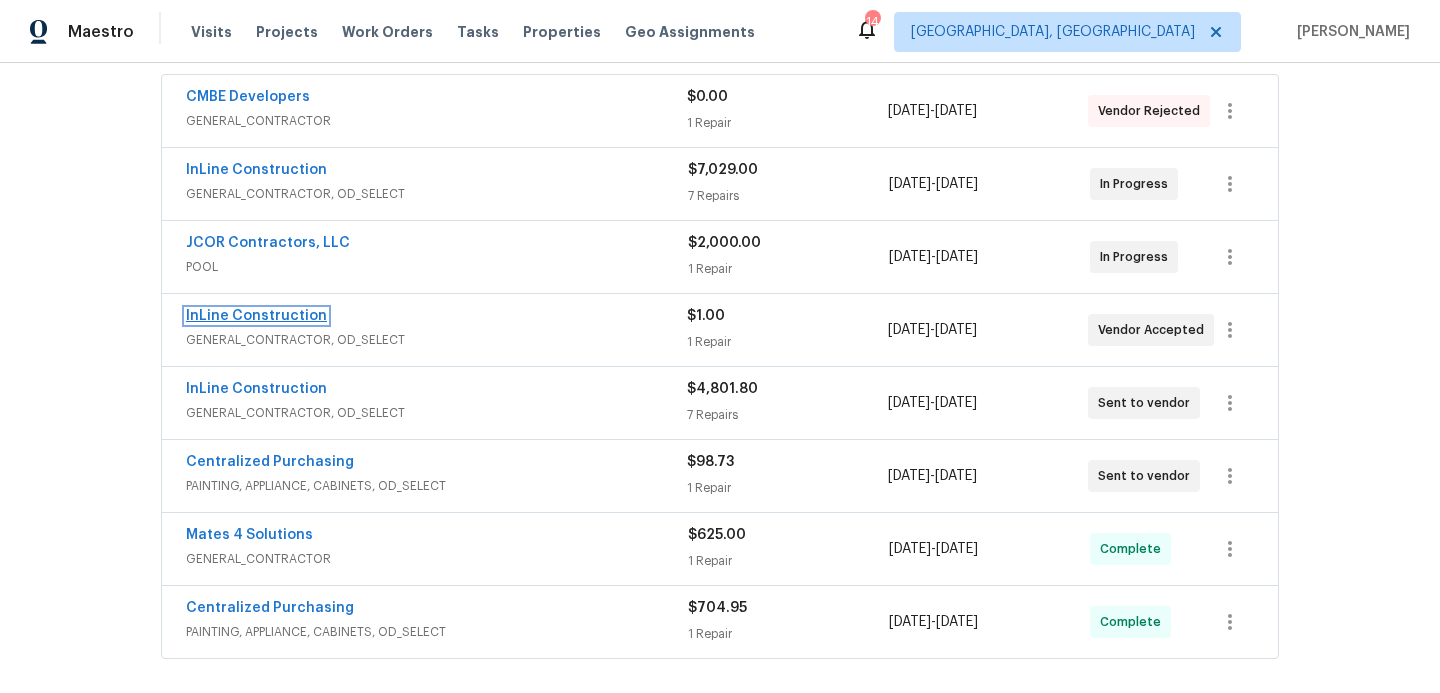 click on "InLine Construction" at bounding box center [256, 316] 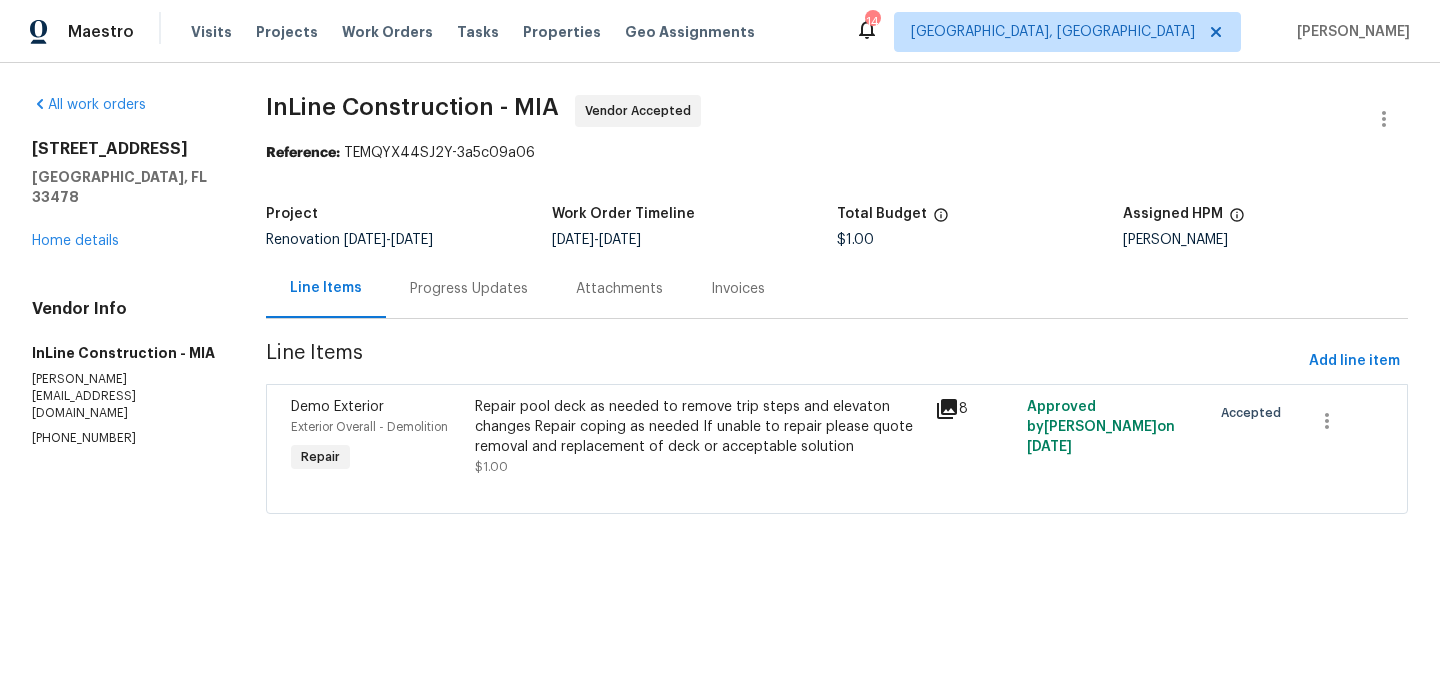click on "Repair pool deck as needed to remove trip steps and elevaton changes
Repair coping as needed
If unable to repair please quote removal and replacement of deck or acceptable solution" at bounding box center [699, 427] 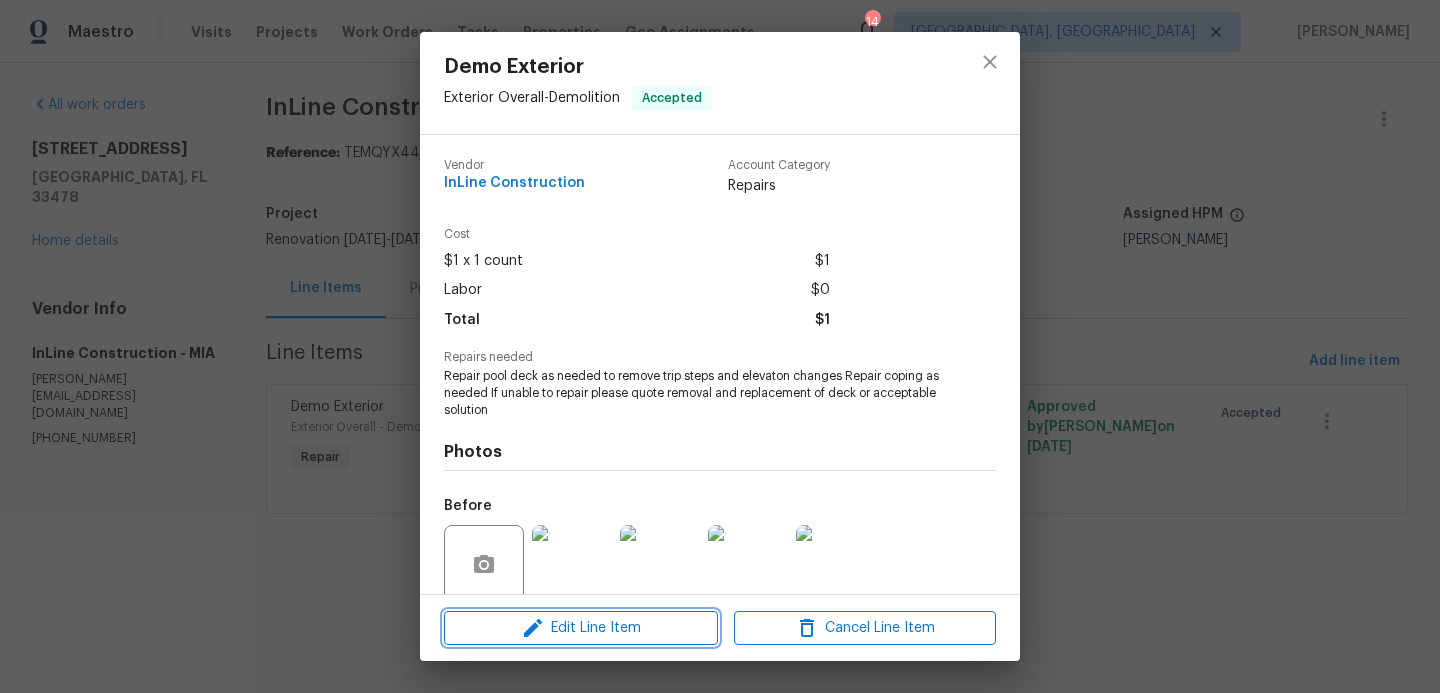 click on "Edit Line Item" at bounding box center [581, 628] 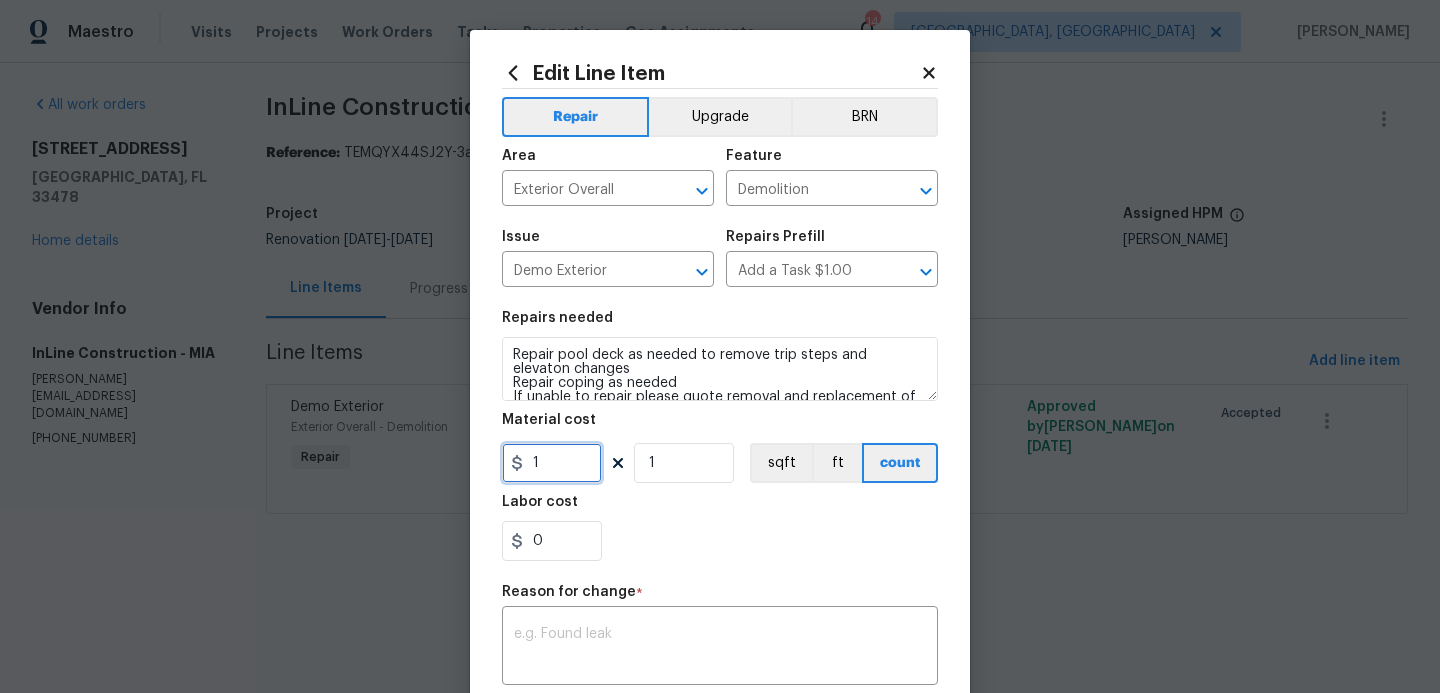 click on "1" at bounding box center [552, 463] 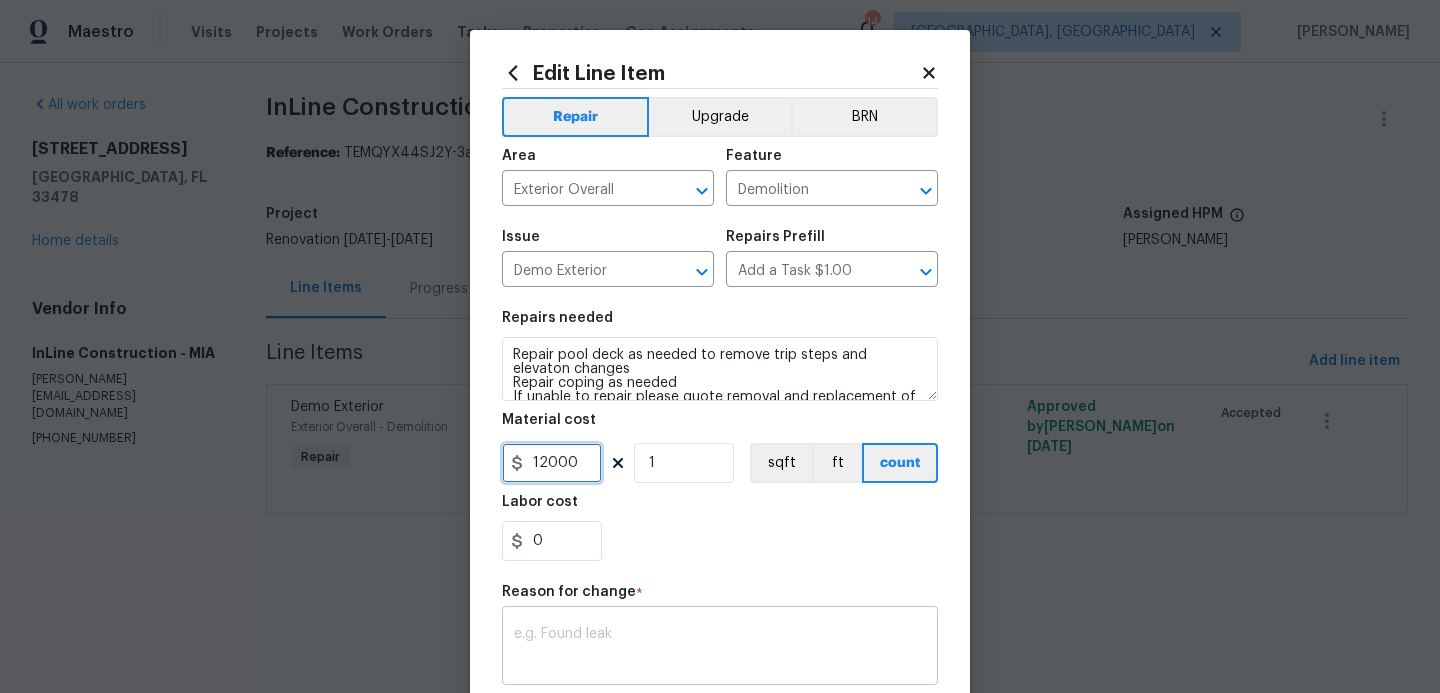 type on "12000" 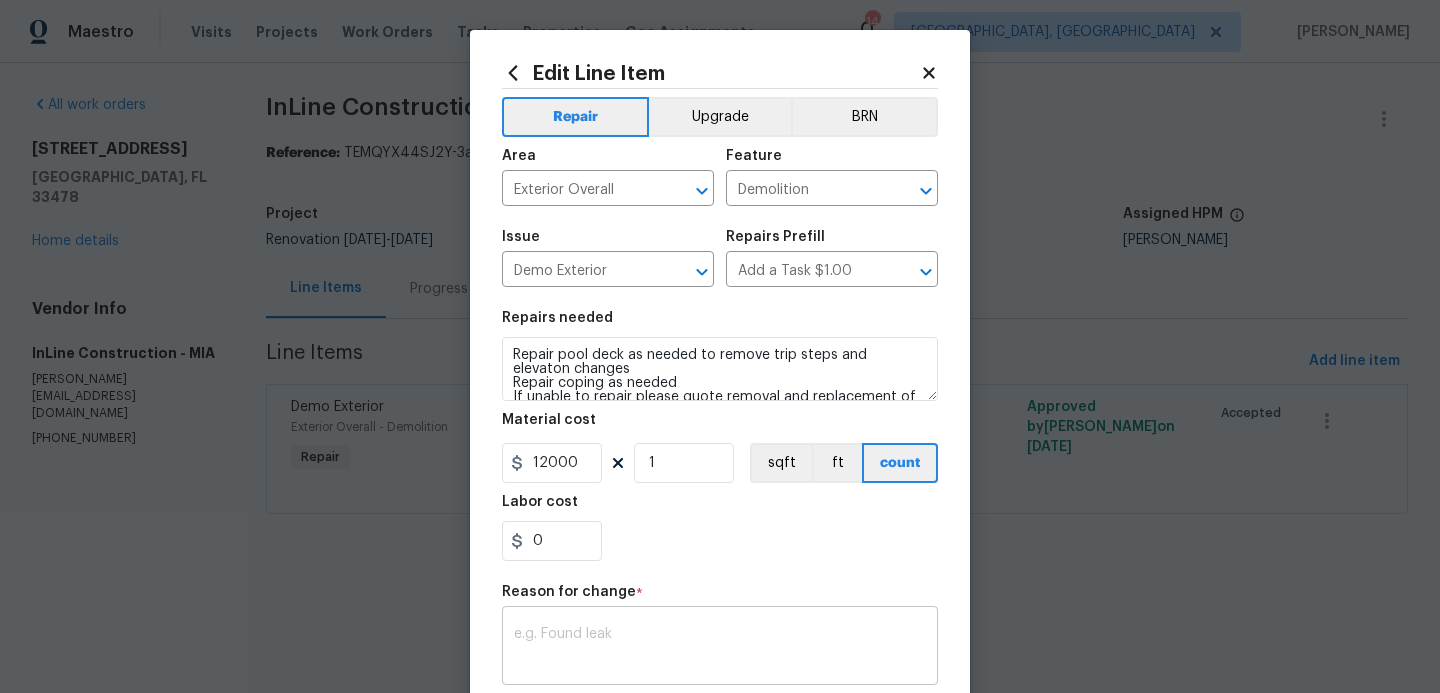 click at bounding box center [720, 648] 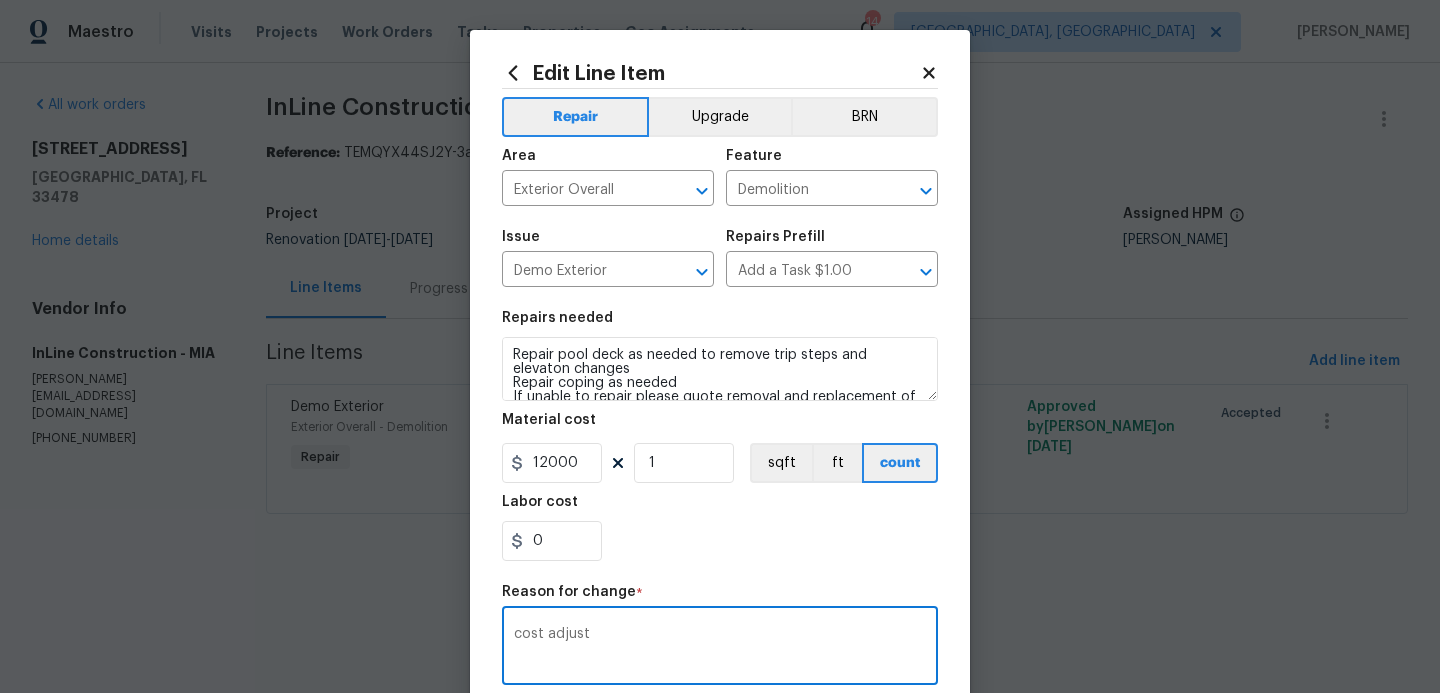 scroll, scrollTop: 28, scrollLeft: 0, axis: vertical 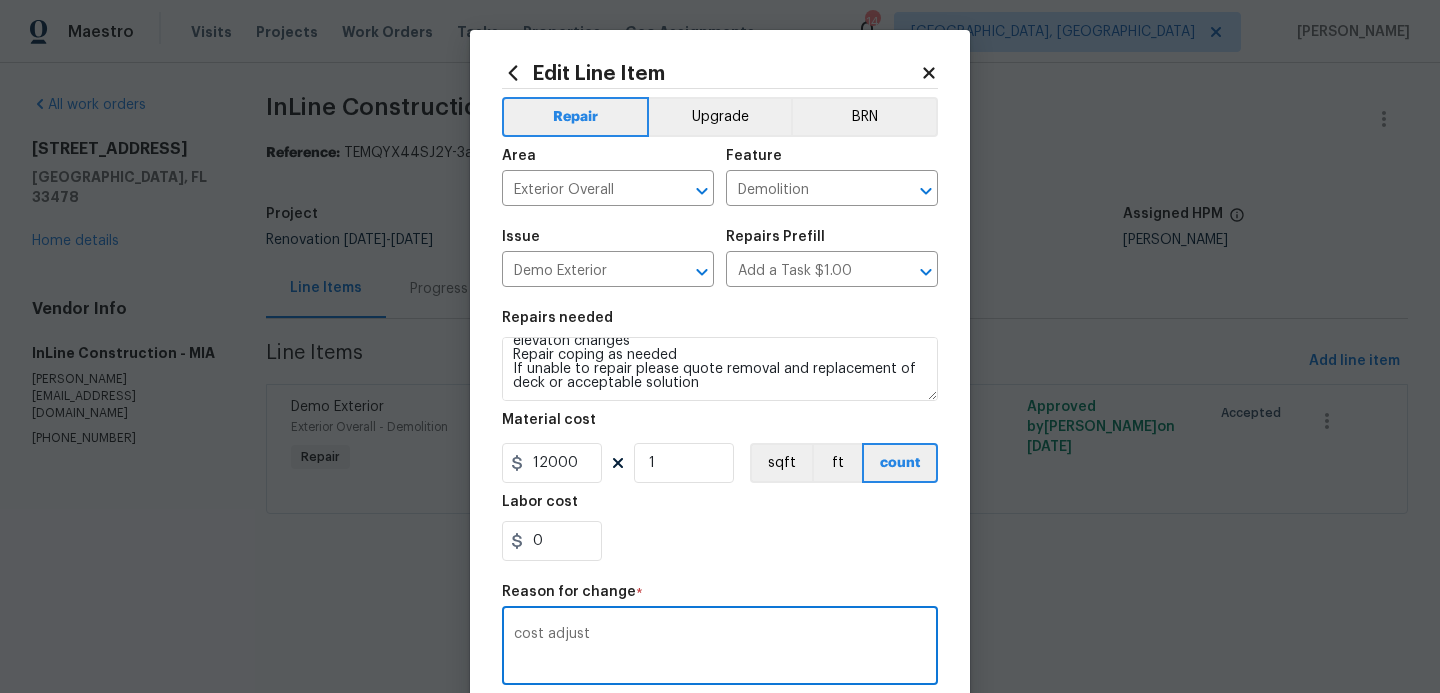 type on "cost adjust" 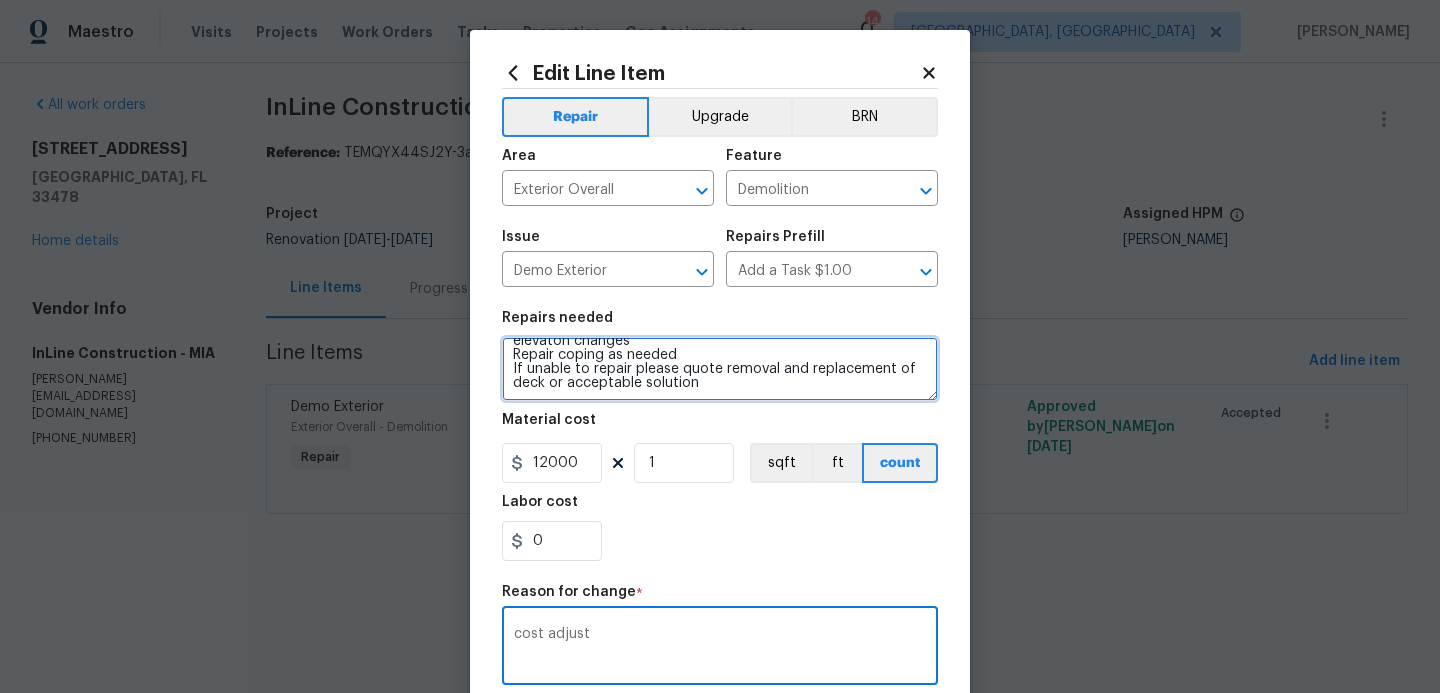 click on "Repair pool deck as needed to remove trip steps and elevaton changes
Repair coping as needed
If unable to repair please quote removal and replacement of deck or acceptable solution" at bounding box center [720, 369] 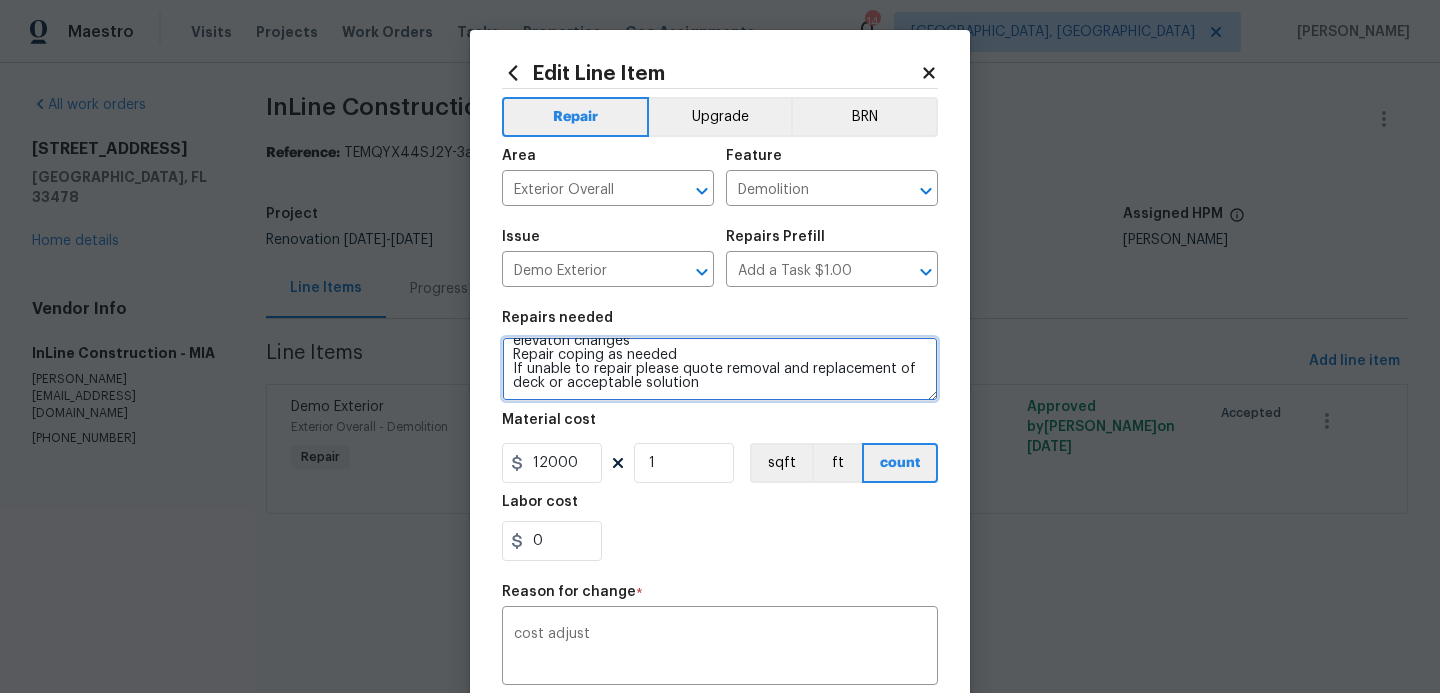scroll, scrollTop: 32, scrollLeft: 0, axis: vertical 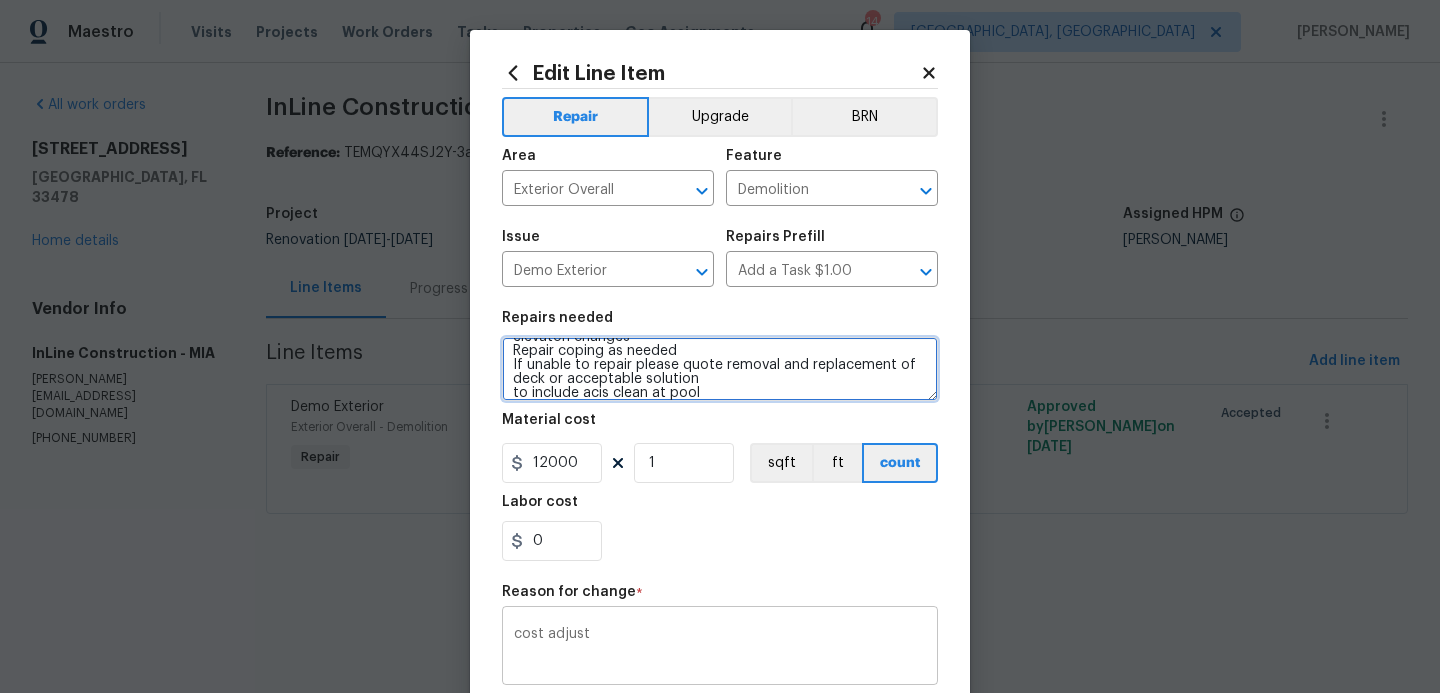 type on "Repair pool deck as needed to remove trip steps and elevaton changes
Repair coping as needed
If unable to repair please quote removal and replacement of deck or acceptable solution
to include acis clean at pool" 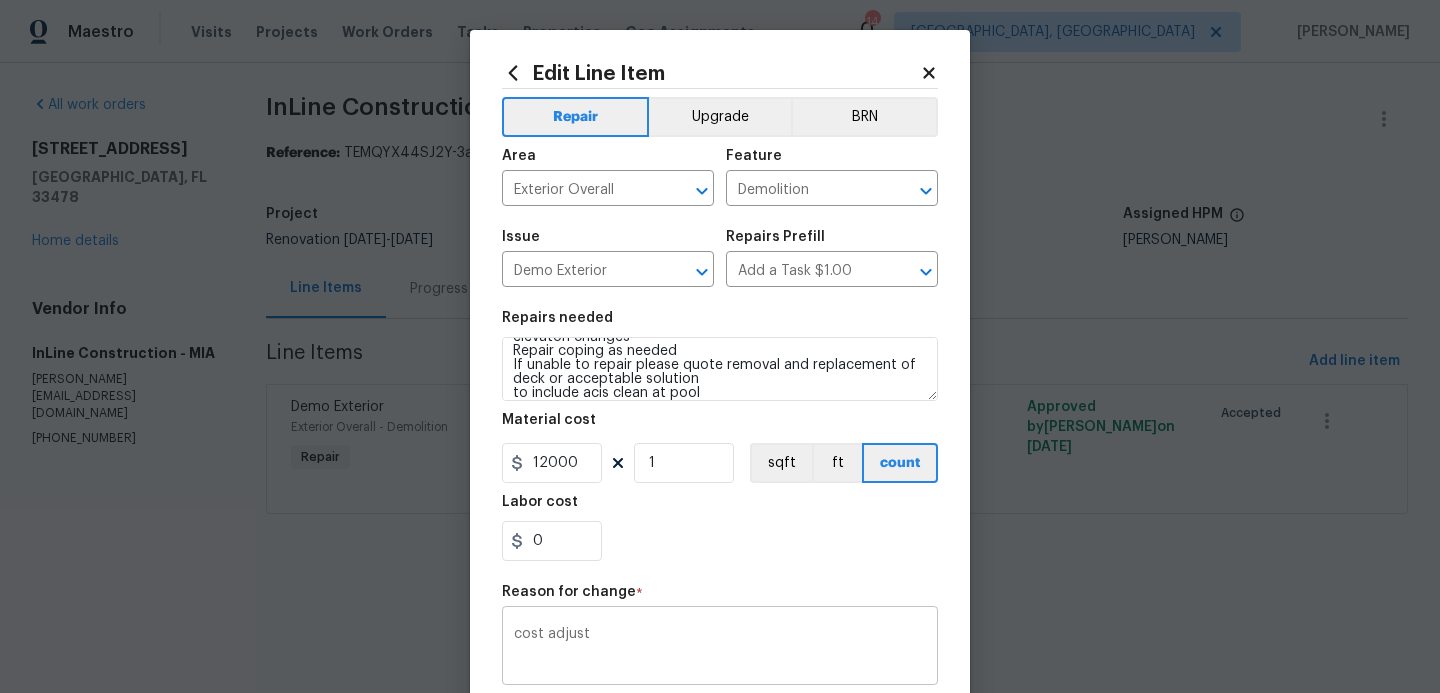 click on "cost adjust" at bounding box center [720, 648] 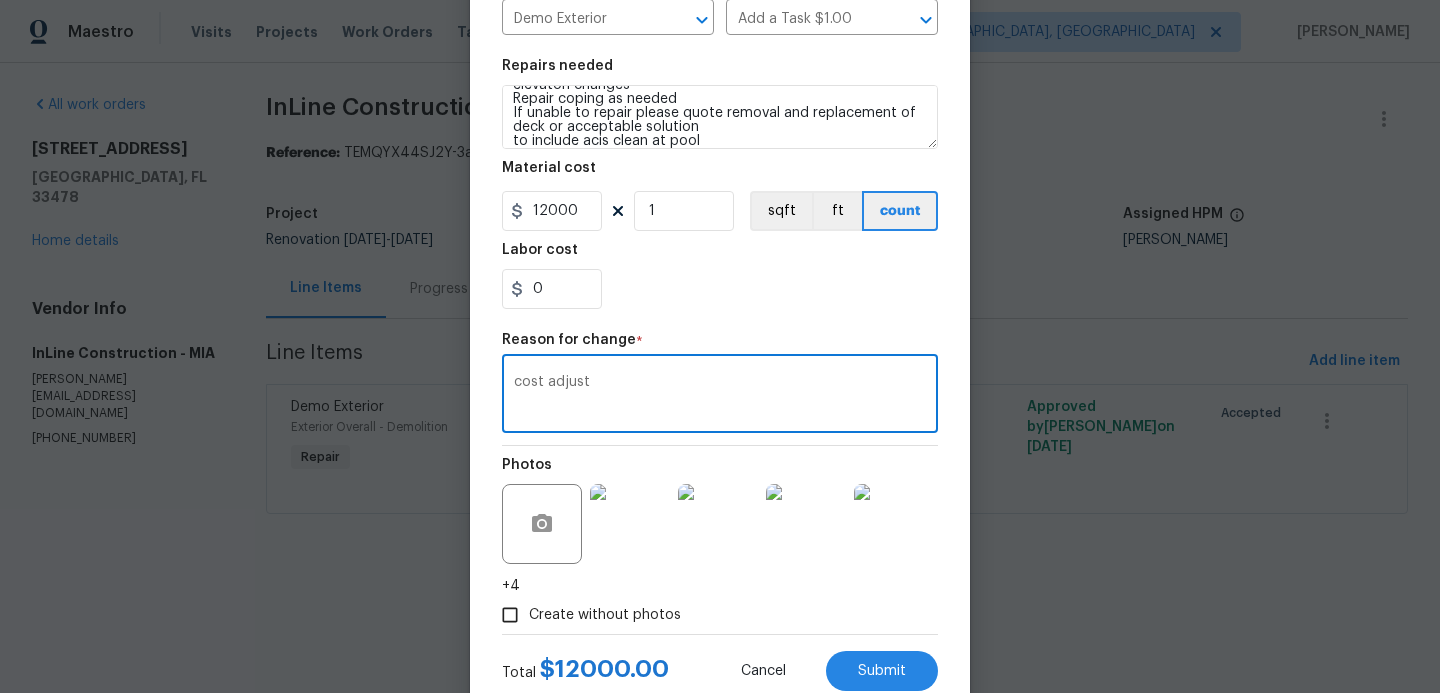 scroll, scrollTop: 313, scrollLeft: 0, axis: vertical 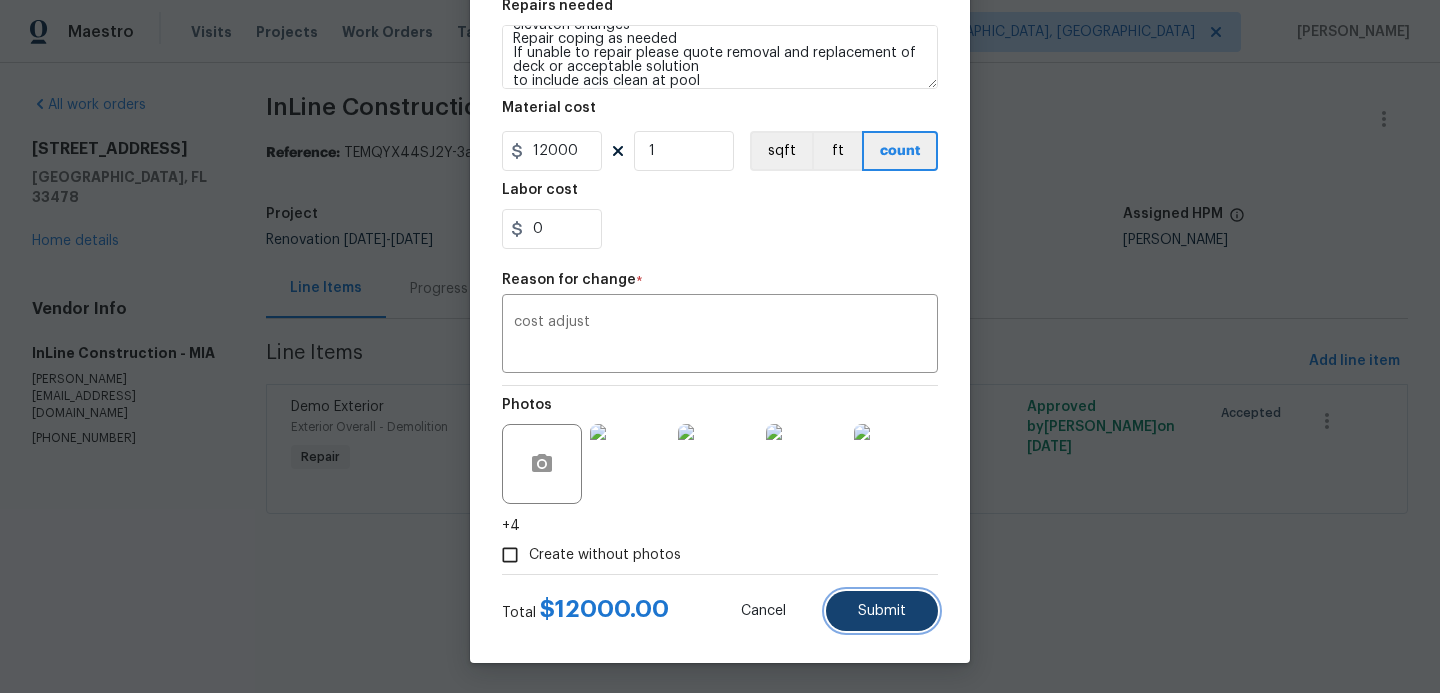 click on "Submit" at bounding box center [882, 611] 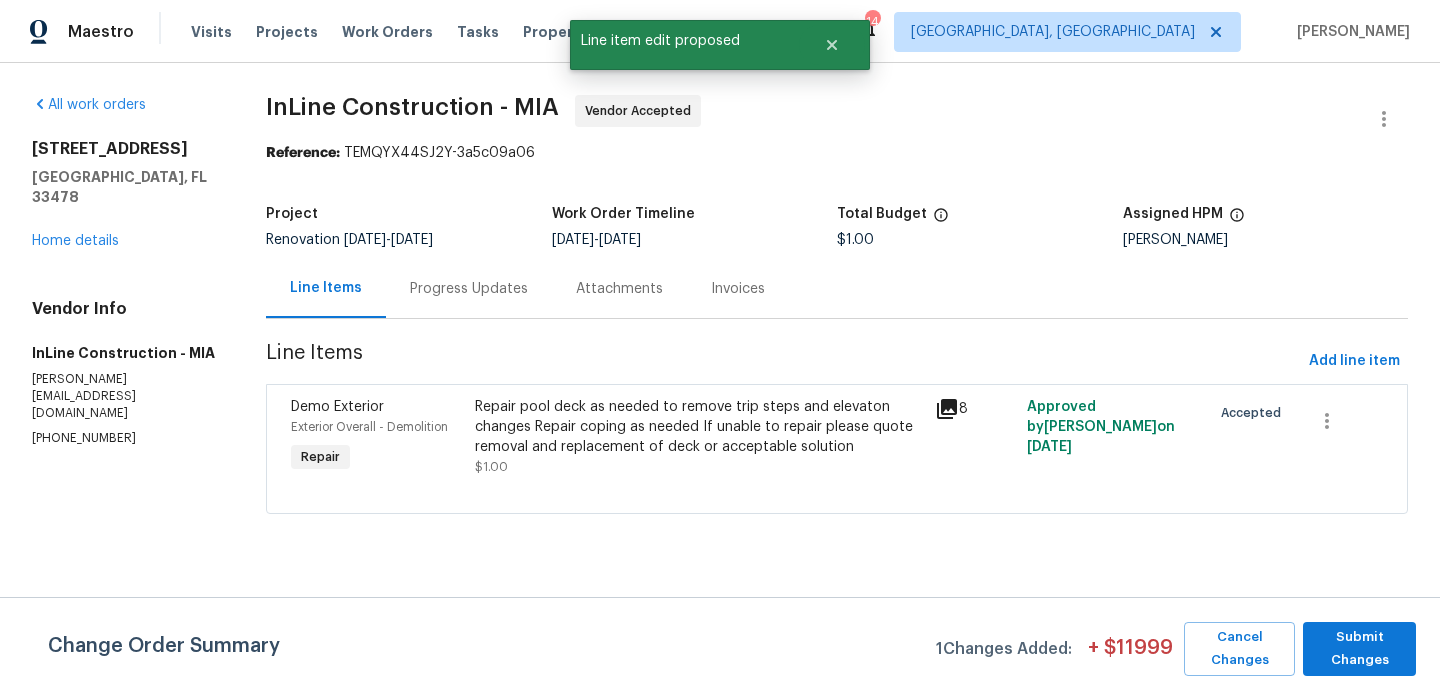 scroll, scrollTop: 0, scrollLeft: 0, axis: both 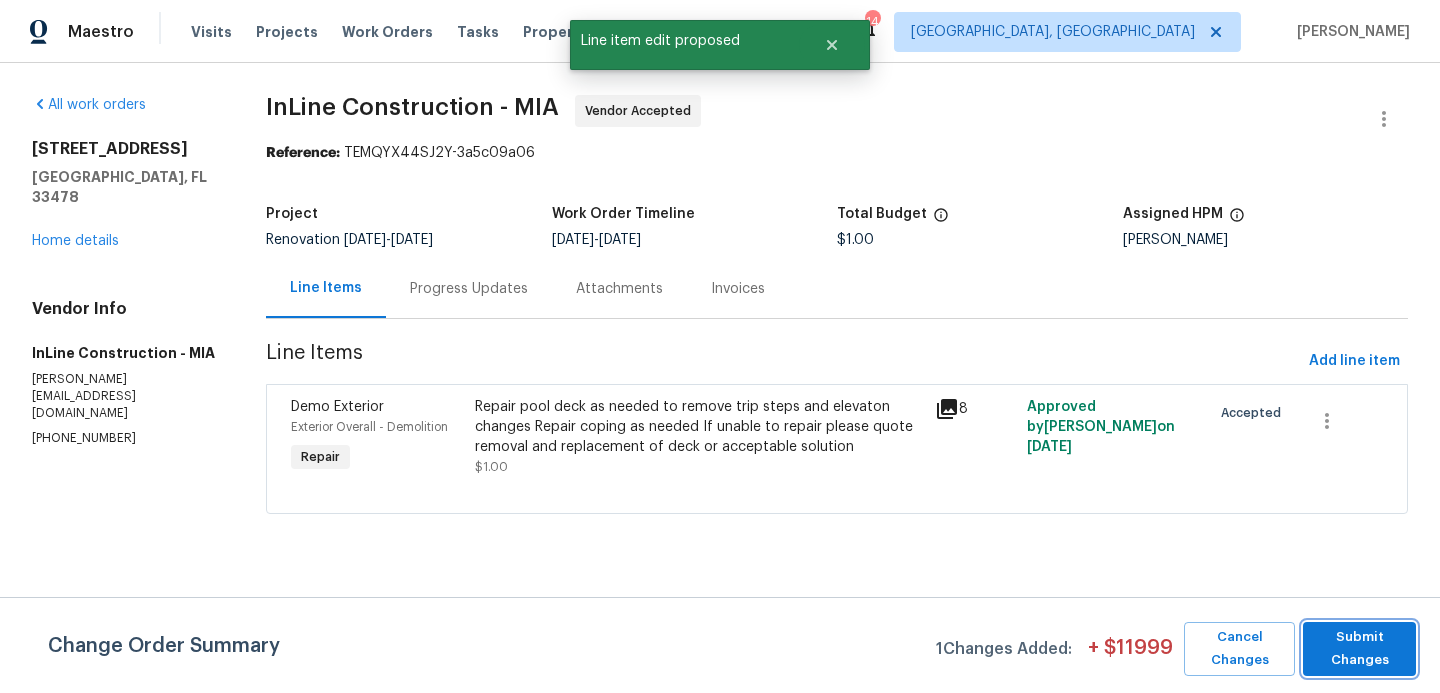 click on "Submit Changes" at bounding box center [1359, 649] 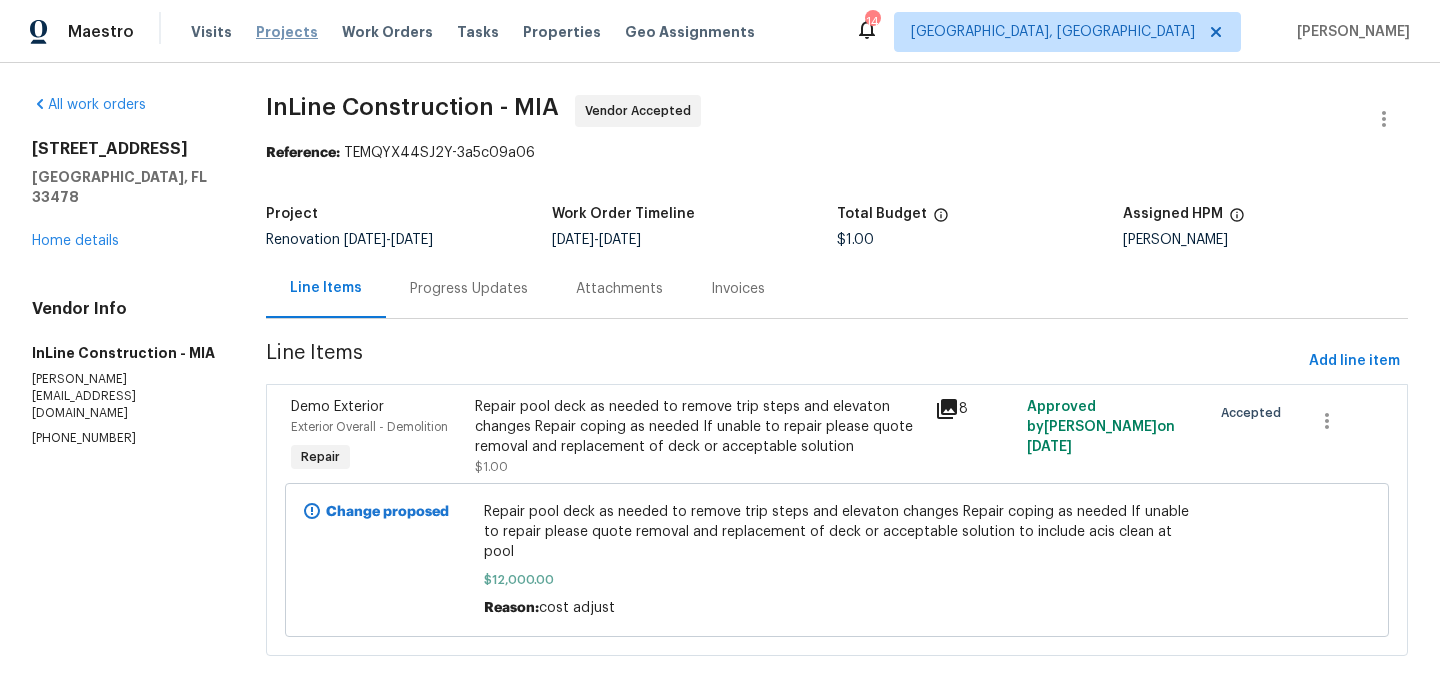 click on "Projects" at bounding box center [287, 32] 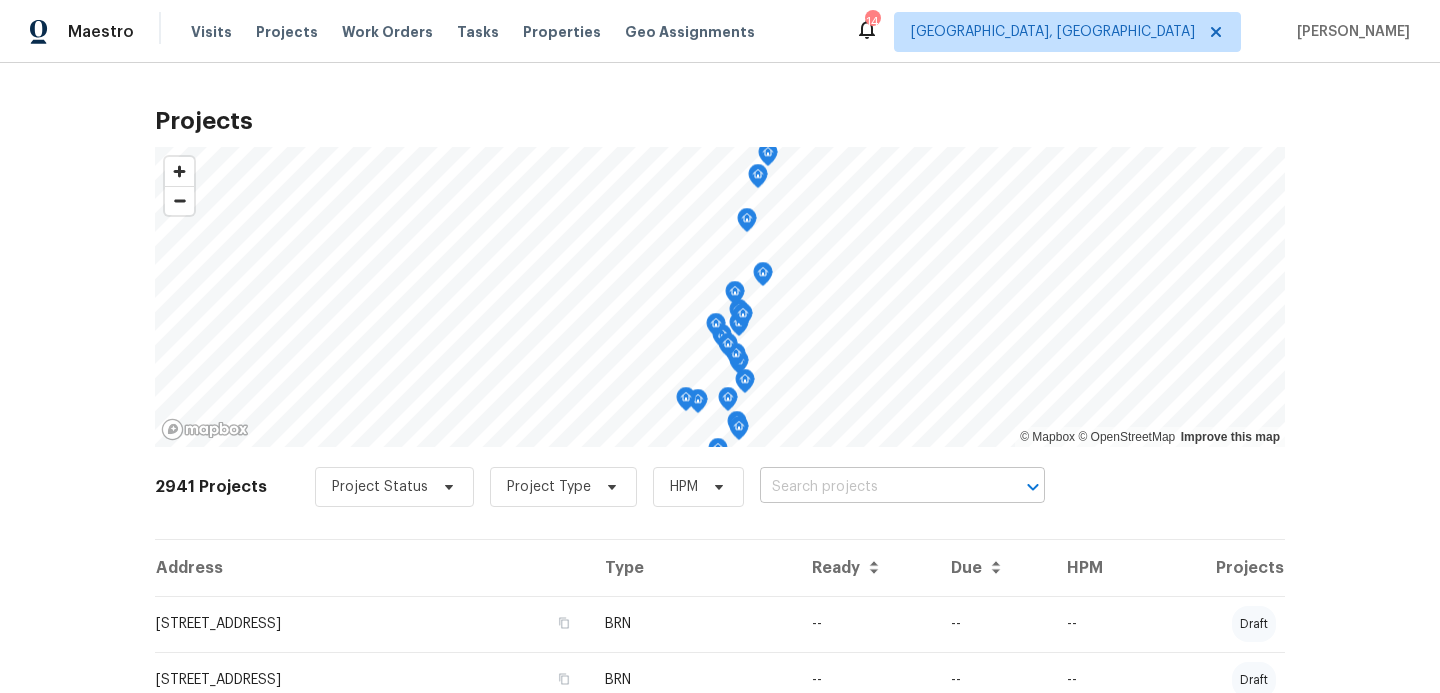click at bounding box center (874, 487) 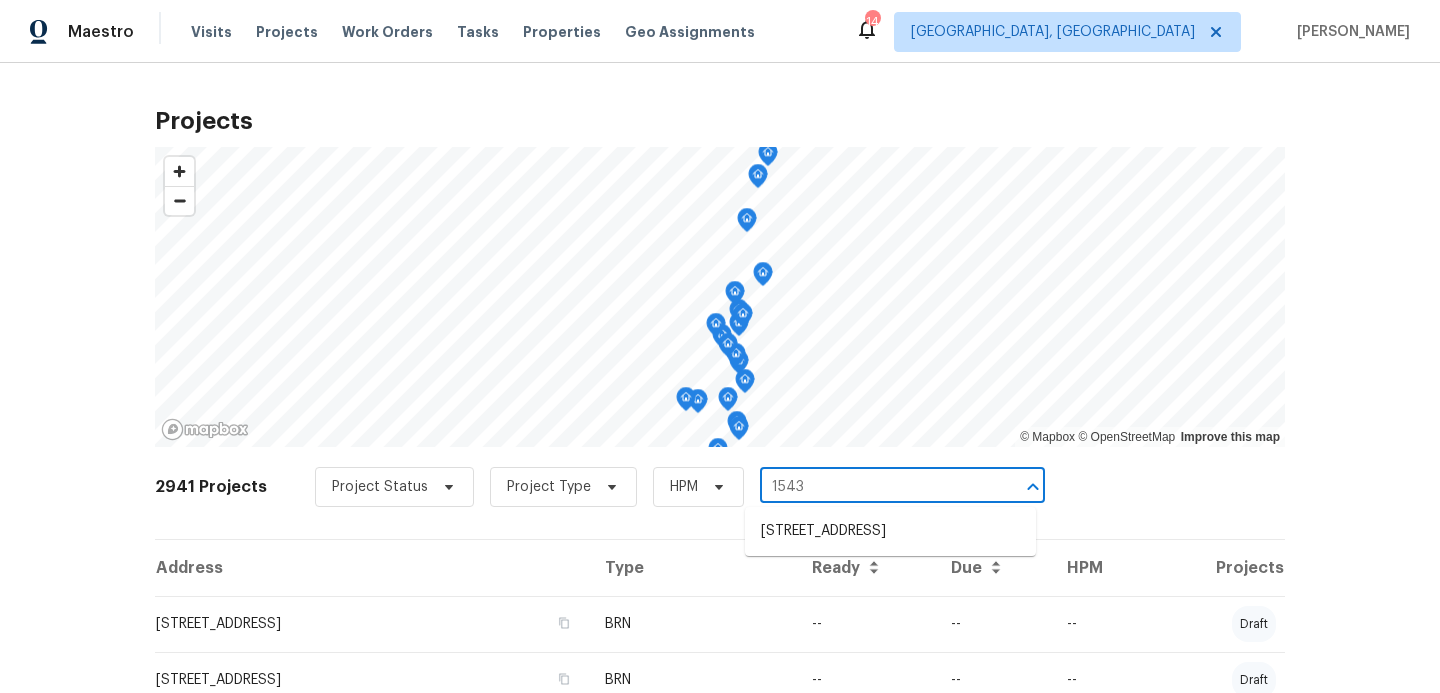 type on "15431" 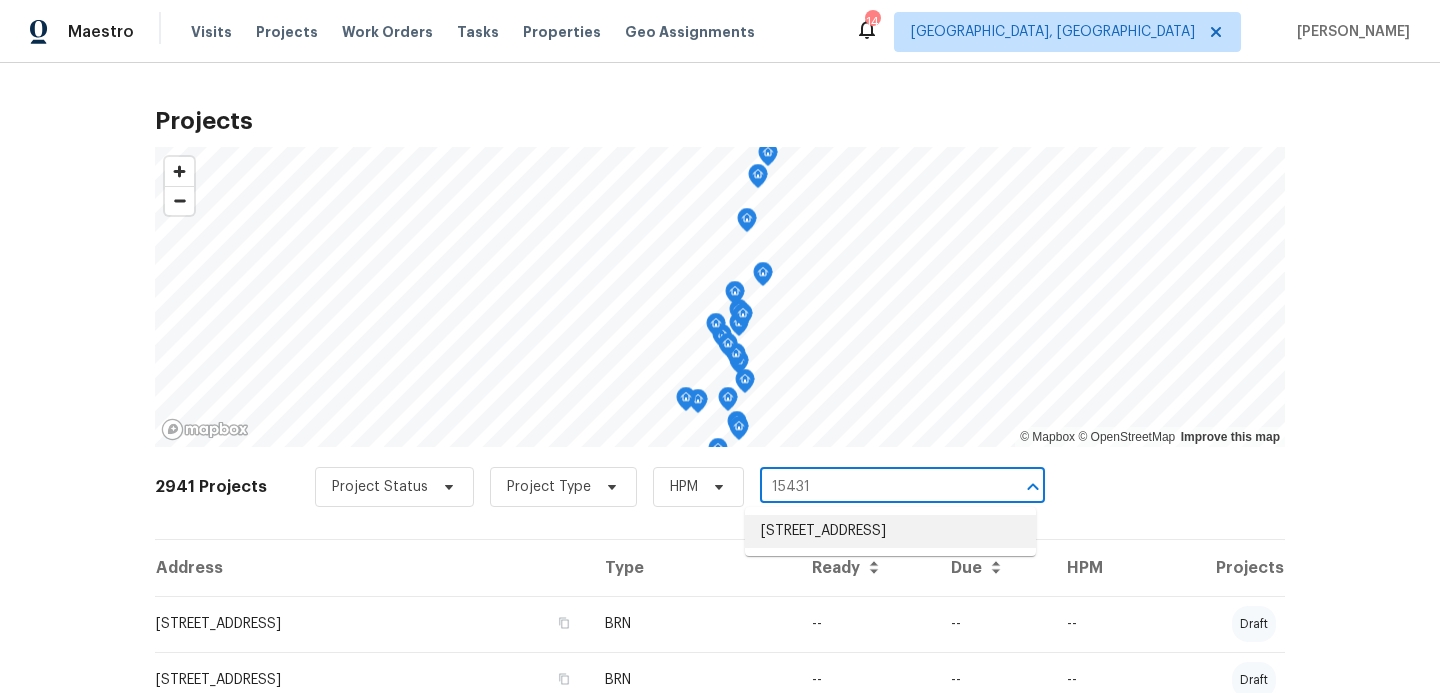 click on "[STREET_ADDRESS]" at bounding box center (890, 531) 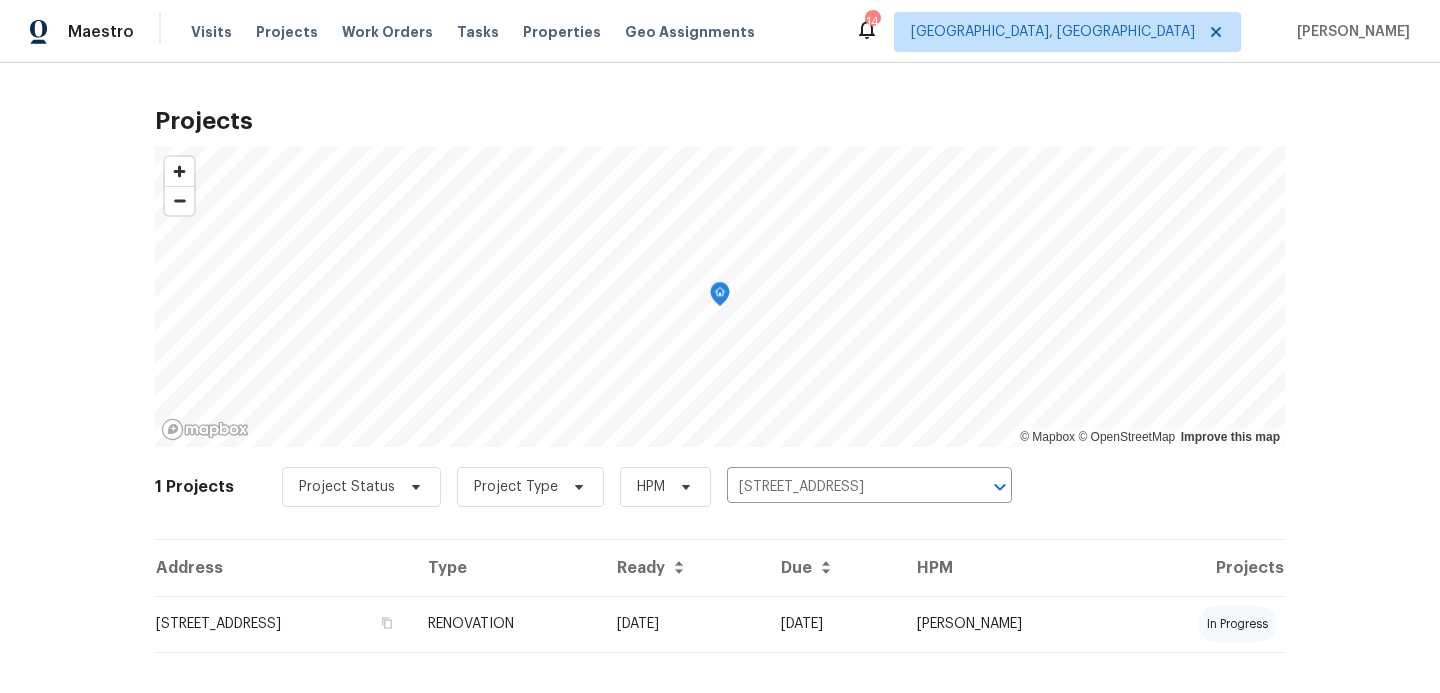 scroll, scrollTop: 23, scrollLeft: 0, axis: vertical 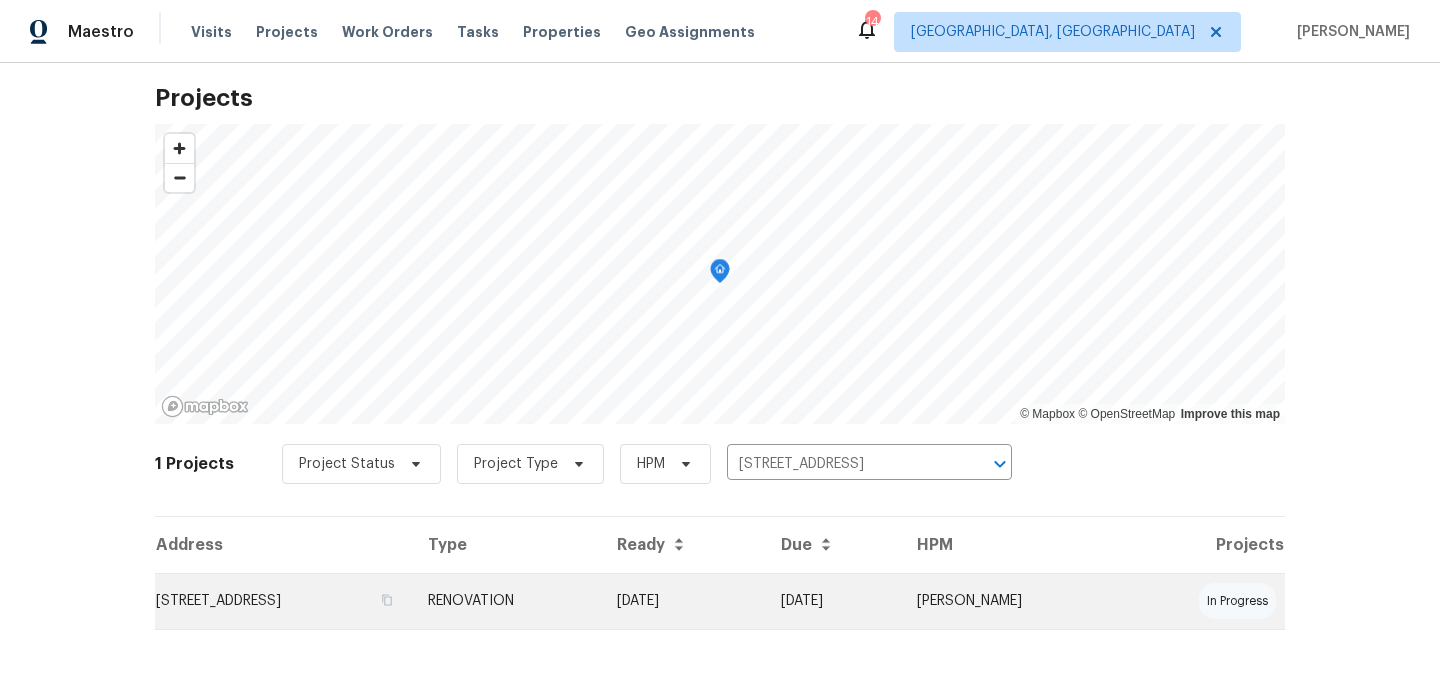 click on "[STREET_ADDRESS]" at bounding box center (283, 601) 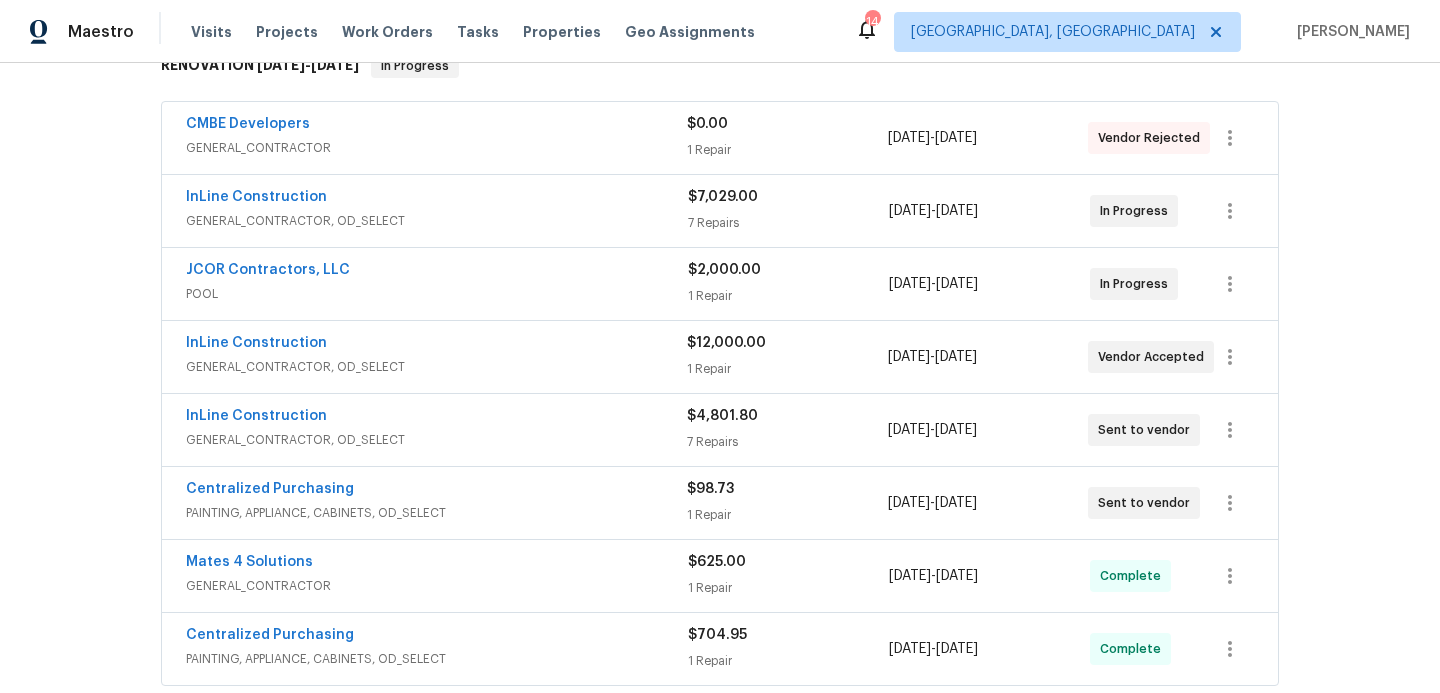 scroll, scrollTop: 347, scrollLeft: 0, axis: vertical 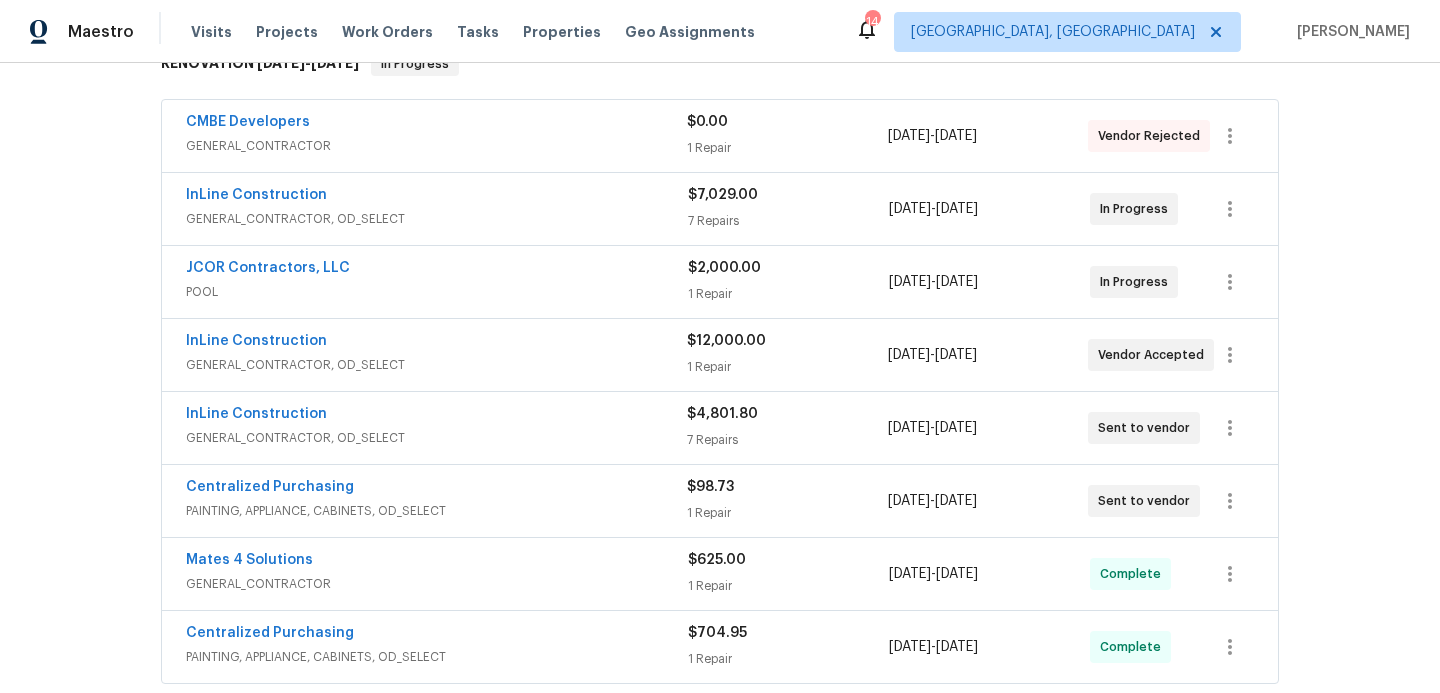 click on "InLine Construction" at bounding box center (437, 197) 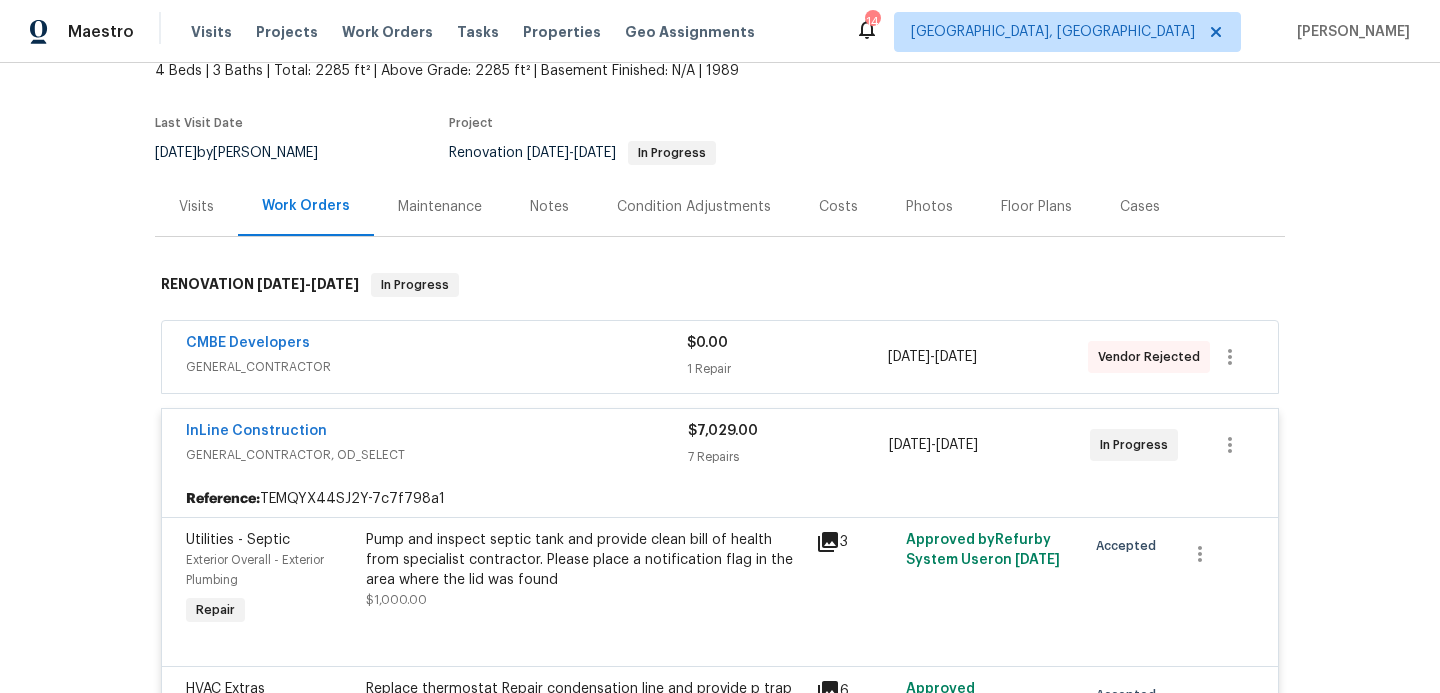 scroll, scrollTop: 147, scrollLeft: 0, axis: vertical 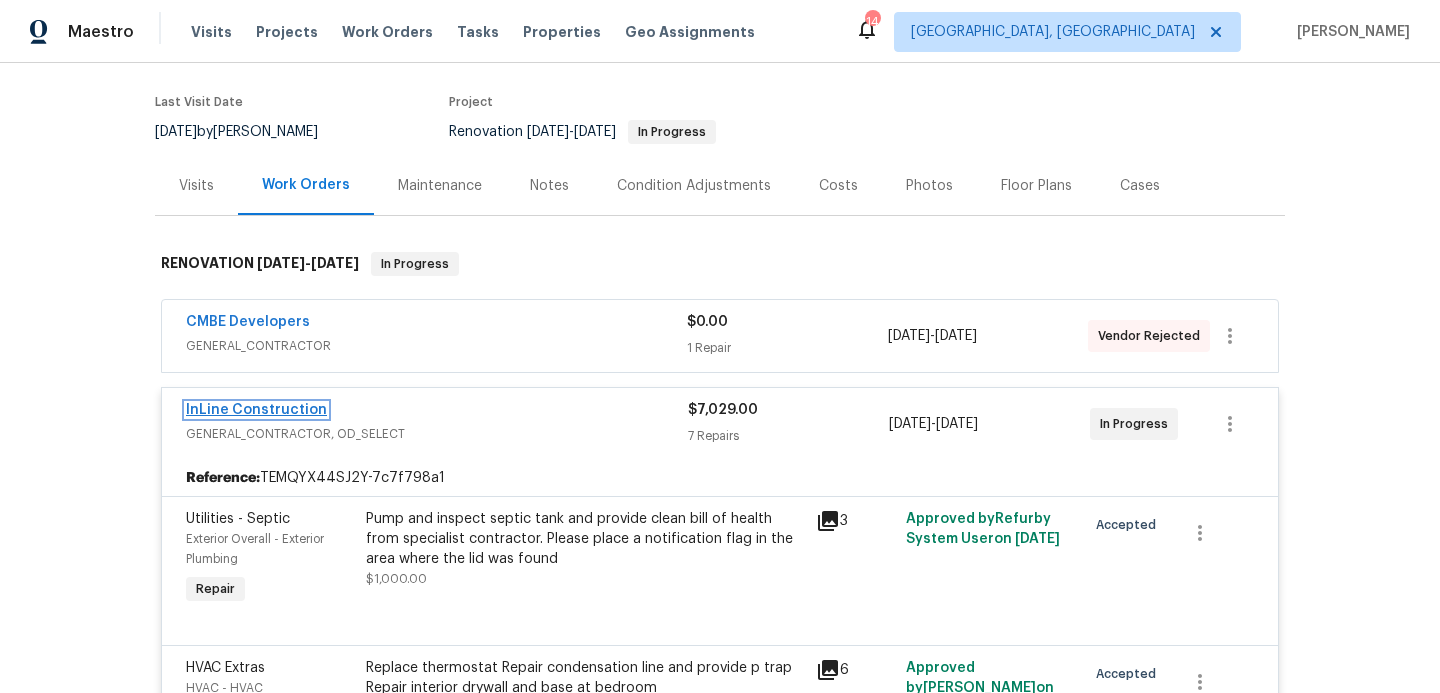 click on "InLine Construction" at bounding box center (256, 410) 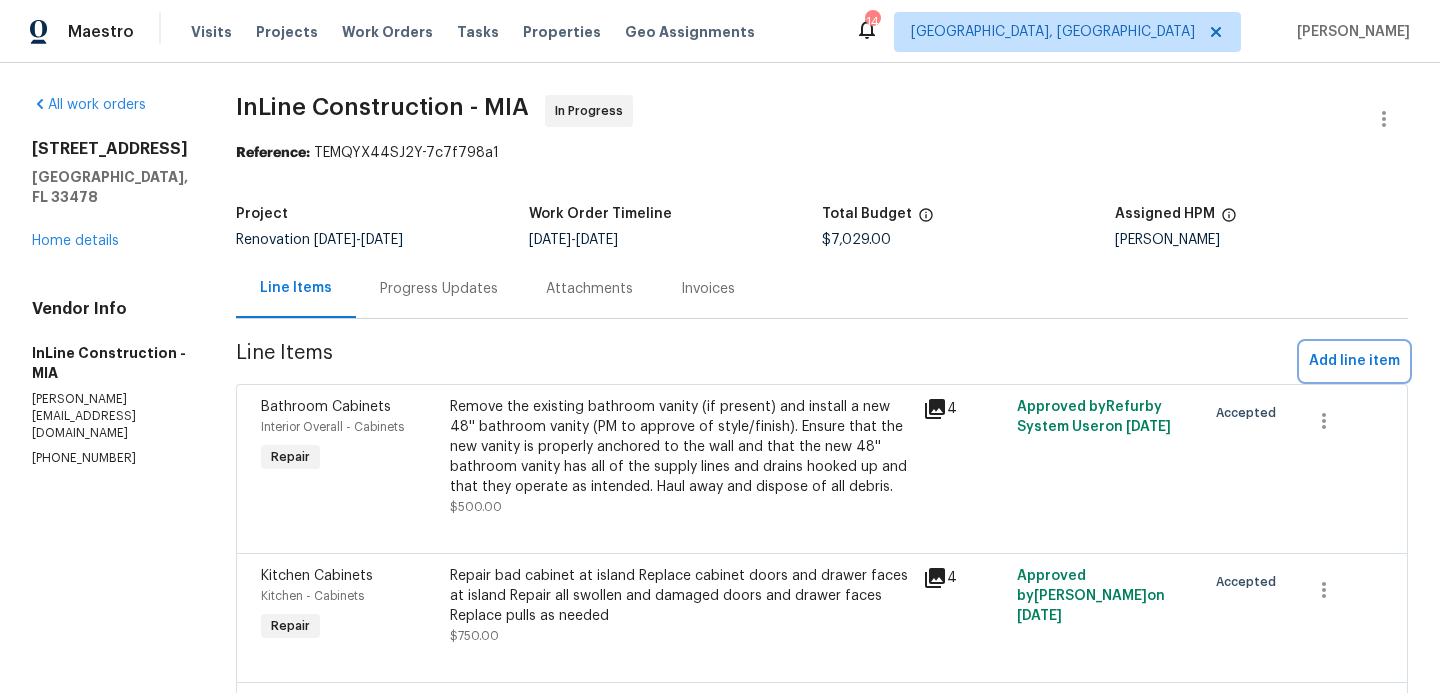 click on "Add line item" at bounding box center [1354, 361] 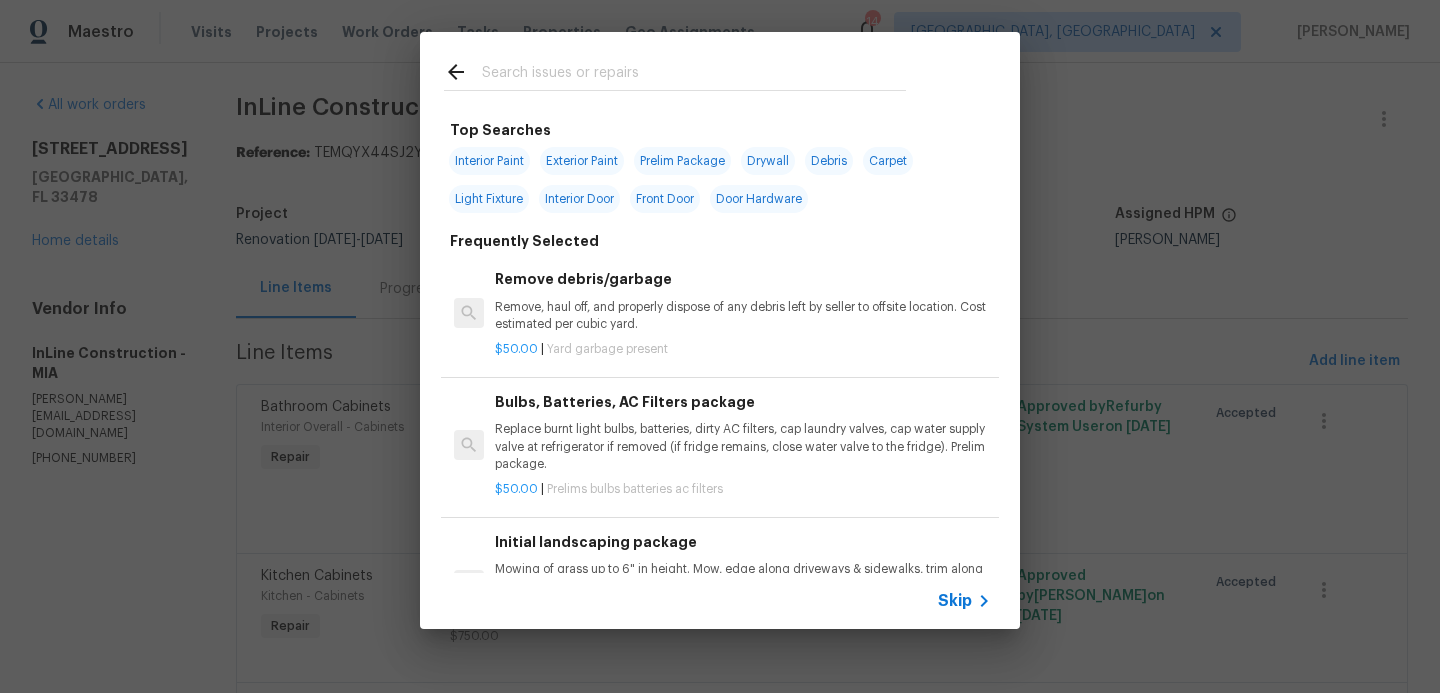click on "Interior Paint" at bounding box center [489, 161] 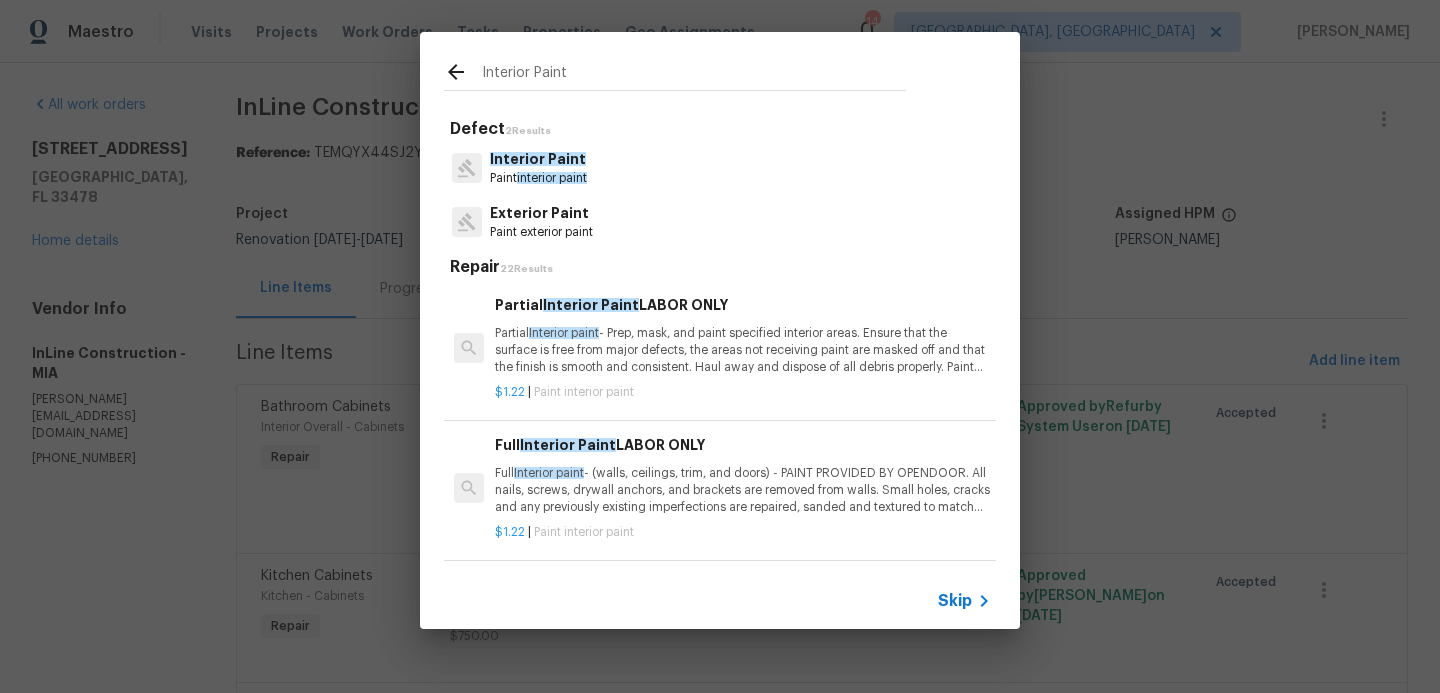 click on "Interior Paint" at bounding box center [591, 305] 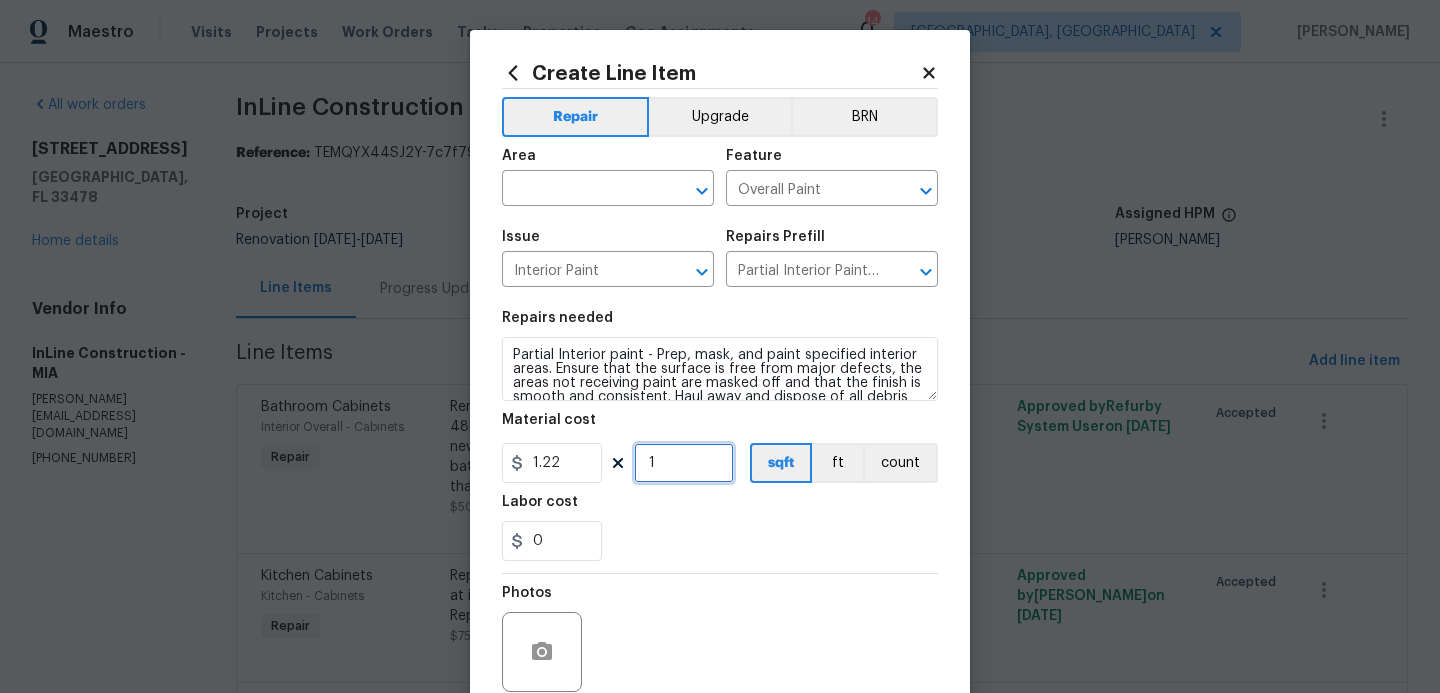 click on "1" at bounding box center [684, 463] 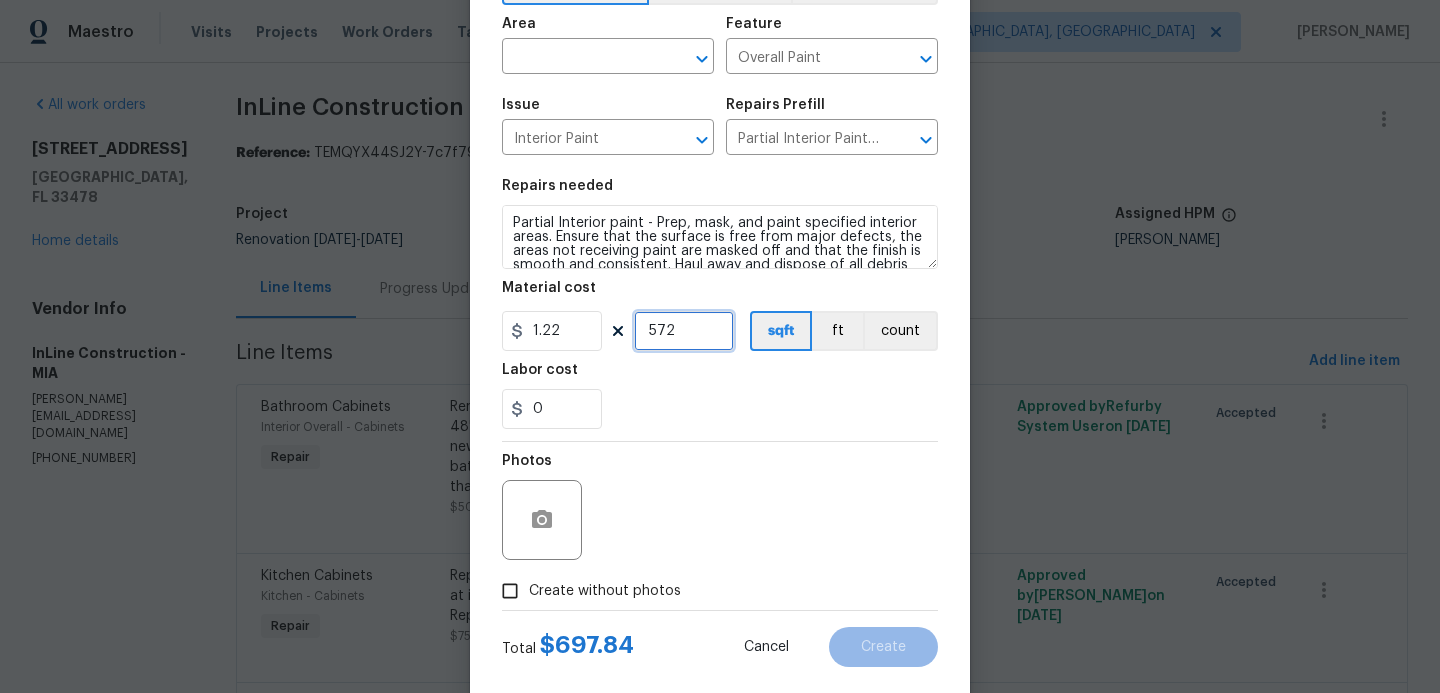 scroll, scrollTop: 161, scrollLeft: 0, axis: vertical 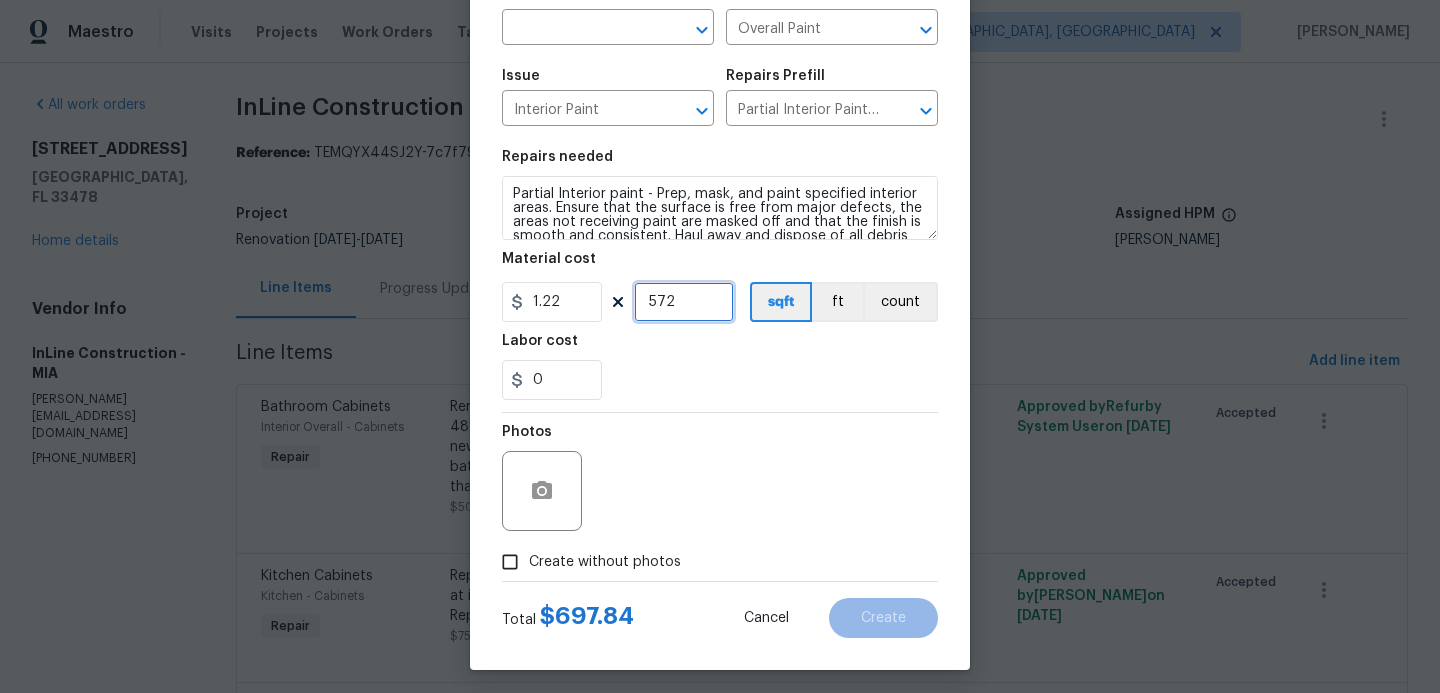 type on "572" 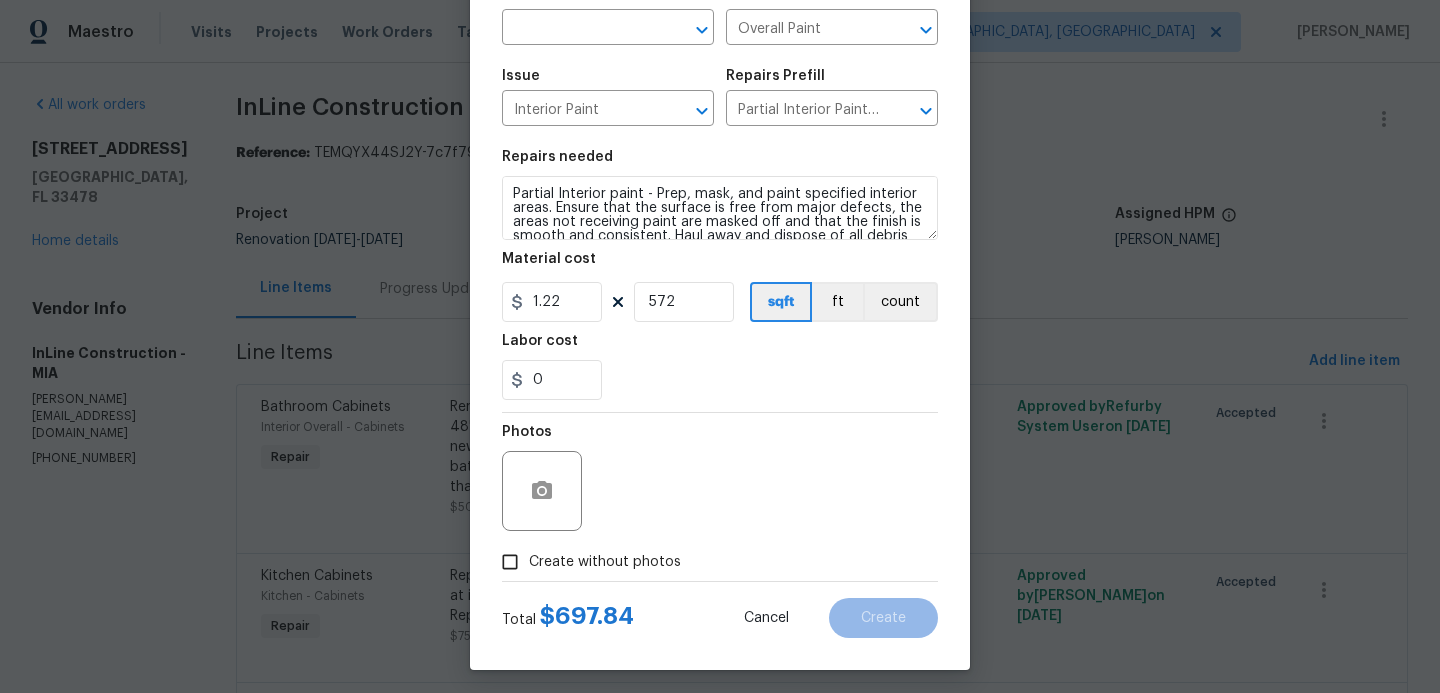 click on "Create without photos" at bounding box center (510, 562) 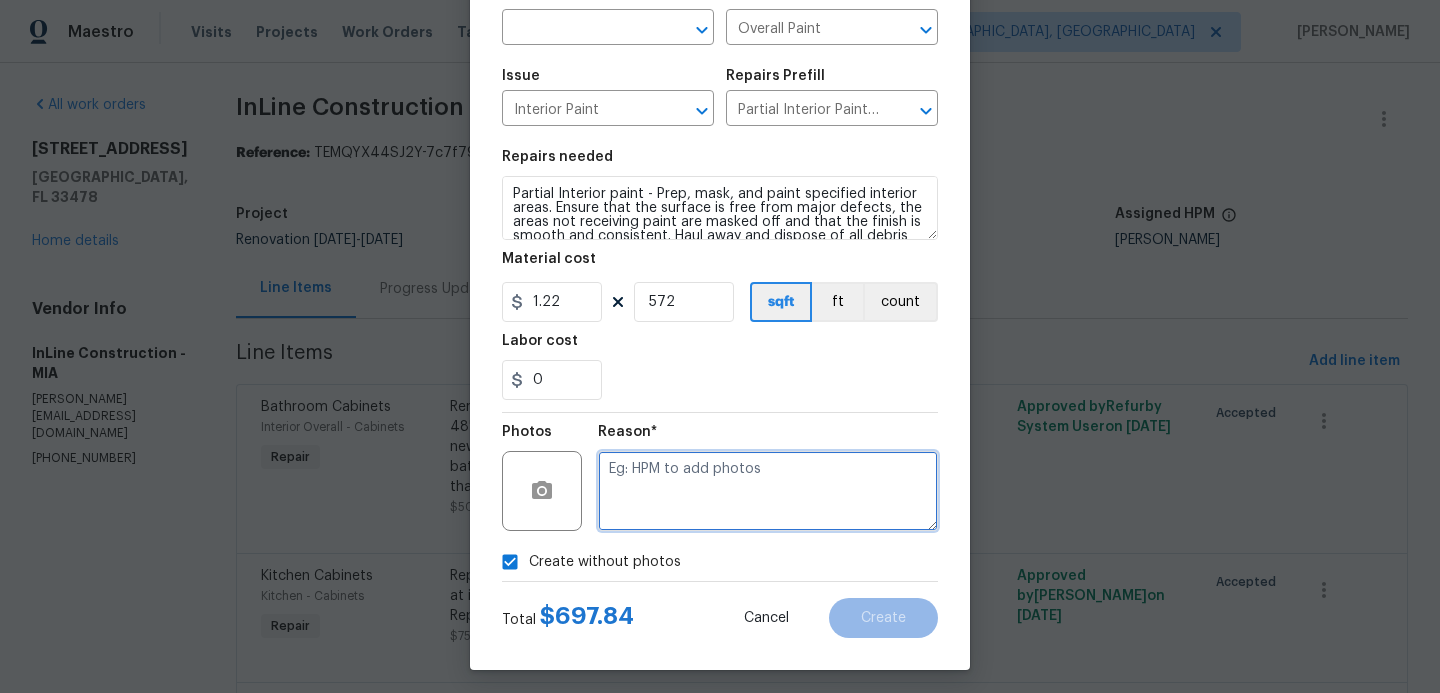 click at bounding box center [768, 491] 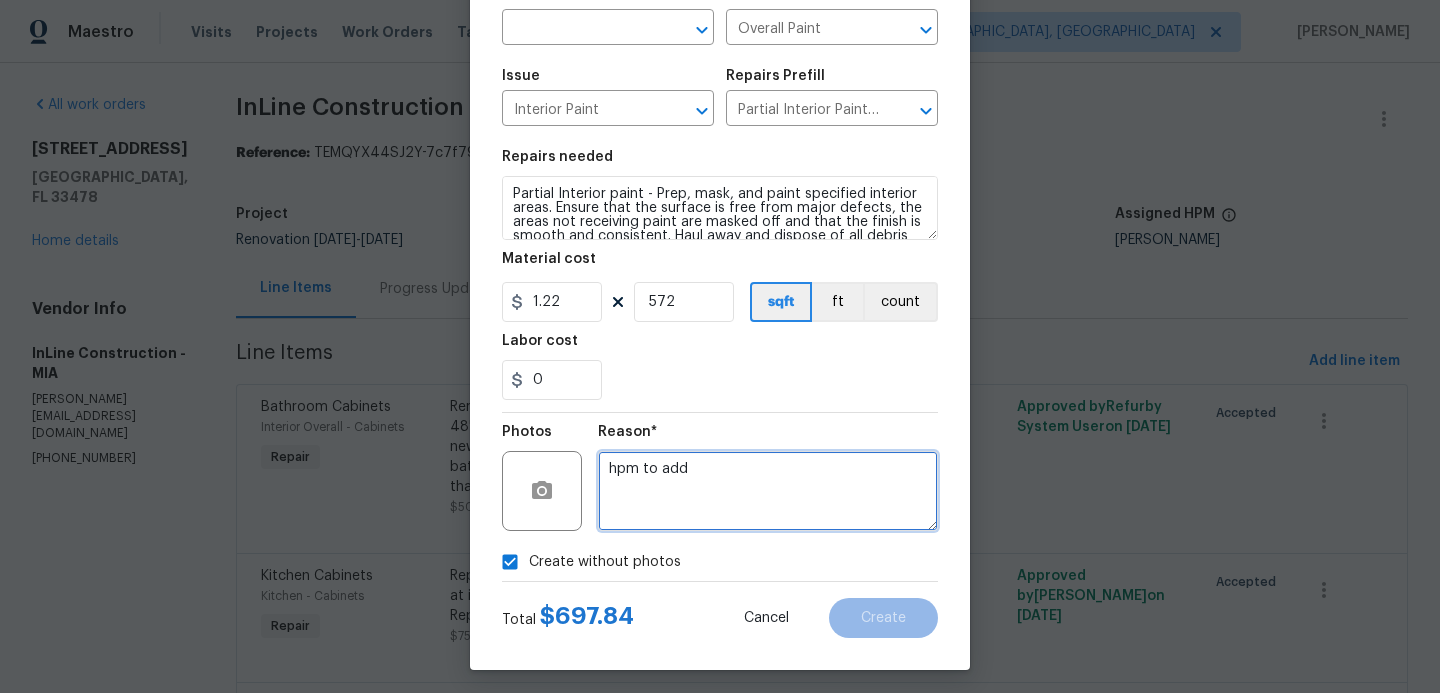 scroll, scrollTop: 42, scrollLeft: 0, axis: vertical 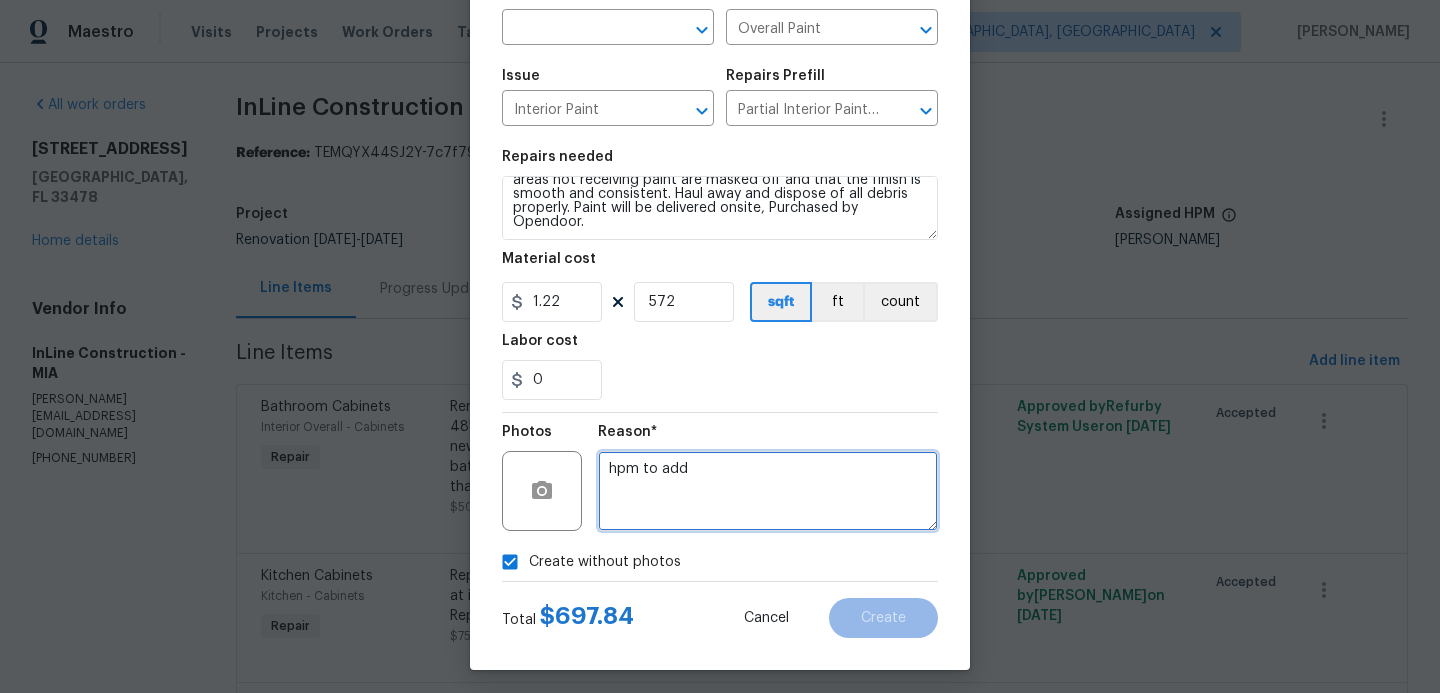 type on "hpm to add" 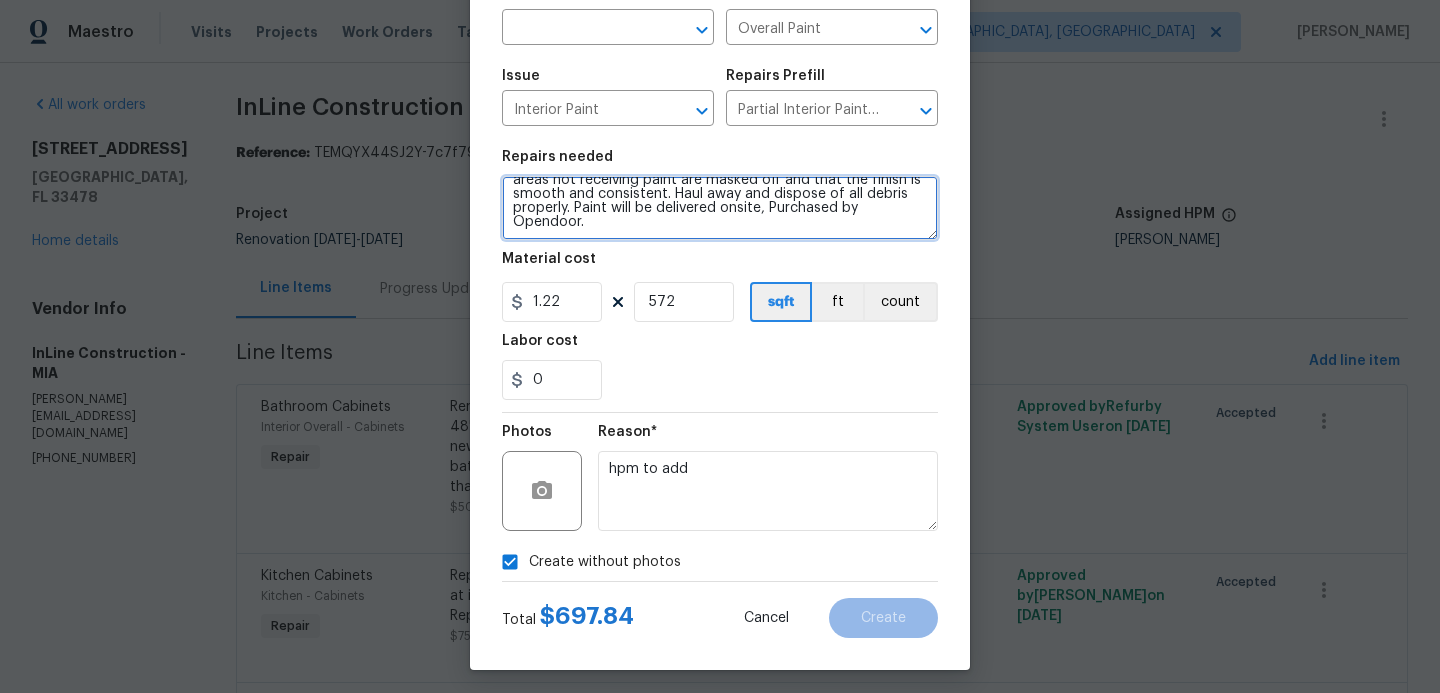 click on "Partial Interior paint - Prep, mask, and paint specified interior areas. Ensure that the surface is free from major defects, the areas not receiving paint are masked off and that the finish is smooth and consistent. Haul away and dispose of all debris properly. Paint will be delivered onsite, Purchased by Opendoor." at bounding box center (720, 208) 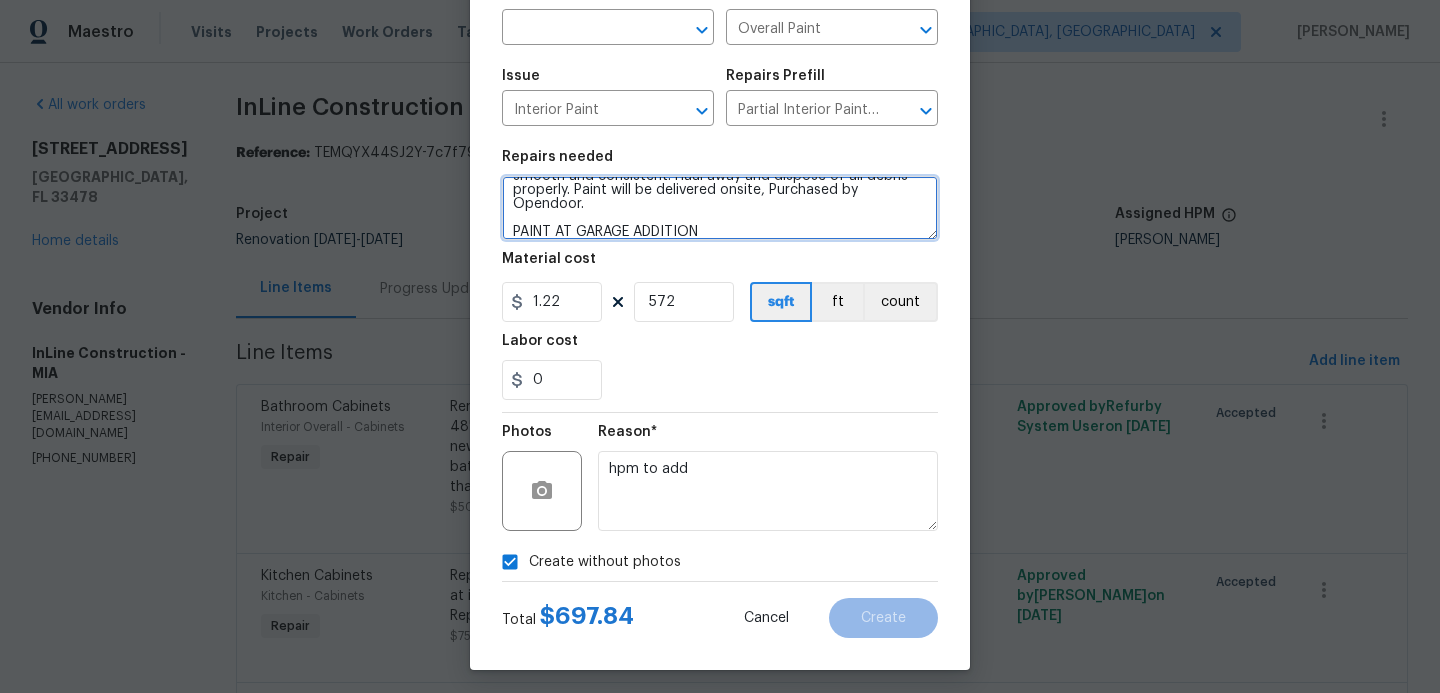 type on "Partial Interior paint - Prep, mask, and paint specified interior areas. Ensure that the surface is free from major defects, the areas not receiving paint are masked off and that the finish is smooth and consistent. Haul away and dispose of all debris properly. Paint will be delivered onsite, Purchased by Opendoor.
PAINT AT GARAGE ADDITION" 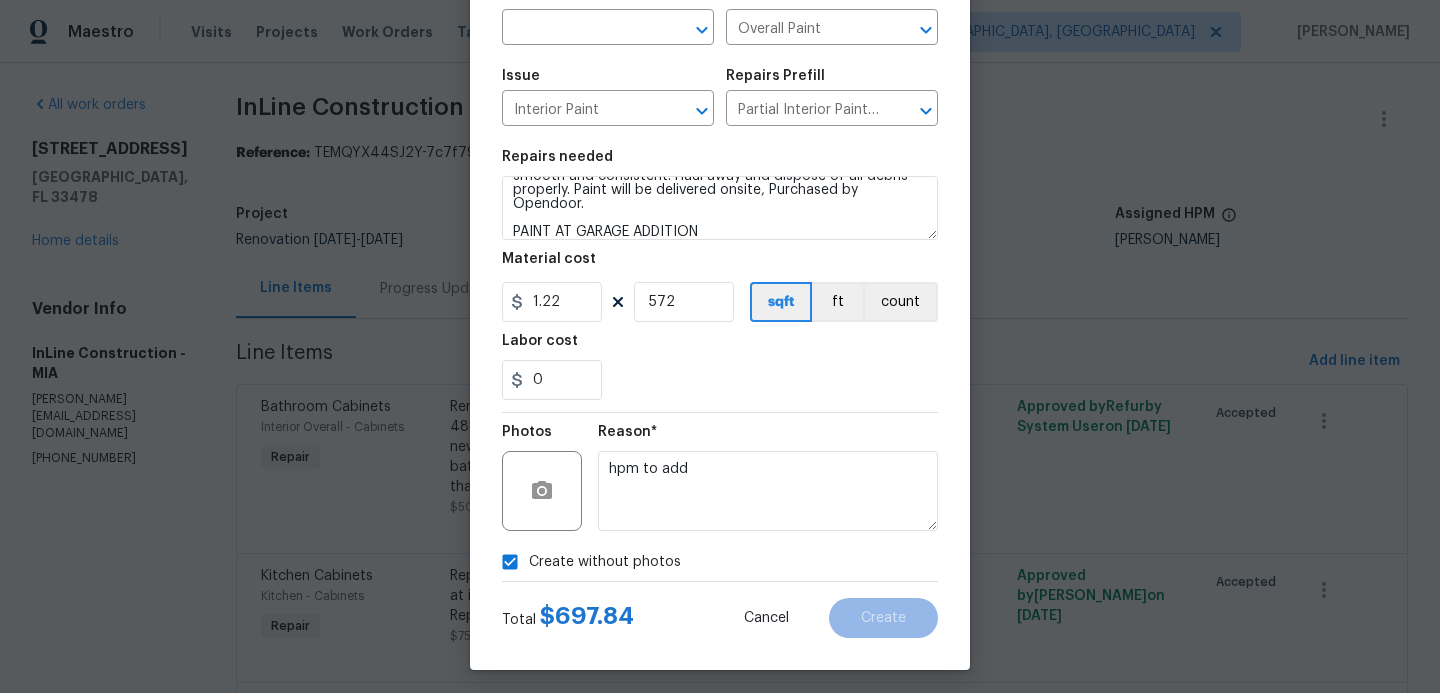click on "Create without photos" at bounding box center (720, 562) 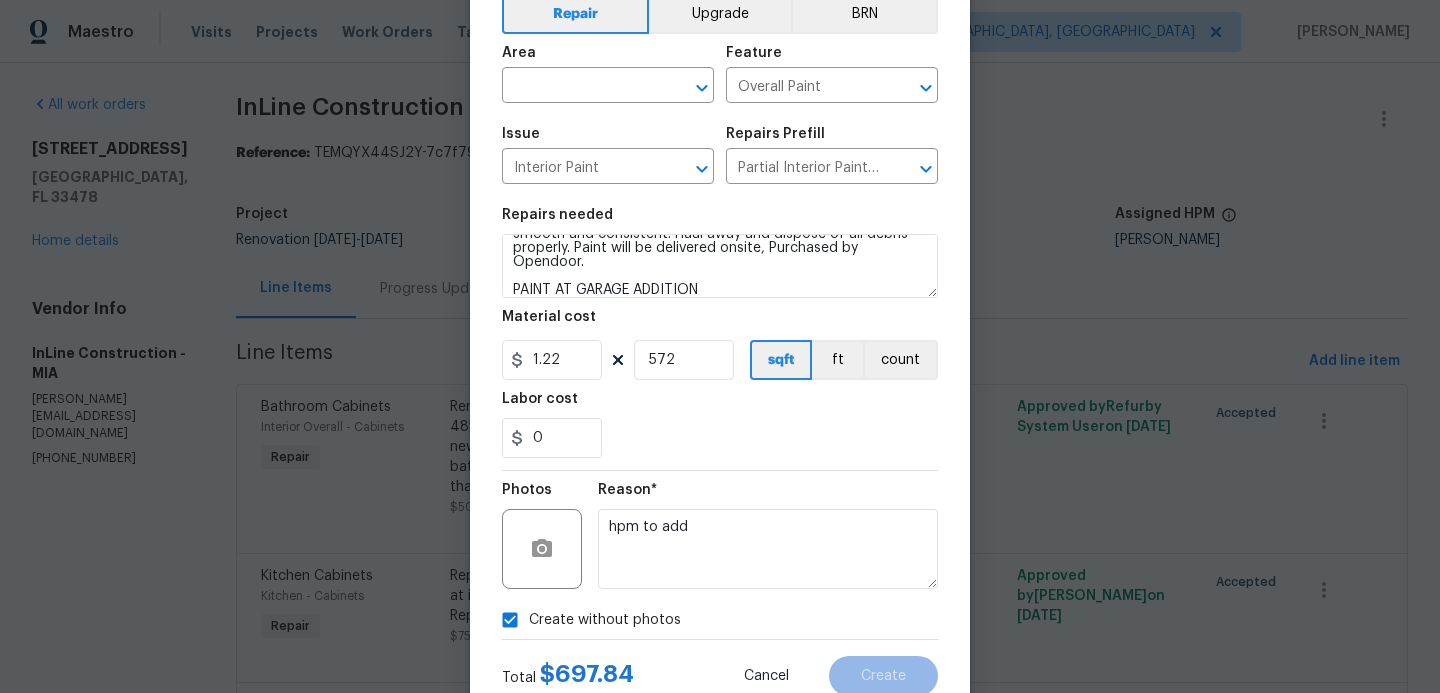 scroll, scrollTop: 80, scrollLeft: 0, axis: vertical 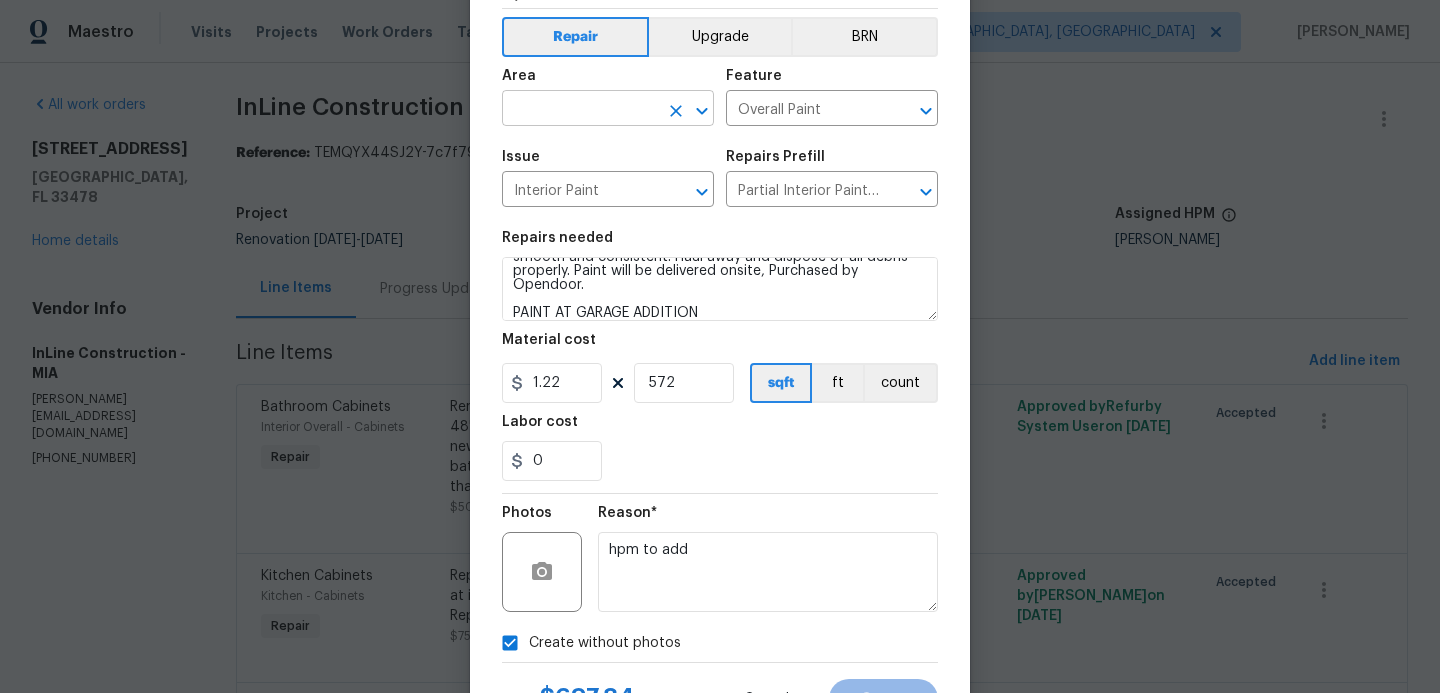 click at bounding box center (580, 110) 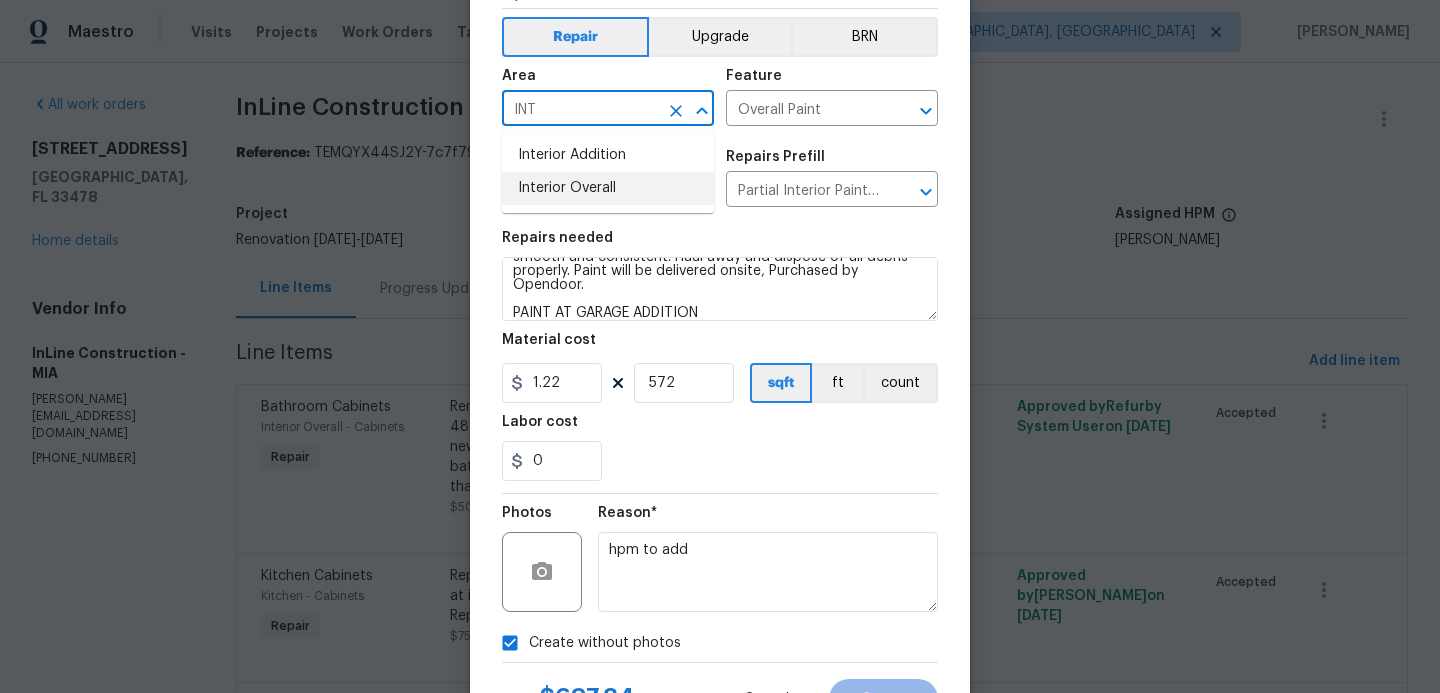 click on "Interior Overall" at bounding box center [608, 188] 